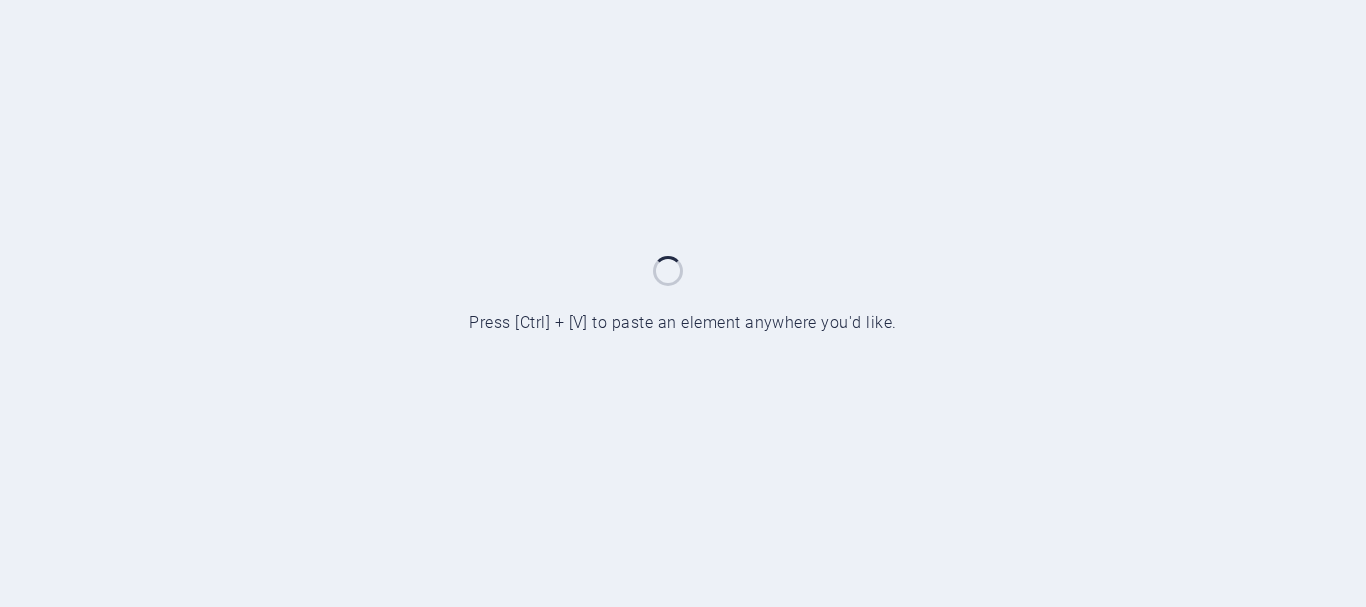 scroll, scrollTop: 0, scrollLeft: 0, axis: both 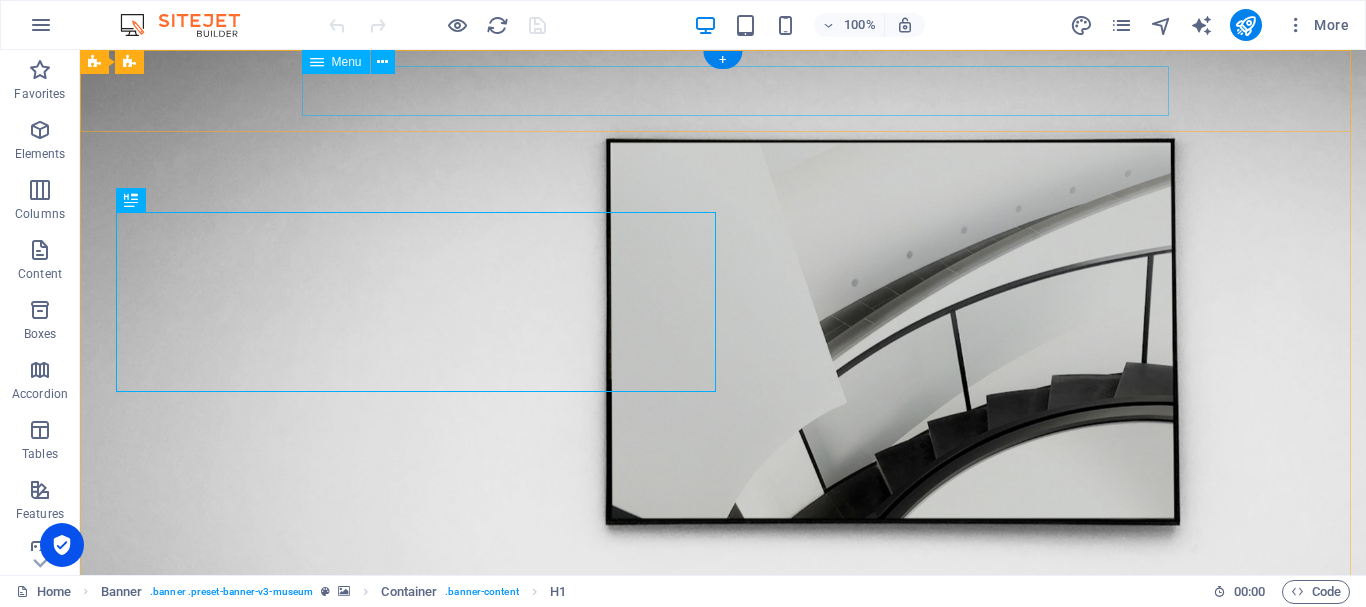 click on "About Us Exhibitions Events Contact" at bounding box center [723, 698] 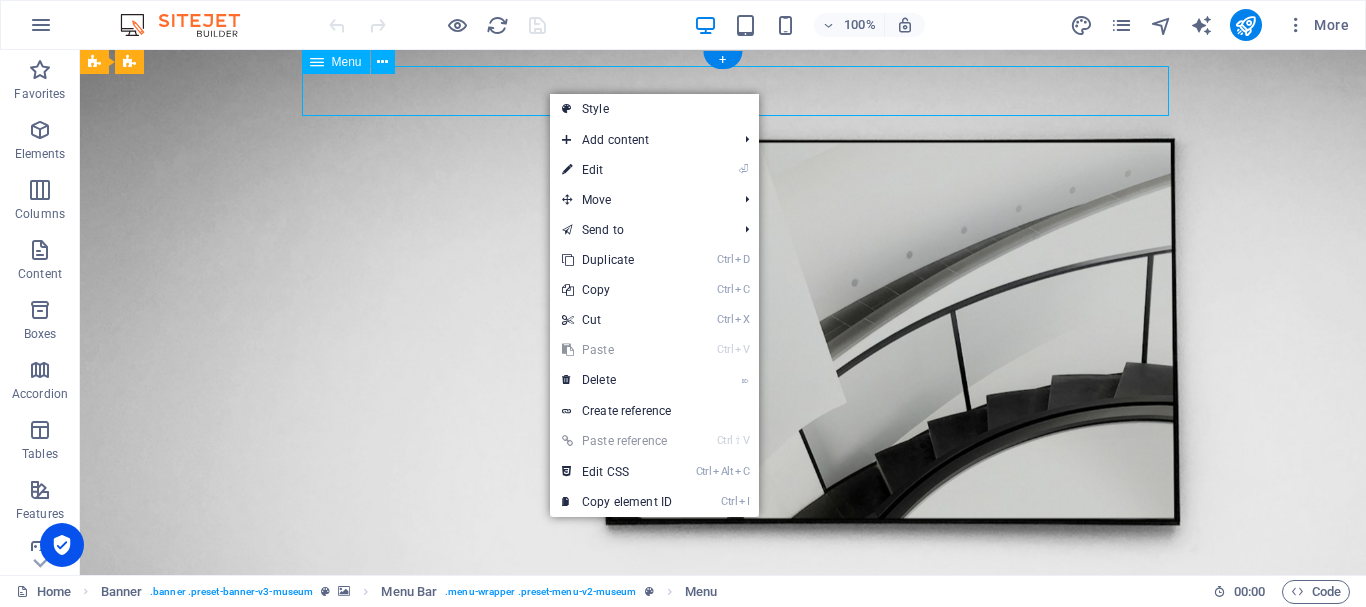 click on "About Us Exhibitions Events Contact" at bounding box center (723, 698) 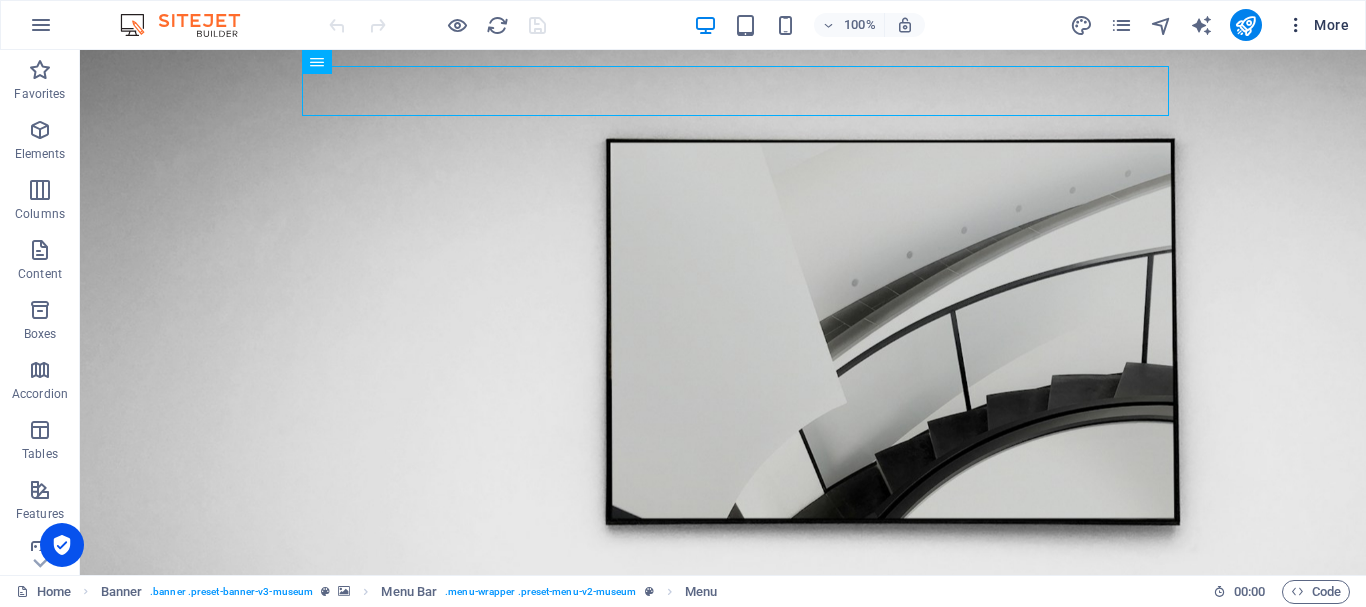 click on "More" at bounding box center (1317, 25) 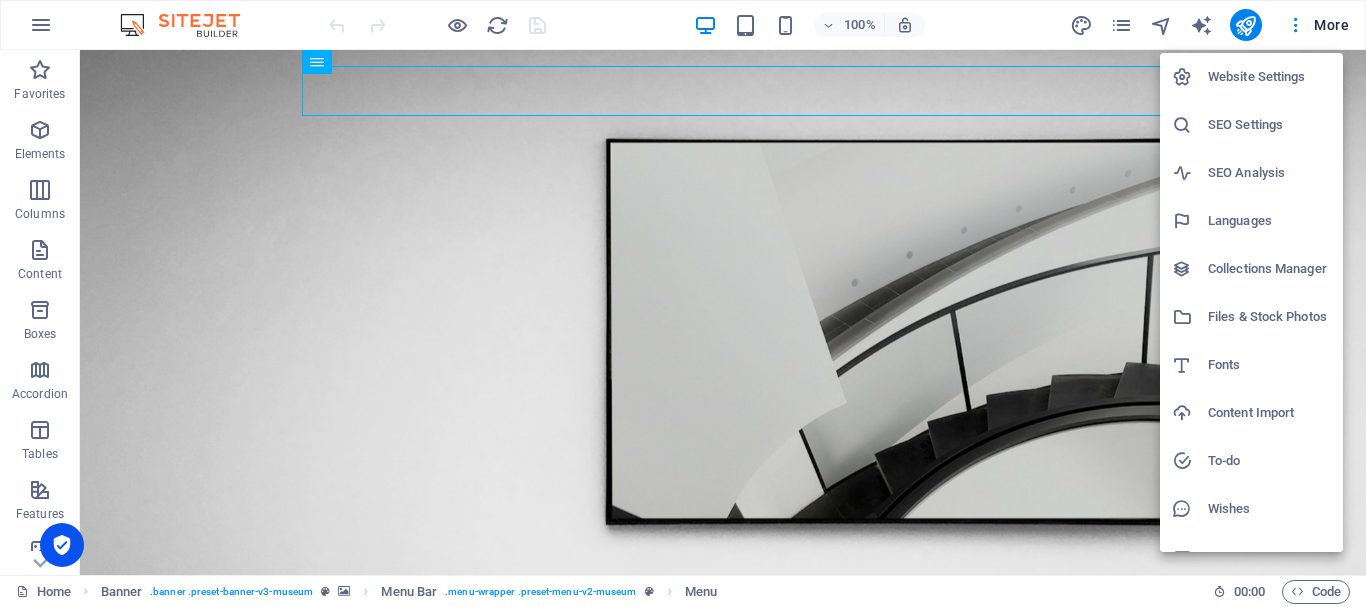 click on "Languages" at bounding box center [1269, 221] 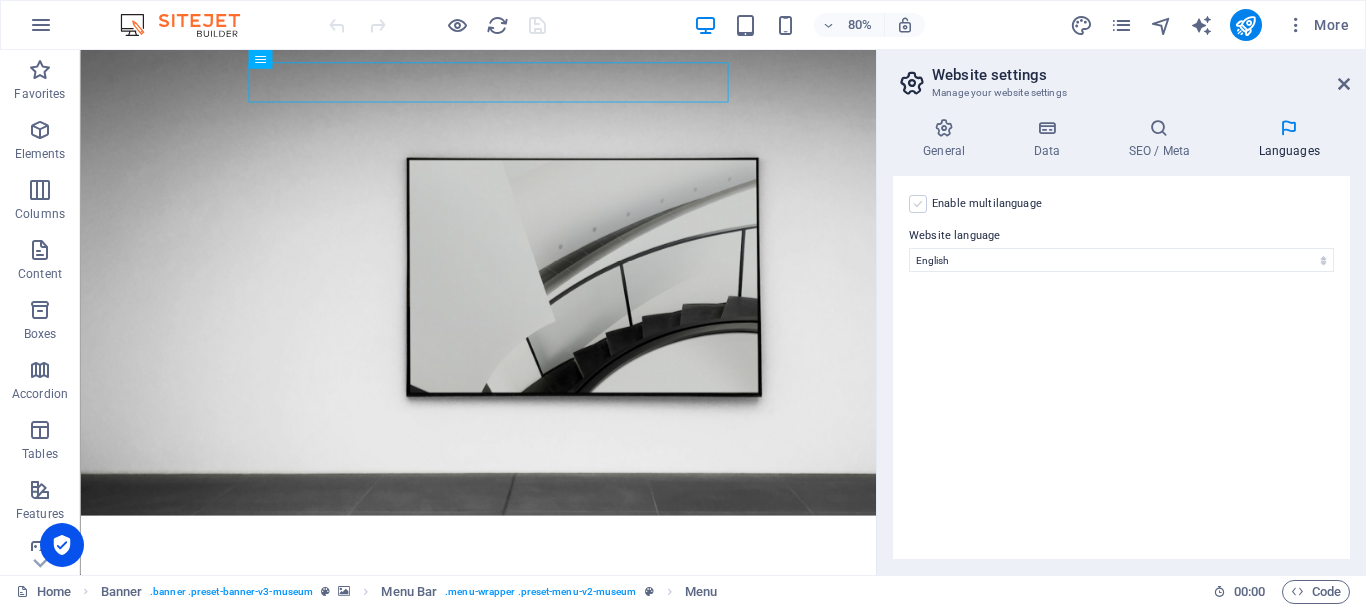click at bounding box center [918, 204] 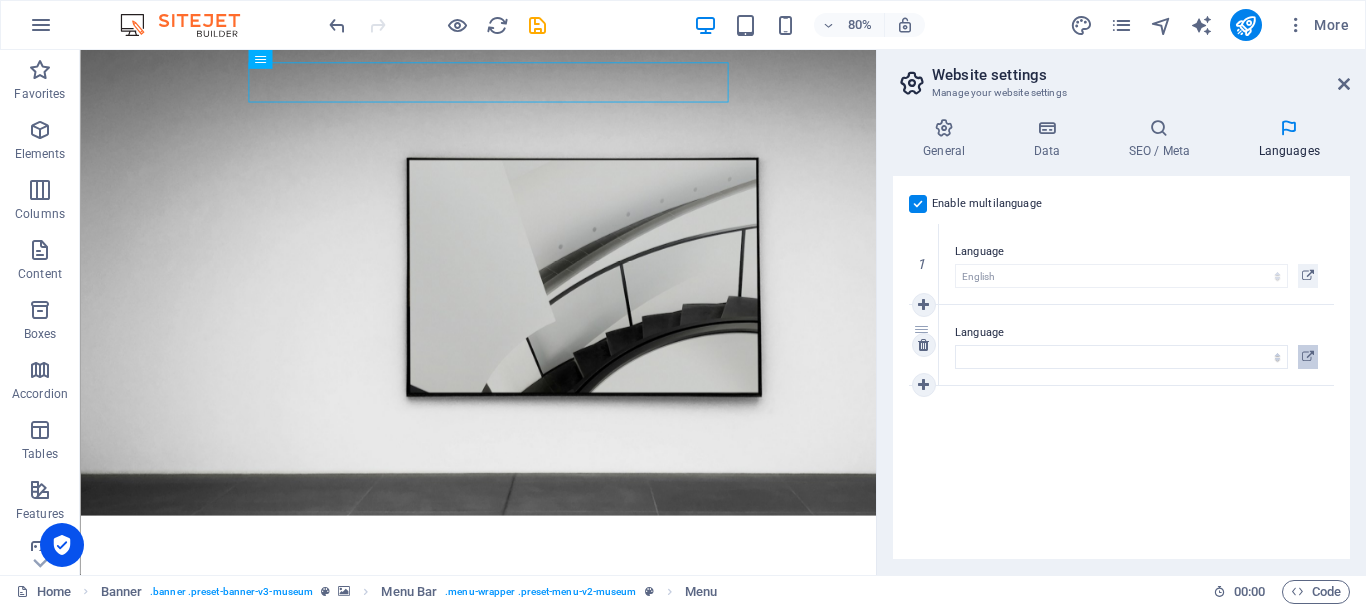 click at bounding box center [1308, 357] 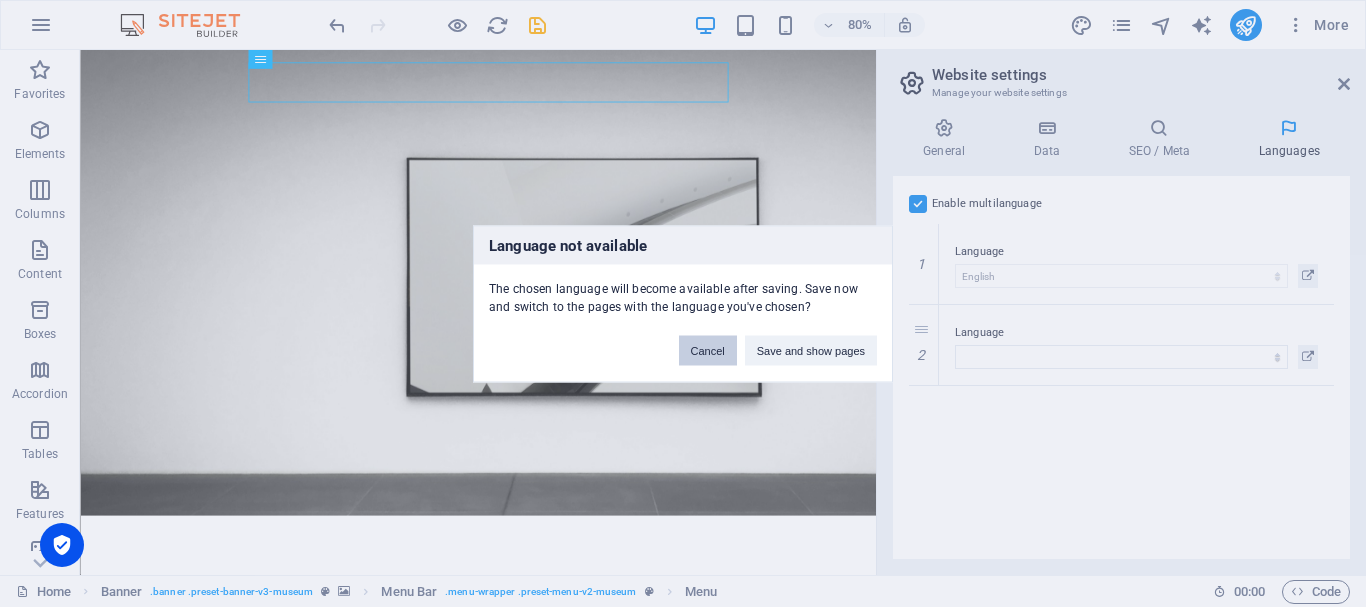 click on "Cancel" at bounding box center [708, 350] 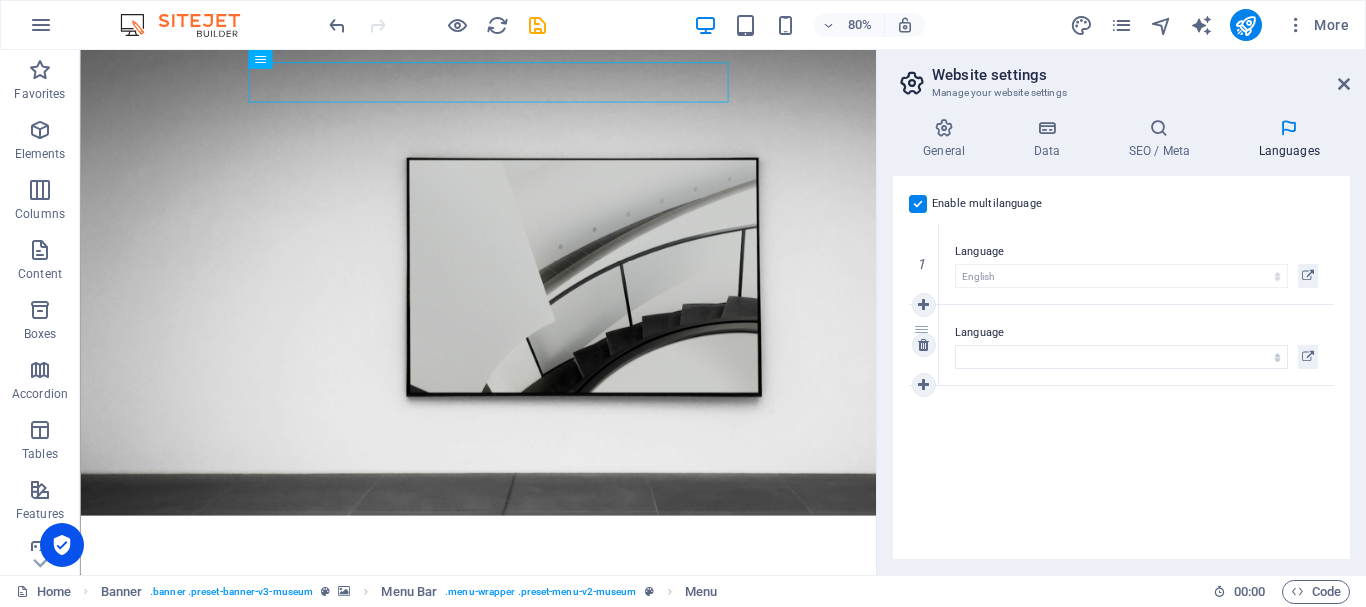 click on "2" at bounding box center (924, 345) 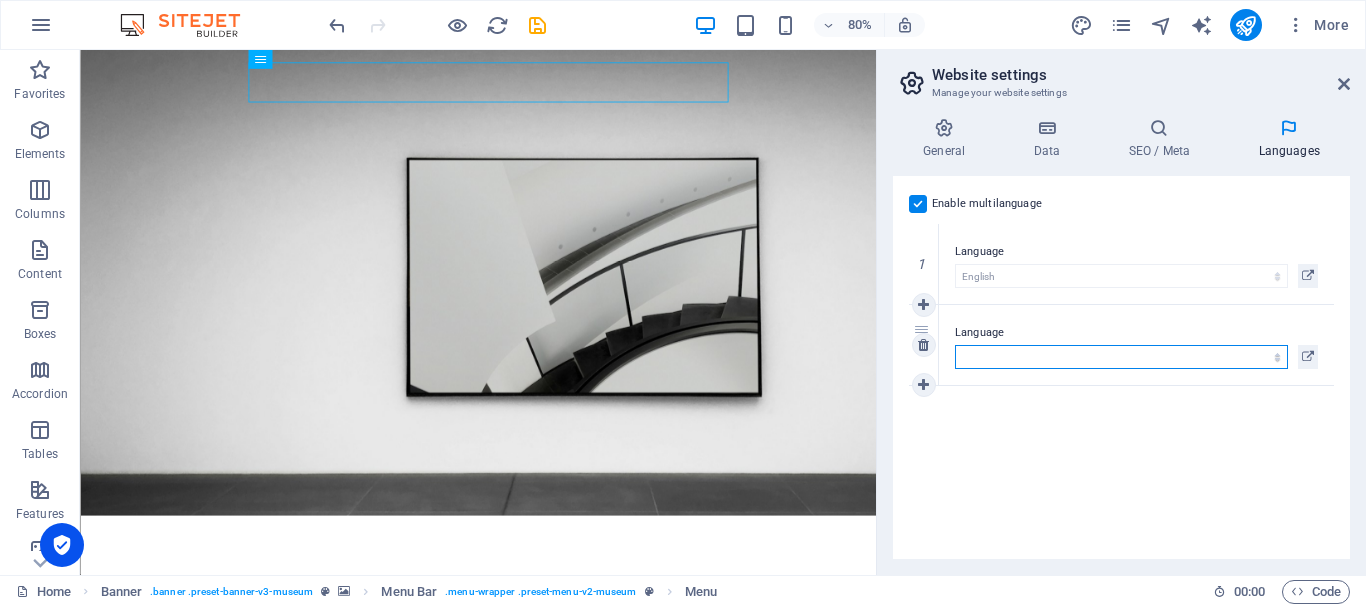 click on "Abkhazian Afar Afrikaans Akan Albanian Amharic Arabic Aragonese Armenian Assamese Avaric Avestan Aymara [GEOGRAPHIC_DATA]i Bambara Bashkir Basque Belarusian Bengali Bihari languages Bislama Bokmål [GEOGRAPHIC_DATA]an Breton Bulgarian Burmese Catalan Central Khmer Chamorro Chechen Chinese Church Slavic Chuvash Cornish Corsican Cree Croatian Czech Danish Dutch Dzongkha English Esperanto Estonian Ewe Faroese Farsi (Persian) [GEOGRAPHIC_DATA]an Finnish French Fulah Gaelic Galician Ganda Georgian German Greek Greenlandic Guaraní Gujarati [GEOGRAPHIC_DATA]an Creole Hausa Hebrew Herero Hindi Hiri Motu Hungarian Icelandic Ido Igbo Indonesian Interlingua Interlingue Inuktitut Inupiaq Irish Italian Japanese Javanese Kannada Kanuri Kashmiri Kazakh Kikuyu Kinyarwanda Komi Kongo Korean Kurdish Kwanyama Kyrgyz Lao [GEOGRAPHIC_DATA] Latvian Limburgish Lingala Lithuanian Luba-[GEOGRAPHIC_DATA] [GEOGRAPHIC_DATA] Macedonian Malagasy Malay Malayalam Maldivian Maltese Manx Maori Marathi Marshallese Mongolian Nauru Navajo Ndonga Nepali [GEOGRAPHIC_DATA] Northern Sami Norwegian Norwegian Nynorsk Nuosu" at bounding box center [1121, 357] 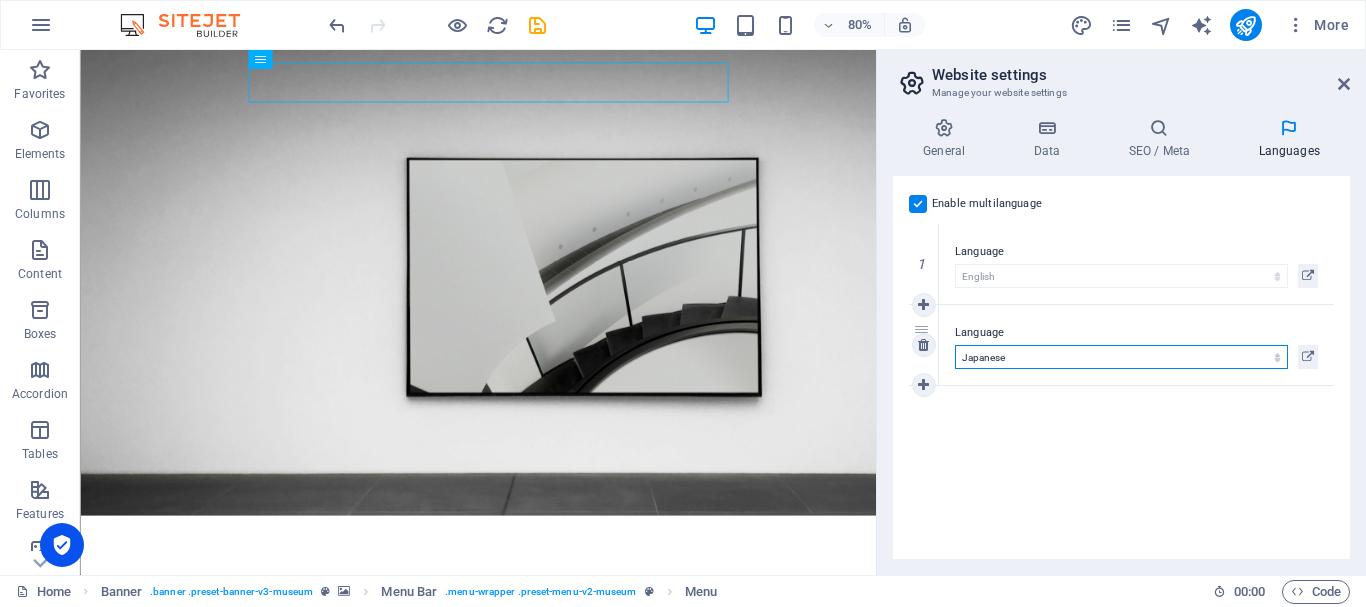 click on "Abkhazian Afar Afrikaans Akan Albanian Amharic Arabic Aragonese Armenian Assamese Avaric Avestan Aymara [GEOGRAPHIC_DATA]i Bambara Bashkir Basque Belarusian Bengali Bihari languages Bislama Bokmål [GEOGRAPHIC_DATA]an Breton Bulgarian Burmese Catalan Central Khmer Chamorro Chechen Chinese Church Slavic Chuvash Cornish Corsican Cree Croatian Czech Danish Dutch Dzongkha English Esperanto Estonian Ewe Faroese Farsi (Persian) [GEOGRAPHIC_DATA]an Finnish French Fulah Gaelic Galician Ganda Georgian German Greek Greenlandic Guaraní Gujarati [GEOGRAPHIC_DATA]an Creole Hausa Hebrew Herero Hindi Hiri Motu Hungarian Icelandic Ido Igbo Indonesian Interlingua Interlingue Inuktitut Inupiaq Irish Italian Japanese Javanese Kannada Kanuri Kashmiri Kazakh Kikuyu Kinyarwanda Komi Kongo Korean Kurdish Kwanyama Kyrgyz Lao [GEOGRAPHIC_DATA] Latvian Limburgish Lingala Lithuanian Luba-[GEOGRAPHIC_DATA] [GEOGRAPHIC_DATA] Macedonian Malagasy Malay Malayalam Maldivian Maltese Manx Maori Marathi Marshallese Mongolian Nauru Navajo Ndonga Nepali [GEOGRAPHIC_DATA] Northern Sami Norwegian Norwegian Nynorsk Nuosu" at bounding box center (1121, 357) 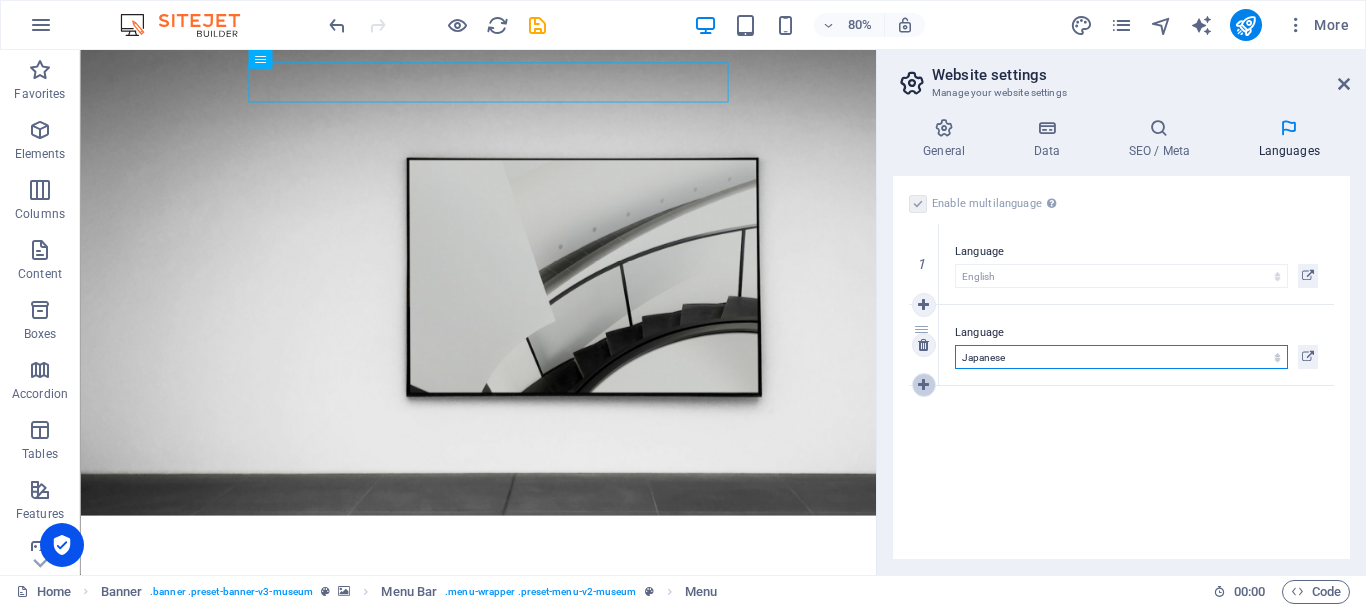 click at bounding box center [923, 385] 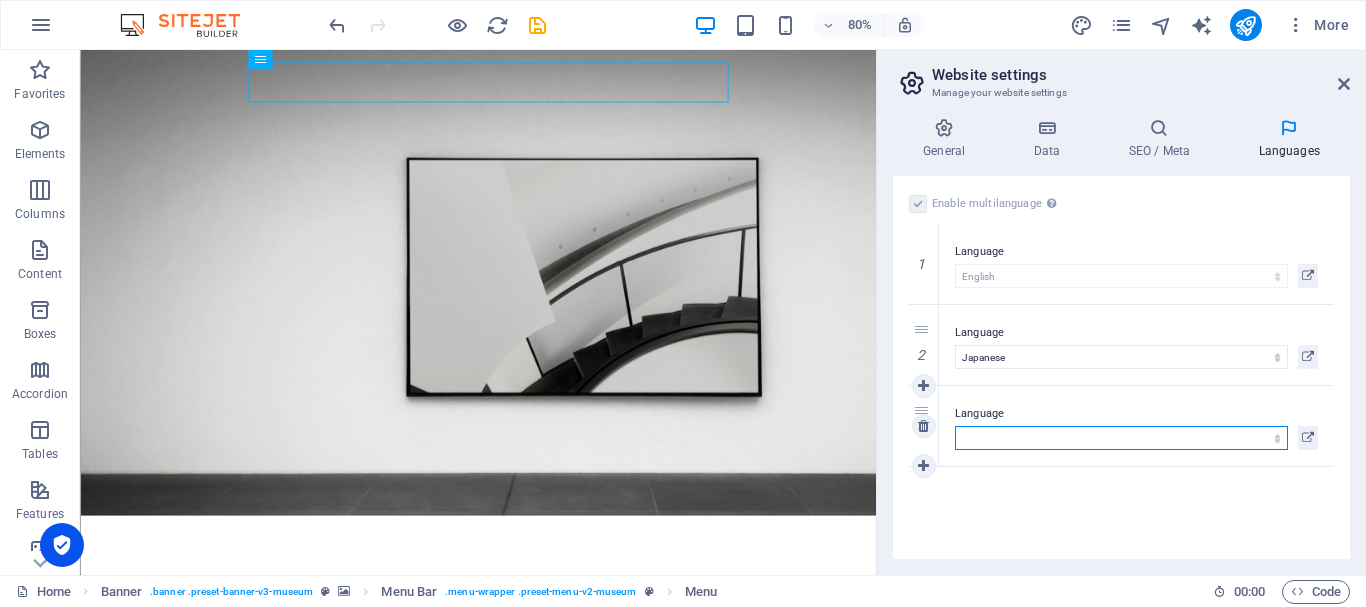 click on "Abkhazian Afar Afrikaans Akan Albanian Amharic Arabic Aragonese Armenian Assamese Avaric Avestan Aymara [GEOGRAPHIC_DATA]i Bambara Bashkir Basque Belarusian Bengali Bihari languages Bislama Bokmål [GEOGRAPHIC_DATA]an Breton Bulgarian Burmese Catalan Central Khmer Chamorro Chechen Chinese Church Slavic Chuvash Cornish Corsican Cree Croatian Czech Danish Dutch Dzongkha English Esperanto Estonian Ewe Faroese Farsi (Persian) [GEOGRAPHIC_DATA]an Finnish French Fulah Gaelic Galician Ganda Georgian German Greek Greenlandic Guaraní Gujarati [GEOGRAPHIC_DATA]an Creole Hausa Hebrew Herero Hindi Hiri Motu Hungarian Icelandic Ido Igbo Indonesian Interlingua Interlingue Inuktitut Inupiaq Irish Italian Japanese Javanese Kannada Kanuri Kashmiri Kazakh Kikuyu Kinyarwanda Komi Kongo Korean Kurdish Kwanyama Kyrgyz Lao [GEOGRAPHIC_DATA] Latvian Limburgish Lingala Lithuanian Luba-[GEOGRAPHIC_DATA] [GEOGRAPHIC_DATA] Macedonian Malagasy Malay Malayalam Maldivian Maltese Manx Maori Marathi Marshallese Mongolian Nauru Navajo Ndonga Nepali [GEOGRAPHIC_DATA] Northern Sami Norwegian Norwegian Nynorsk Nuosu" at bounding box center (1121, 438) 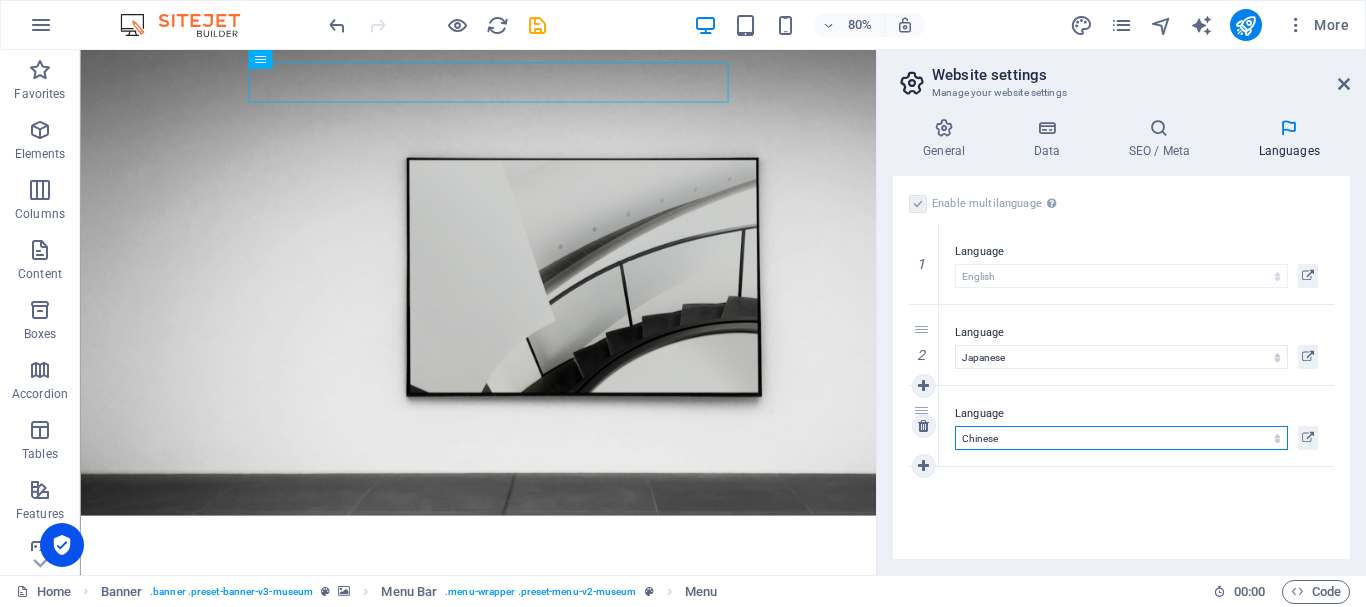 click on "Abkhazian Afar Afrikaans Akan Albanian Amharic Arabic Aragonese Armenian Assamese Avaric Avestan Aymara [GEOGRAPHIC_DATA]i Bambara Bashkir Basque Belarusian Bengali Bihari languages Bislama Bokmål [GEOGRAPHIC_DATA]an Breton Bulgarian Burmese Catalan Central Khmer Chamorro Chechen Chinese Church Slavic Chuvash Cornish Corsican Cree Croatian Czech Danish Dutch Dzongkha English Esperanto Estonian Ewe Faroese Farsi (Persian) [GEOGRAPHIC_DATA]an Finnish French Fulah Gaelic Galician Ganda Georgian German Greek Greenlandic Guaraní Gujarati [GEOGRAPHIC_DATA]an Creole Hausa Hebrew Herero Hindi Hiri Motu Hungarian Icelandic Ido Igbo Indonesian Interlingua Interlingue Inuktitut Inupiaq Irish Italian Japanese Javanese Kannada Kanuri Kashmiri Kazakh Kikuyu Kinyarwanda Komi Kongo Korean Kurdish Kwanyama Kyrgyz Lao [GEOGRAPHIC_DATA] Latvian Limburgish Lingala Lithuanian Luba-[GEOGRAPHIC_DATA] [GEOGRAPHIC_DATA] Macedonian Malagasy Malay Malayalam Maldivian Maltese Manx Maori Marathi Marshallese Mongolian Nauru Navajo Ndonga Nepali [GEOGRAPHIC_DATA] Northern Sami Norwegian Norwegian Nynorsk Nuosu" at bounding box center [1121, 438] 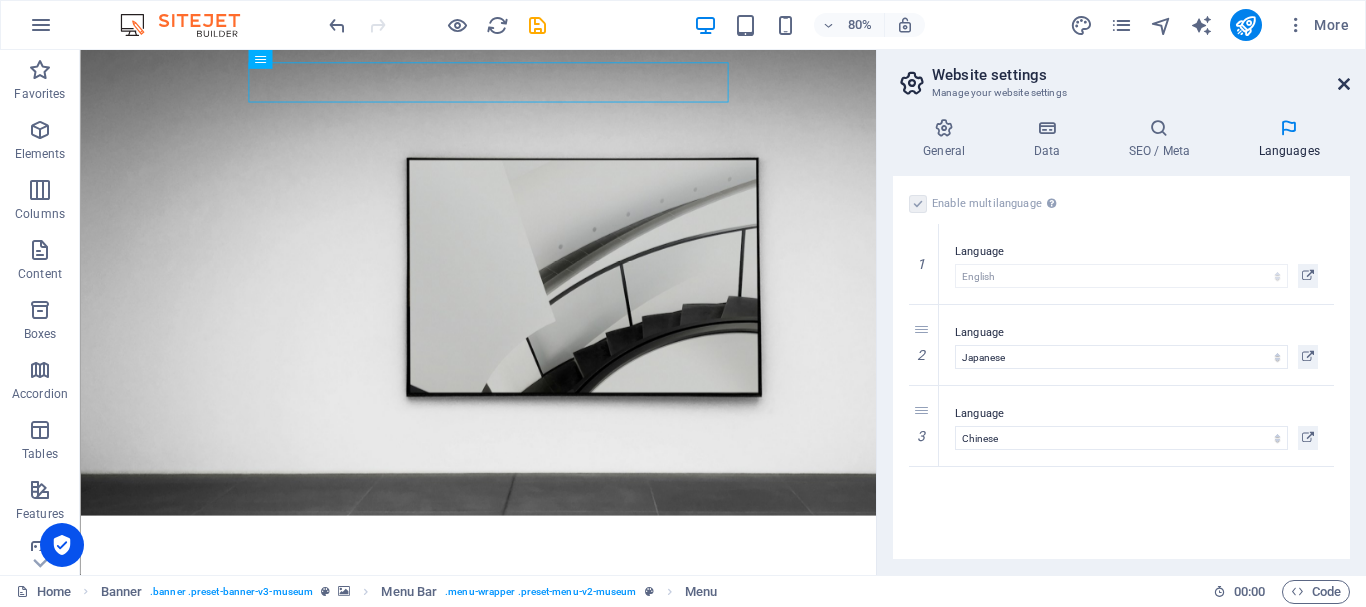 click at bounding box center (1344, 84) 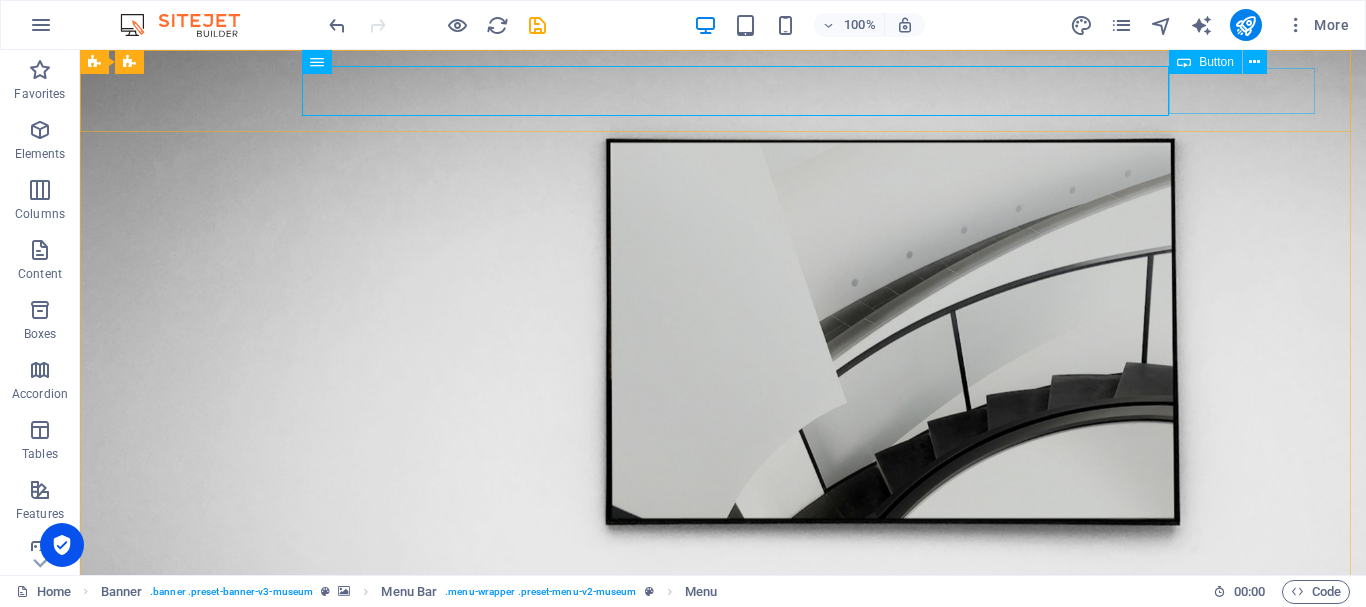 click on "Button" at bounding box center (1216, 62) 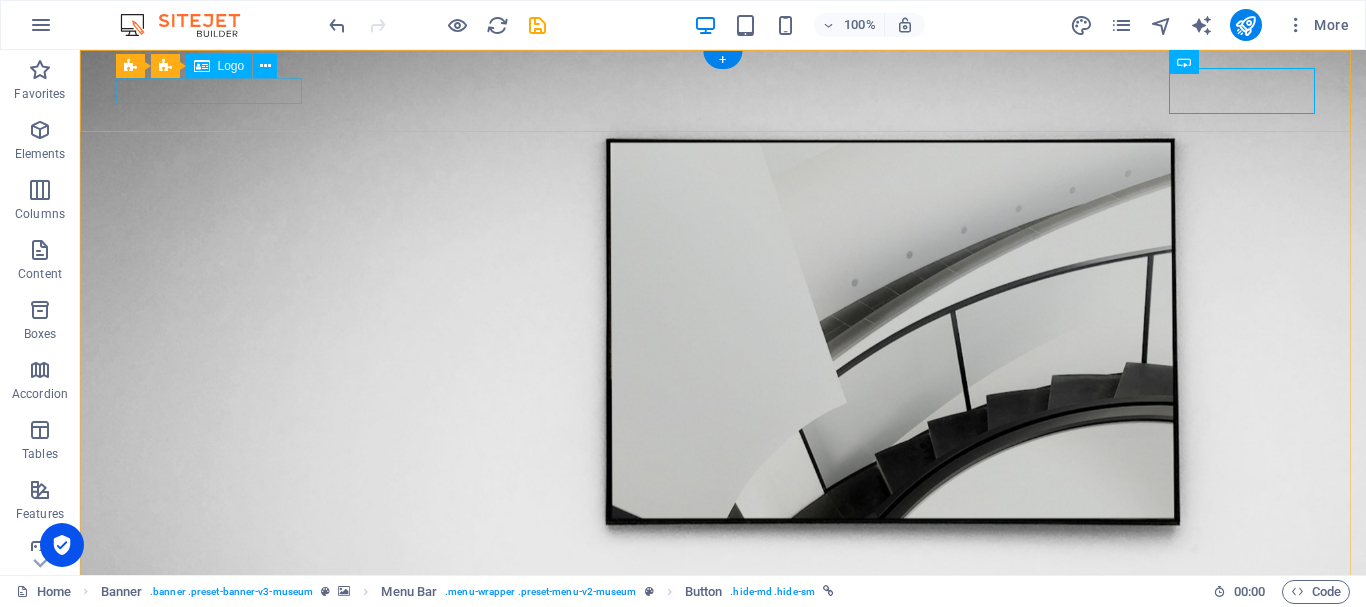click at bounding box center [723, 660] 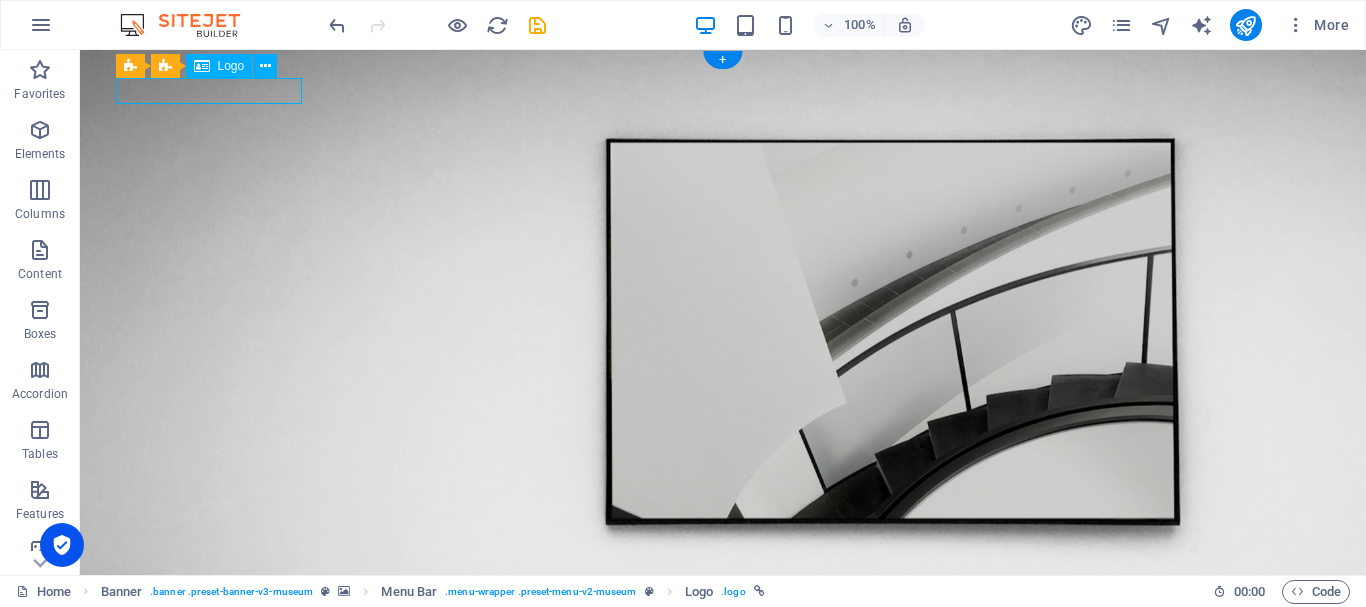 click at bounding box center (723, 660) 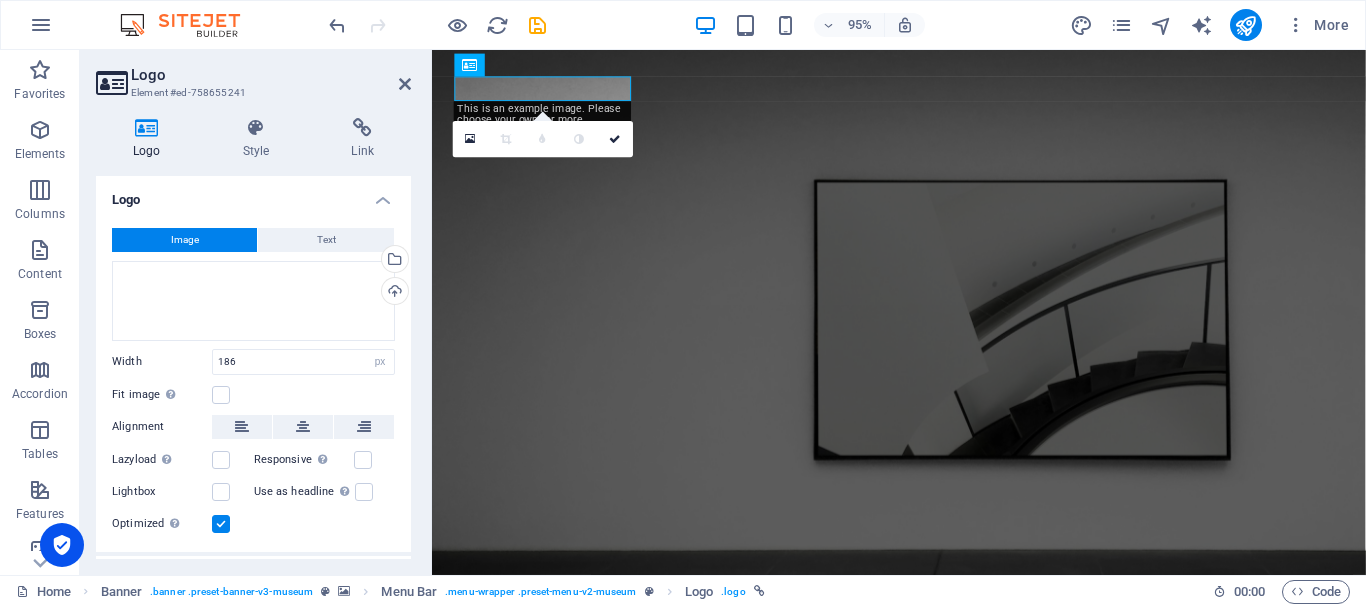 click at bounding box center [147, 128] 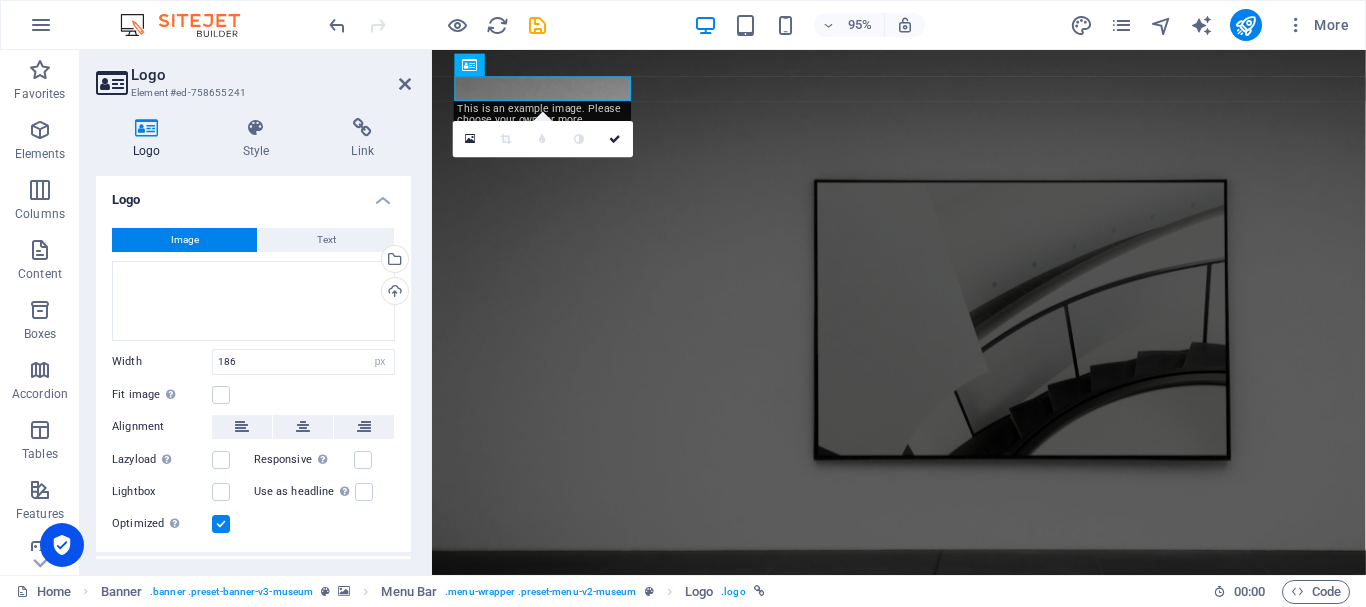 click on "Image" at bounding box center (185, 240) 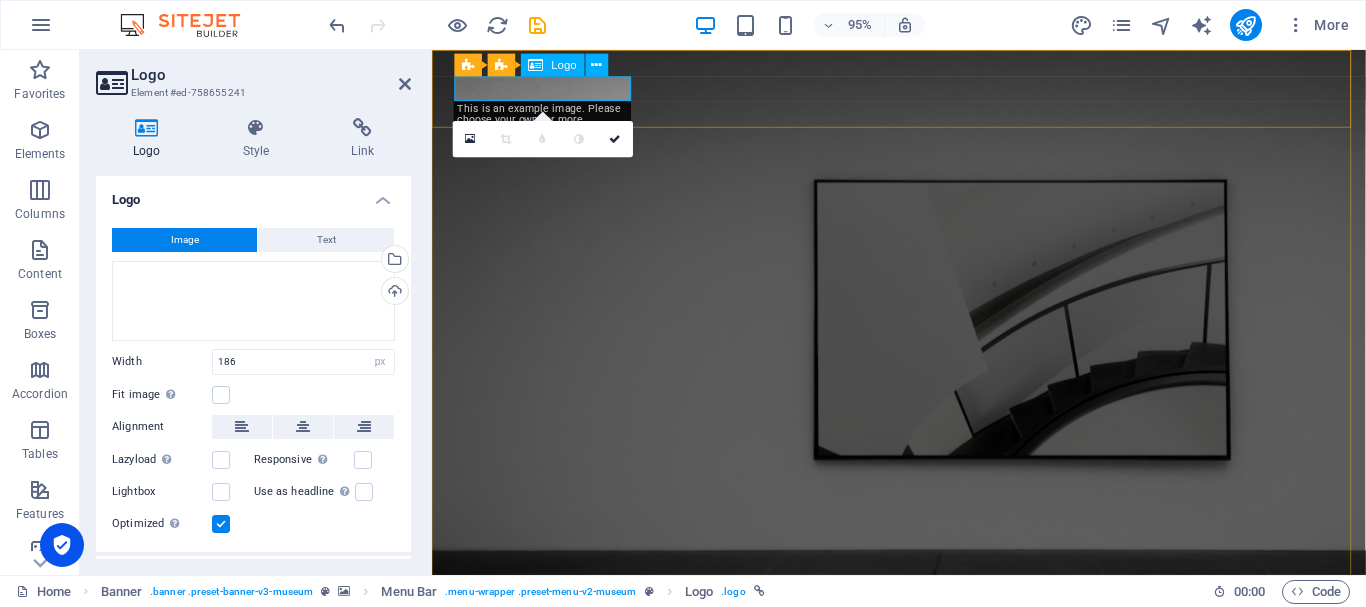 click at bounding box center (536, 65) 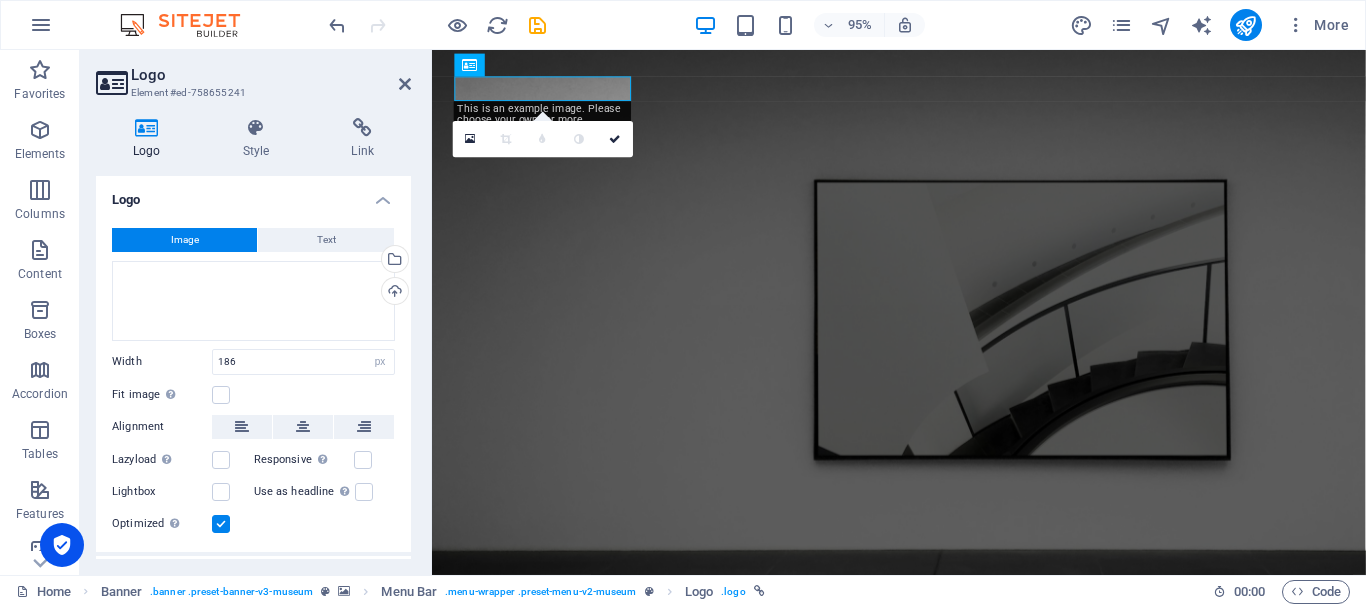 click on "Image" at bounding box center [184, 240] 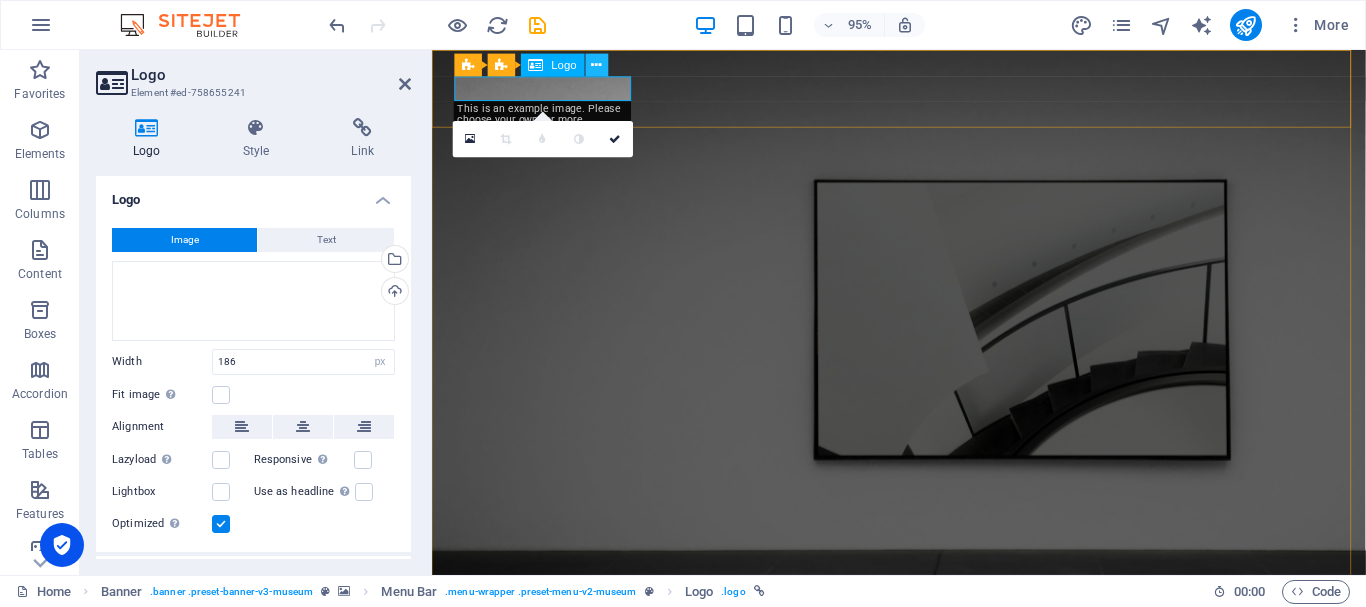 click at bounding box center [597, 66] 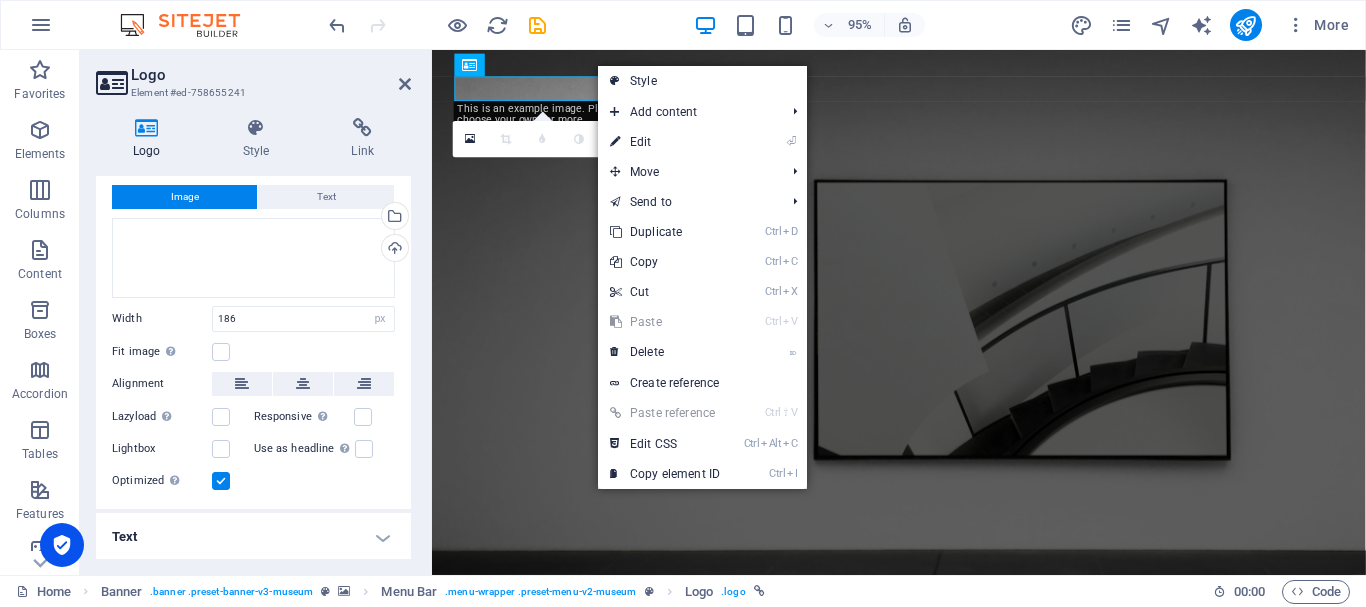 scroll, scrollTop: 45, scrollLeft: 0, axis: vertical 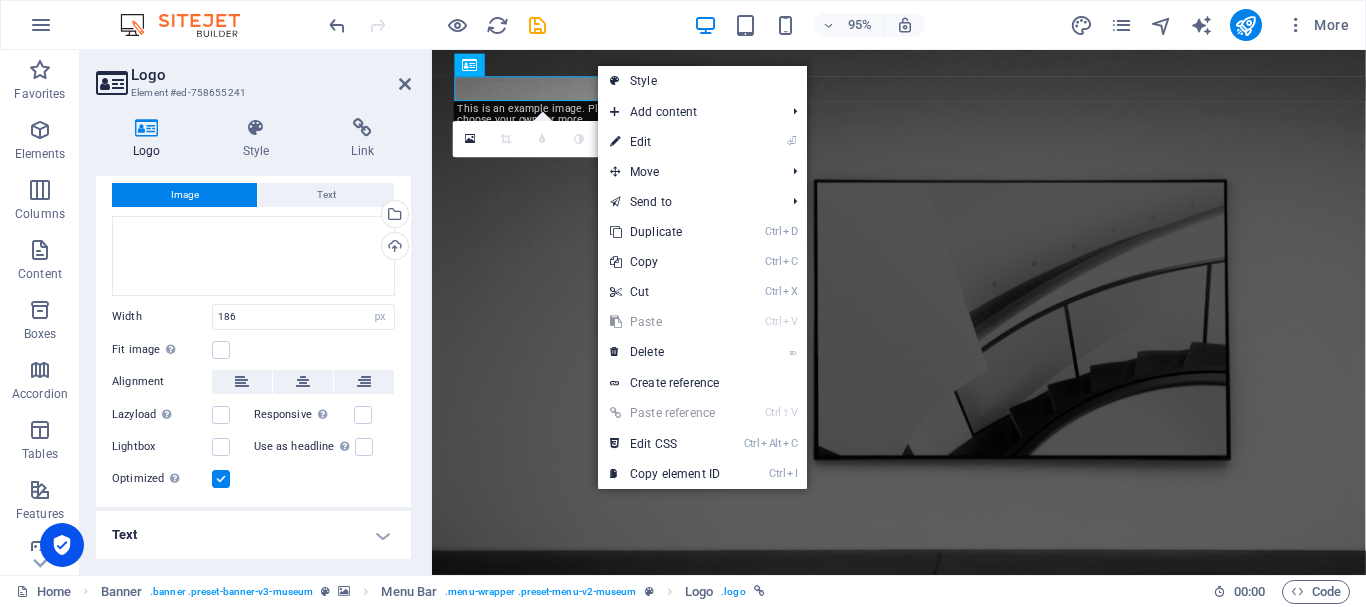 click on "Image" at bounding box center (184, 195) 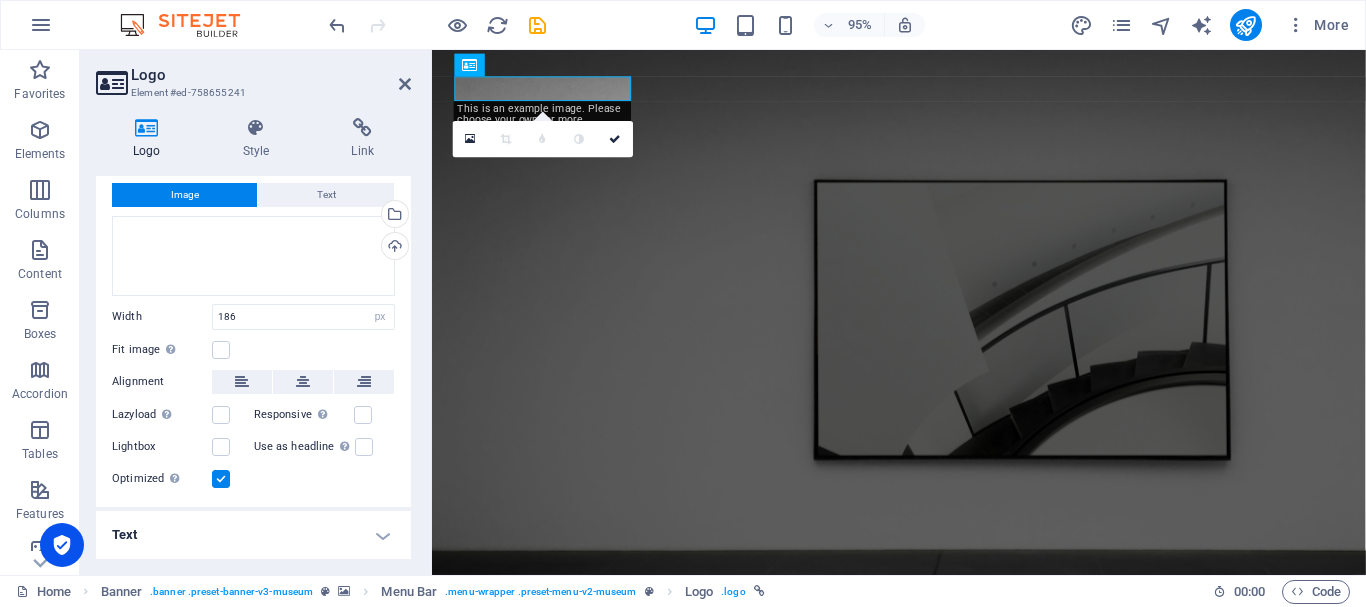 click on "Image" at bounding box center [185, 195] 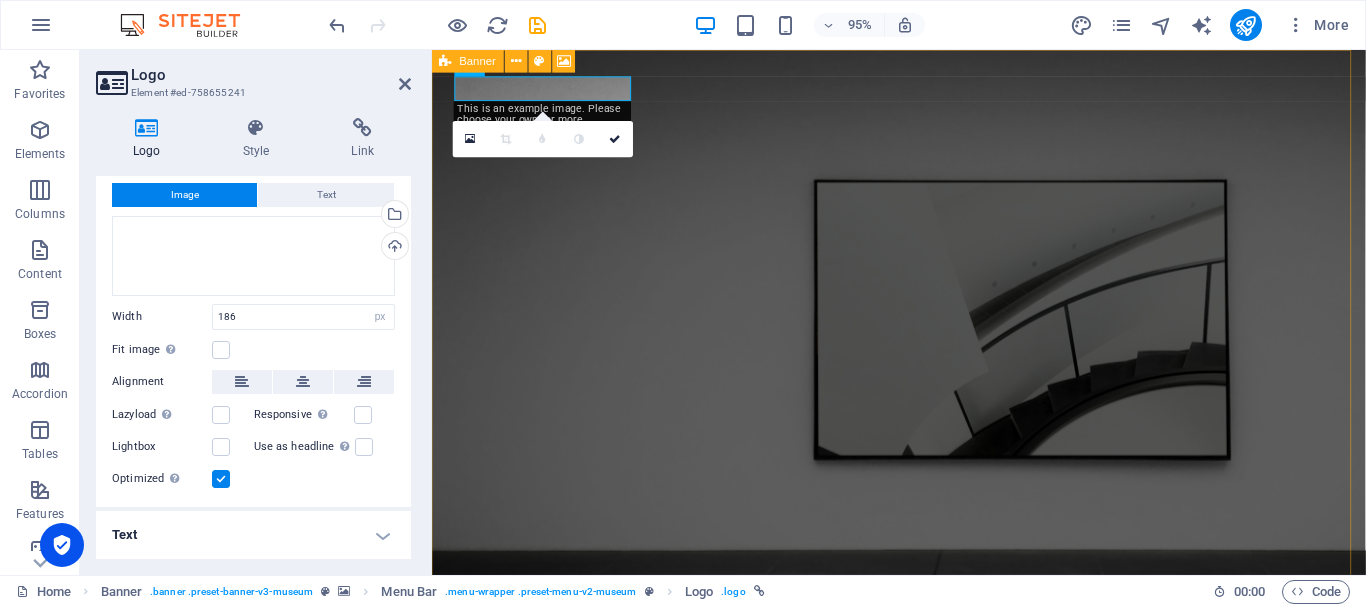 click on "Banner" at bounding box center (478, 61) 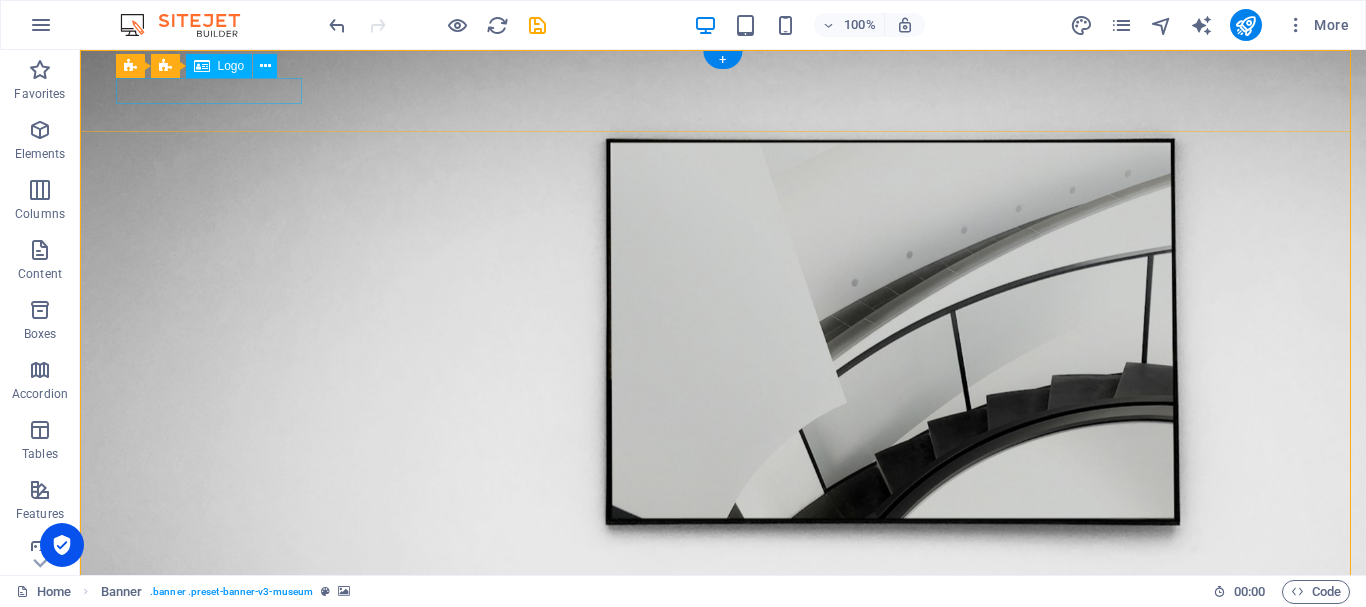 click at bounding box center (723, 660) 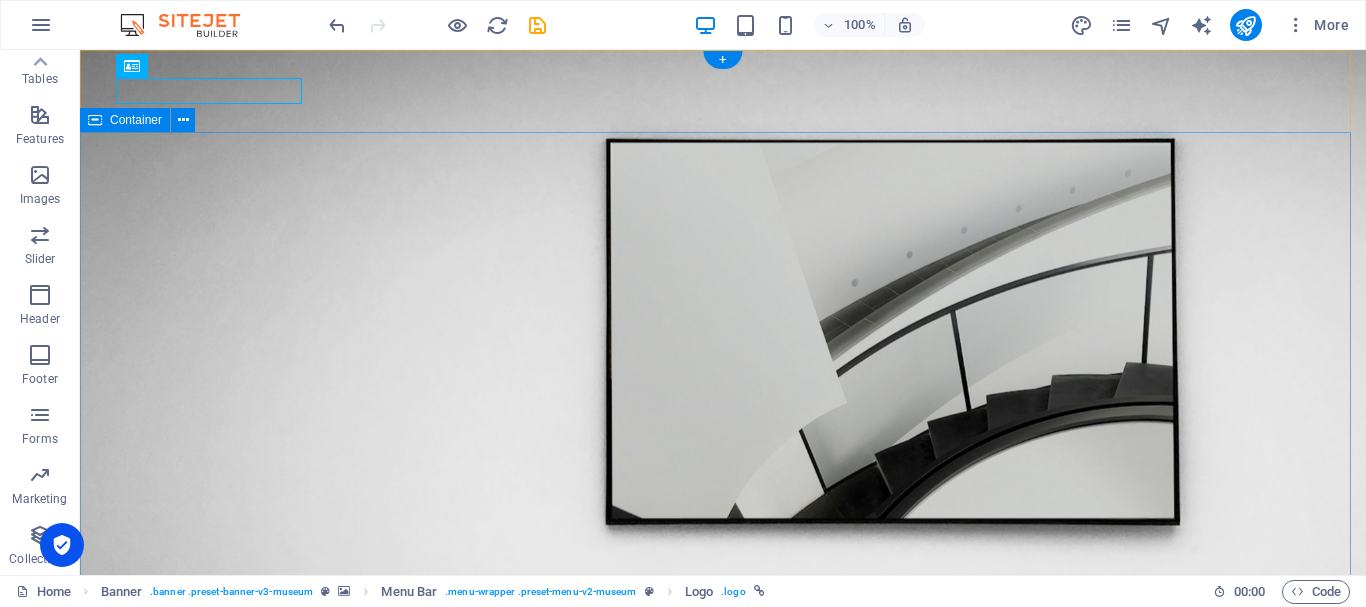 scroll, scrollTop: 75, scrollLeft: 0, axis: vertical 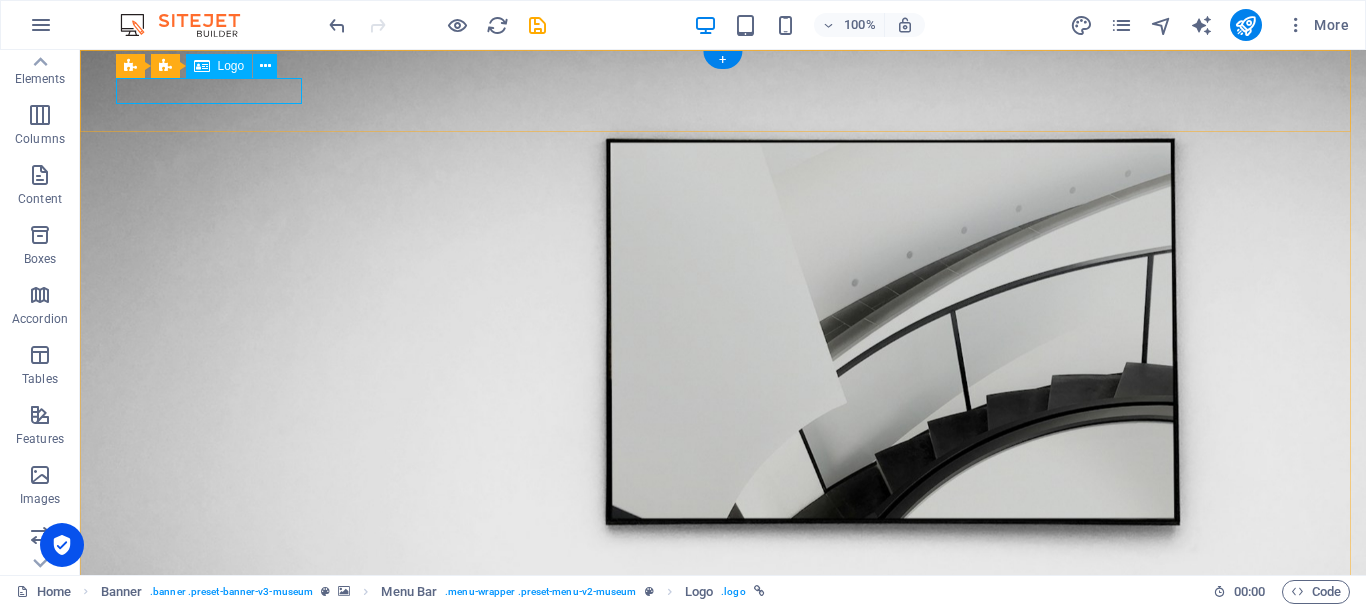 click at bounding box center (723, 660) 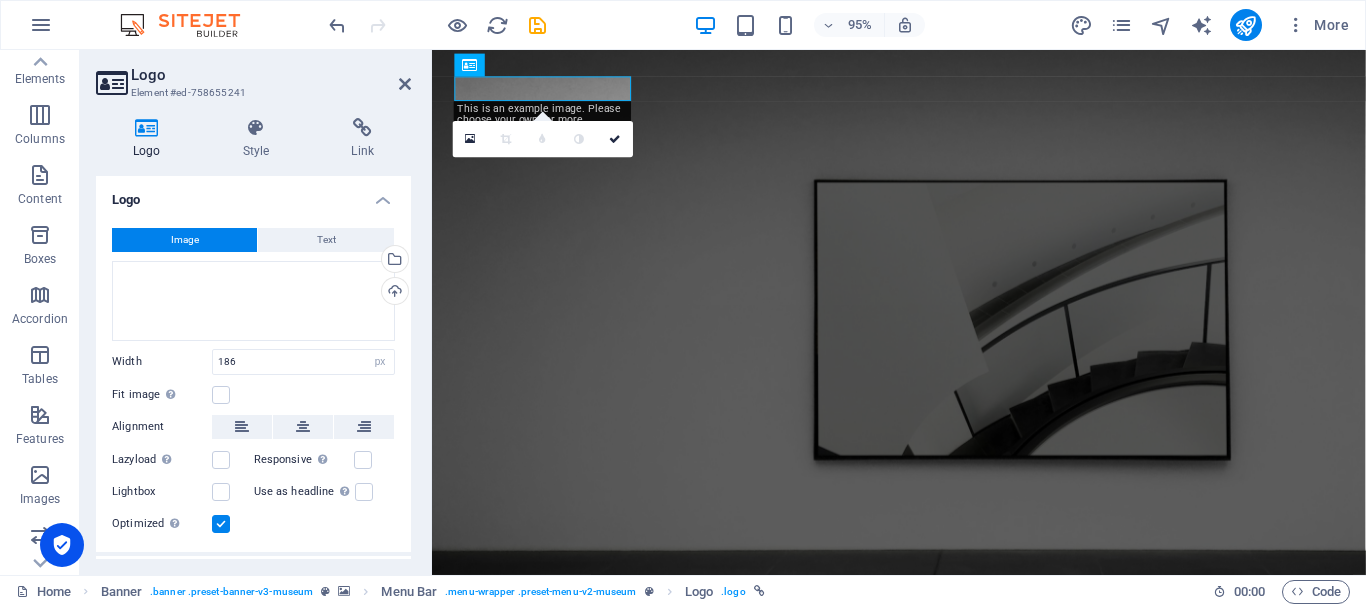 click at bounding box center (147, 128) 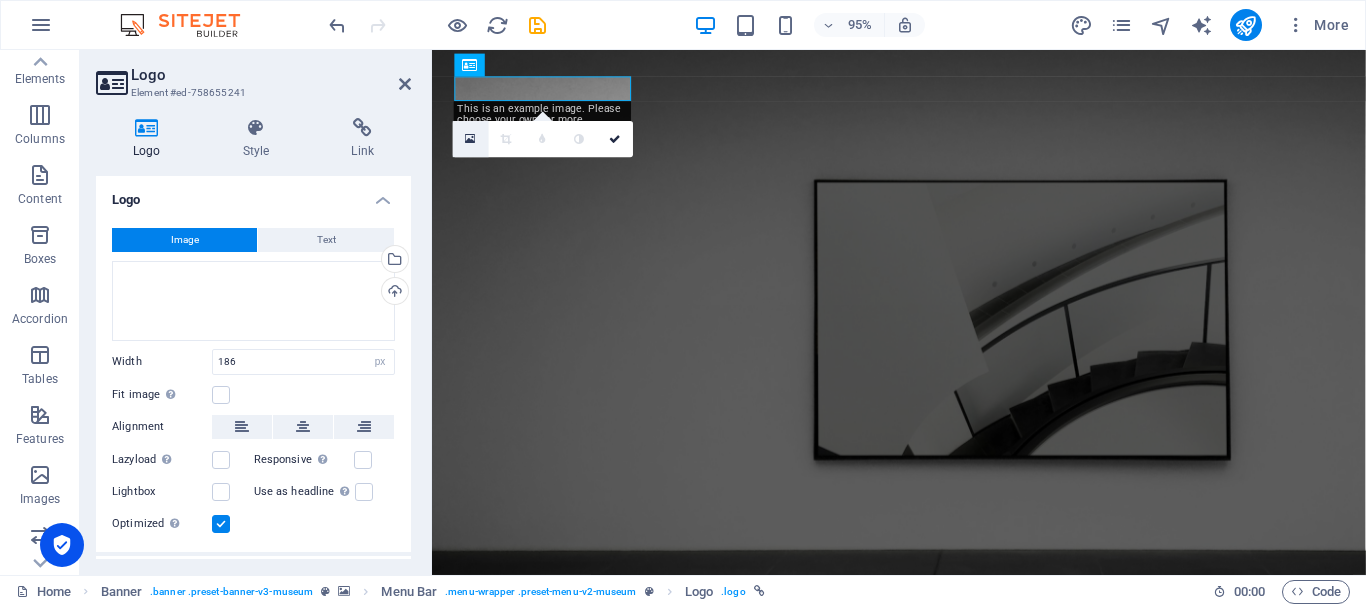 click at bounding box center [471, 139] 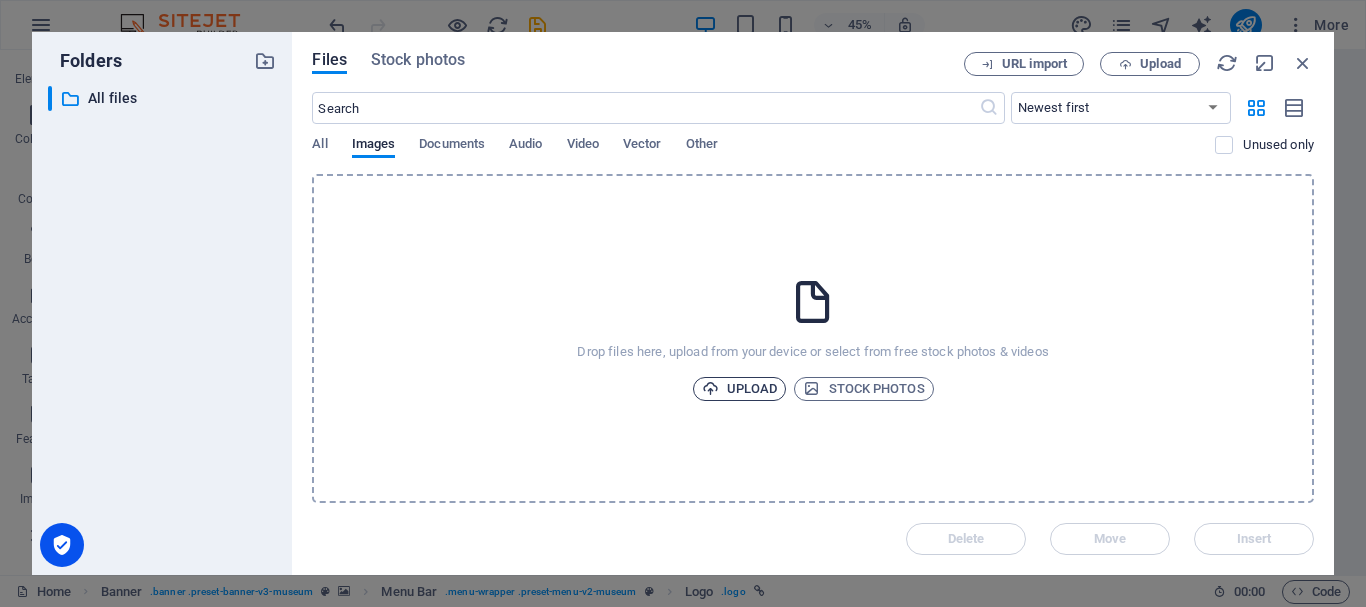 click on "Upload" at bounding box center (740, 389) 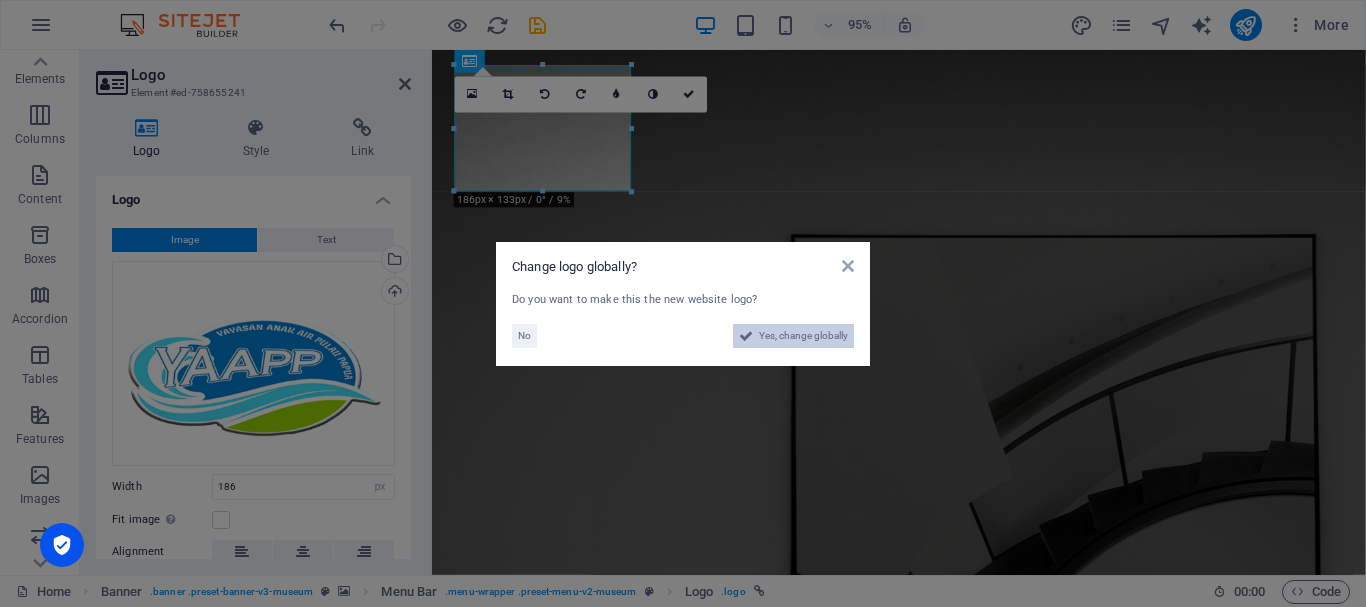 click on "Yes, change globally" at bounding box center [803, 336] 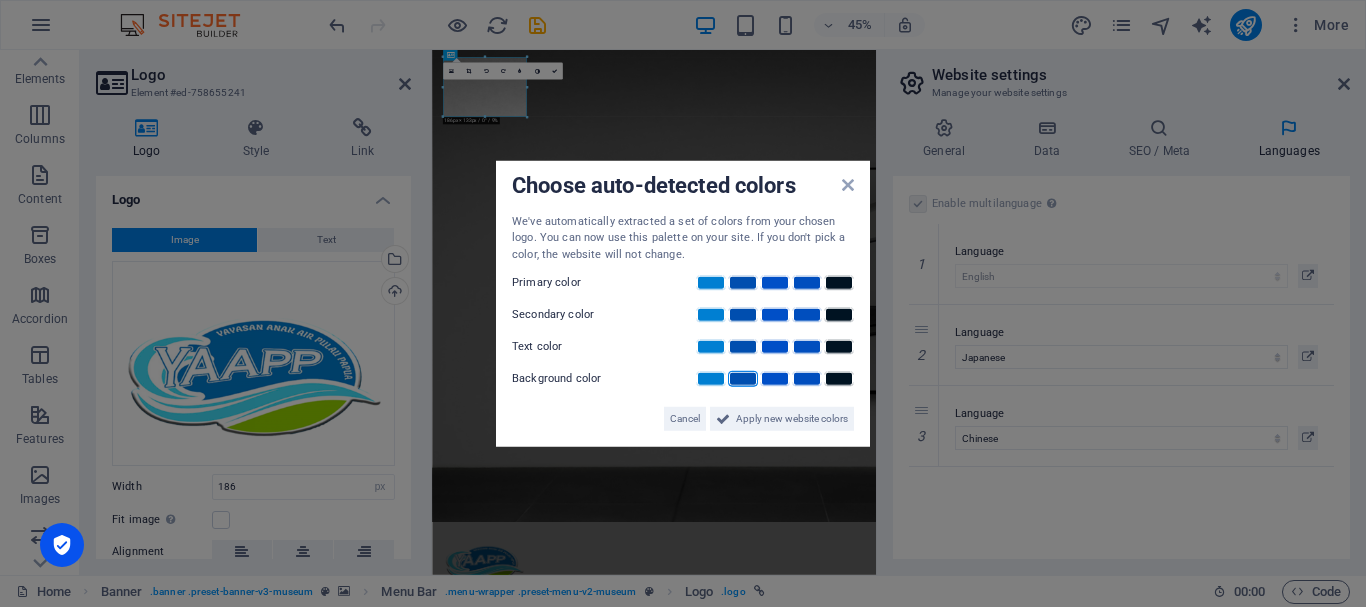 click at bounding box center (743, 379) 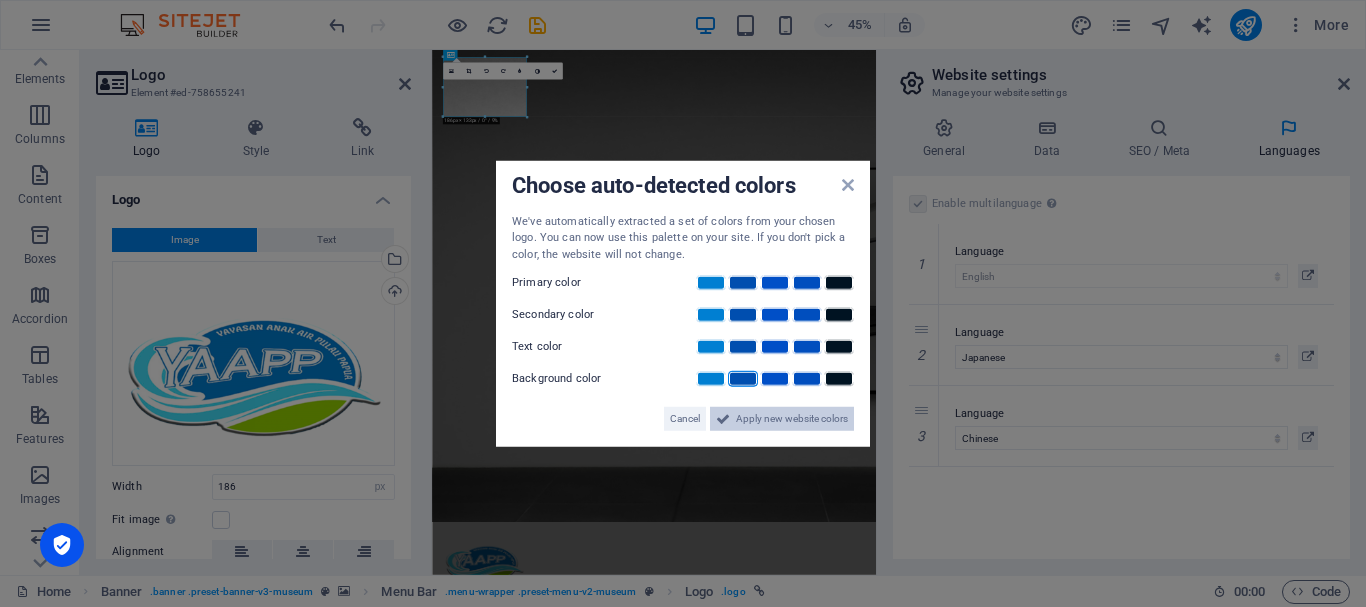 click on "Apply new website colors" at bounding box center [792, 419] 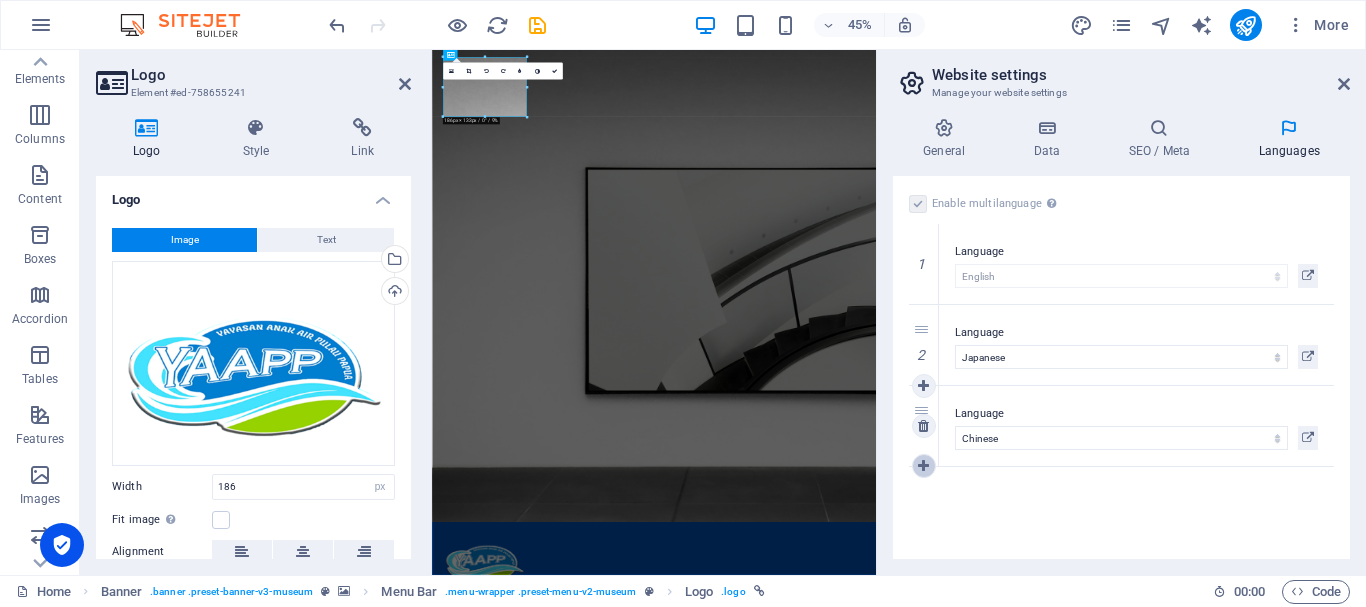 click at bounding box center (923, 466) 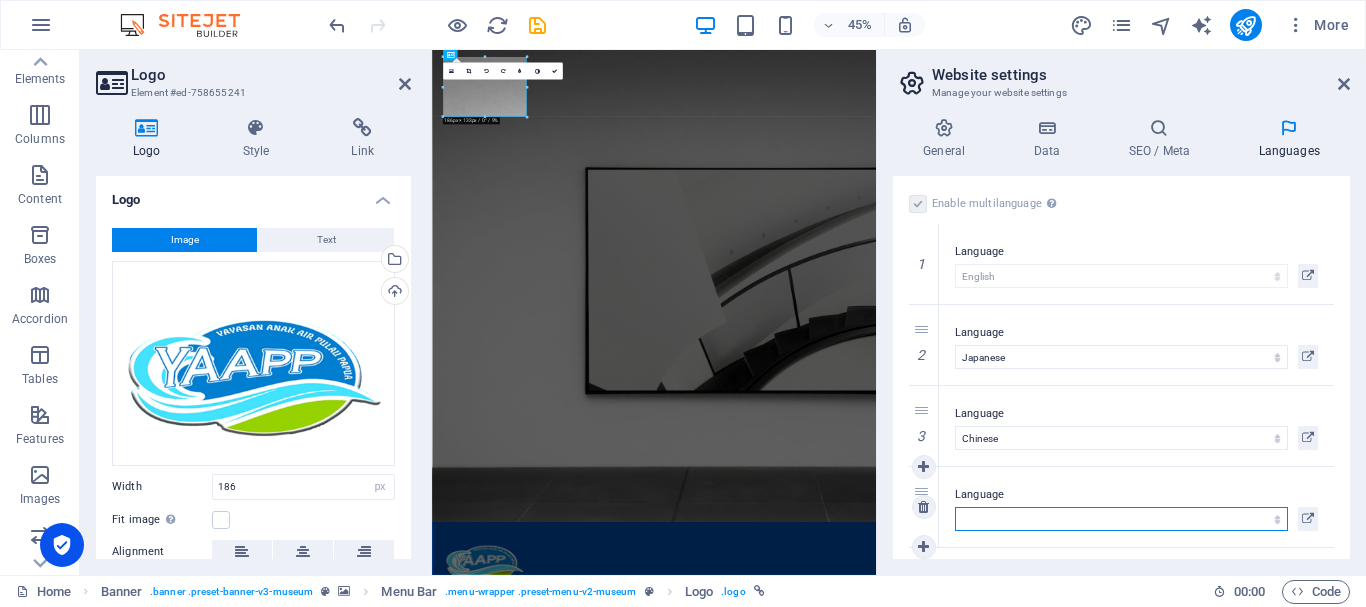 click on "Abkhazian Afar Afrikaans Akan Albanian Amharic Arabic Aragonese Armenian Assamese Avaric Avestan Aymara [GEOGRAPHIC_DATA]i Bambara Bashkir Basque Belarusian Bengali Bihari languages Bislama Bokmål [GEOGRAPHIC_DATA]an Breton Bulgarian Burmese Catalan Central Khmer Chamorro Chechen Chinese Church Slavic Chuvash Cornish Corsican Cree Croatian Czech Danish Dutch Dzongkha English Esperanto Estonian Ewe Faroese Farsi (Persian) [GEOGRAPHIC_DATA]an Finnish French Fulah Gaelic Galician Ganda Georgian German Greek Greenlandic Guaraní Gujarati [GEOGRAPHIC_DATA]an Creole Hausa Hebrew Herero Hindi Hiri Motu Hungarian Icelandic Ido Igbo Indonesian Interlingua Interlingue Inuktitut Inupiaq Irish Italian Japanese Javanese Kannada Kanuri Kashmiri Kazakh Kikuyu Kinyarwanda Komi Kongo Korean Kurdish Kwanyama Kyrgyz Lao [GEOGRAPHIC_DATA] Latvian Limburgish Lingala Lithuanian Luba-[GEOGRAPHIC_DATA] [GEOGRAPHIC_DATA] Macedonian Malagasy Malay Malayalam Maldivian Maltese Manx Maori Marathi Marshallese Mongolian Nauru Navajo Ndonga Nepali [GEOGRAPHIC_DATA] Northern Sami Norwegian Norwegian Nynorsk Nuosu" at bounding box center [1121, 519] 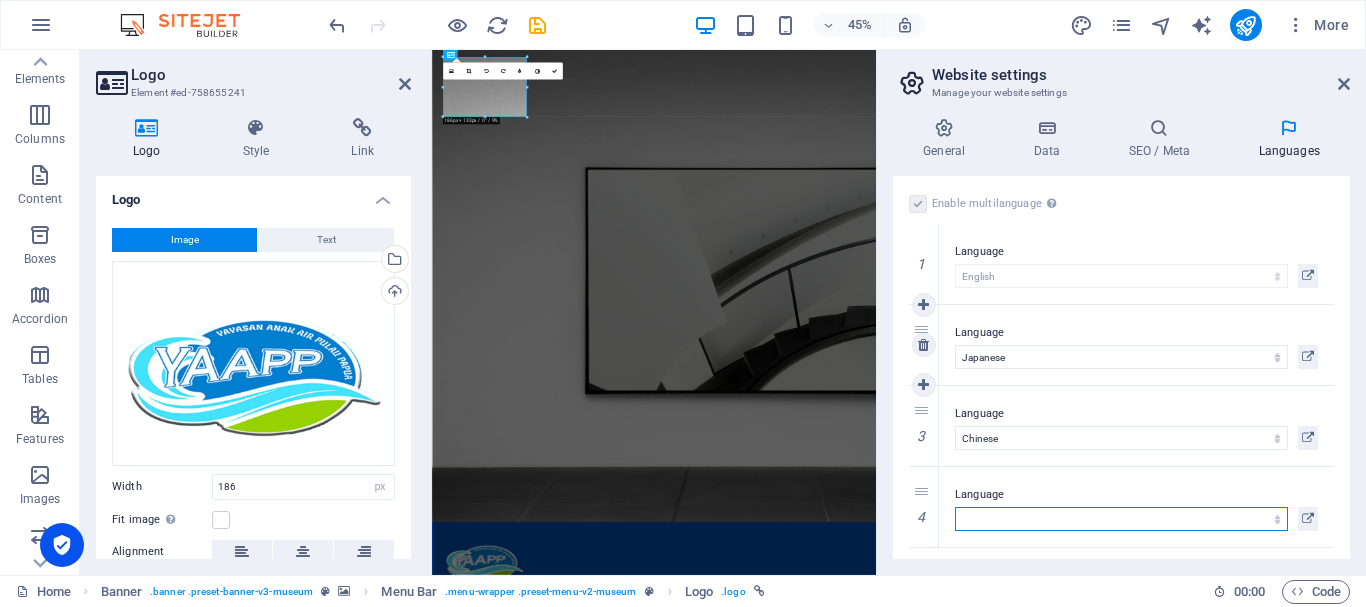 select on "148" 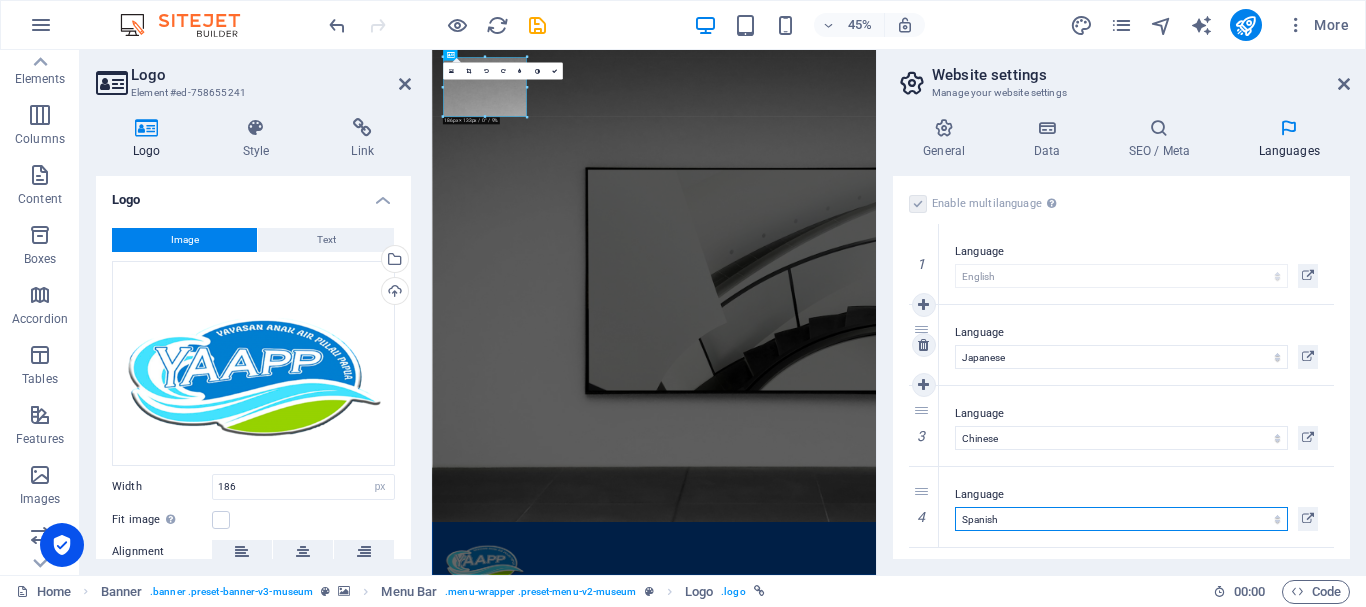 click on "Abkhazian Afar Afrikaans Akan Albanian Amharic Arabic Aragonese Armenian Assamese Avaric Avestan Aymara [GEOGRAPHIC_DATA]i Bambara Bashkir Basque Belarusian Bengali Bihari languages Bislama Bokmål [GEOGRAPHIC_DATA]an Breton Bulgarian Burmese Catalan Central Khmer Chamorro Chechen Chinese Church Slavic Chuvash Cornish Corsican Cree Croatian Czech Danish Dutch Dzongkha English Esperanto Estonian Ewe Faroese Farsi (Persian) [GEOGRAPHIC_DATA]an Finnish French Fulah Gaelic Galician Ganda Georgian German Greek Greenlandic Guaraní Gujarati [GEOGRAPHIC_DATA]an Creole Hausa Hebrew Herero Hindi Hiri Motu Hungarian Icelandic Ido Igbo Indonesian Interlingua Interlingue Inuktitut Inupiaq Irish Italian Japanese Javanese Kannada Kanuri Kashmiri Kazakh Kikuyu Kinyarwanda Komi Kongo Korean Kurdish Kwanyama Kyrgyz Lao [GEOGRAPHIC_DATA] Latvian Limburgish Lingala Lithuanian Luba-[GEOGRAPHIC_DATA] [GEOGRAPHIC_DATA] Macedonian Malagasy Malay Malayalam Maldivian Maltese Manx Maori Marathi Marshallese Mongolian Nauru Navajo Ndonga Nepali [GEOGRAPHIC_DATA] Northern Sami Norwegian Norwegian Nynorsk Nuosu" at bounding box center [1121, 519] 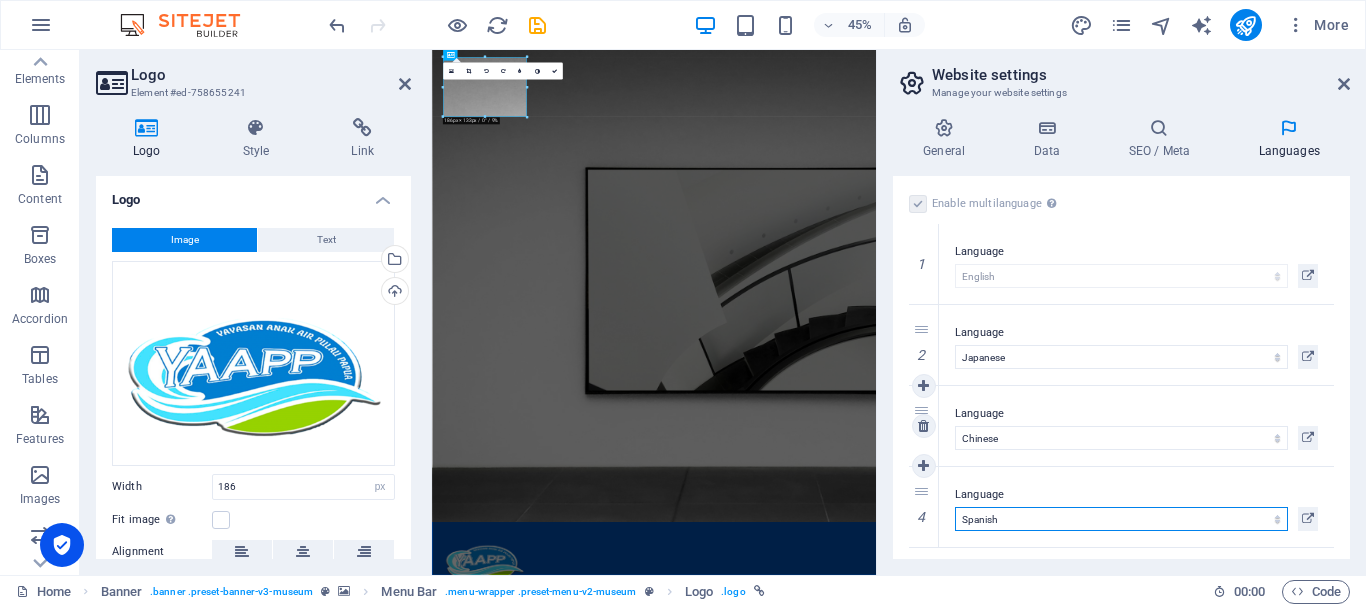 scroll, scrollTop: 5, scrollLeft: 0, axis: vertical 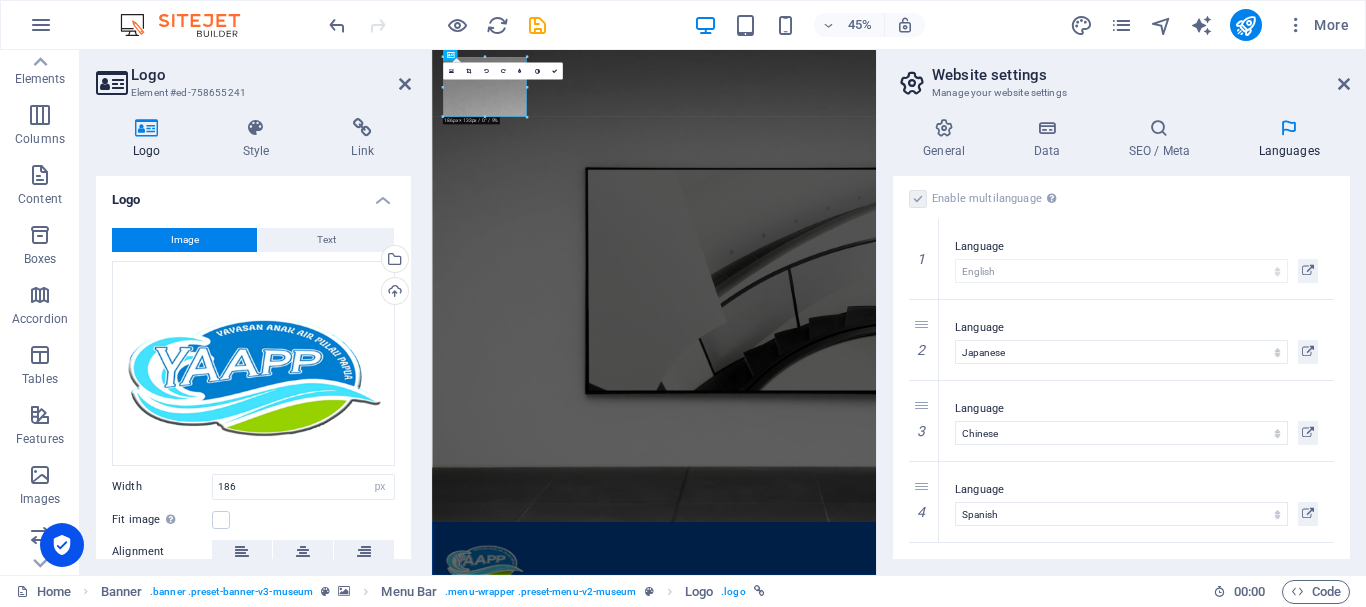click at bounding box center (1289, 128) 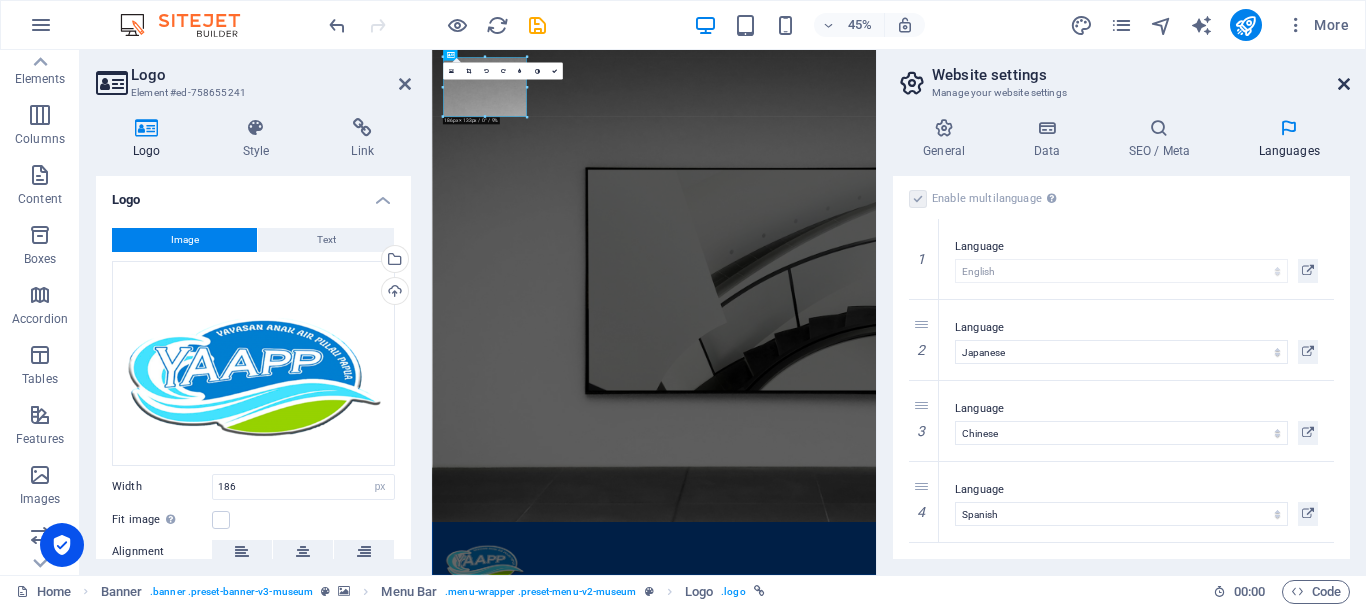 click at bounding box center (1344, 84) 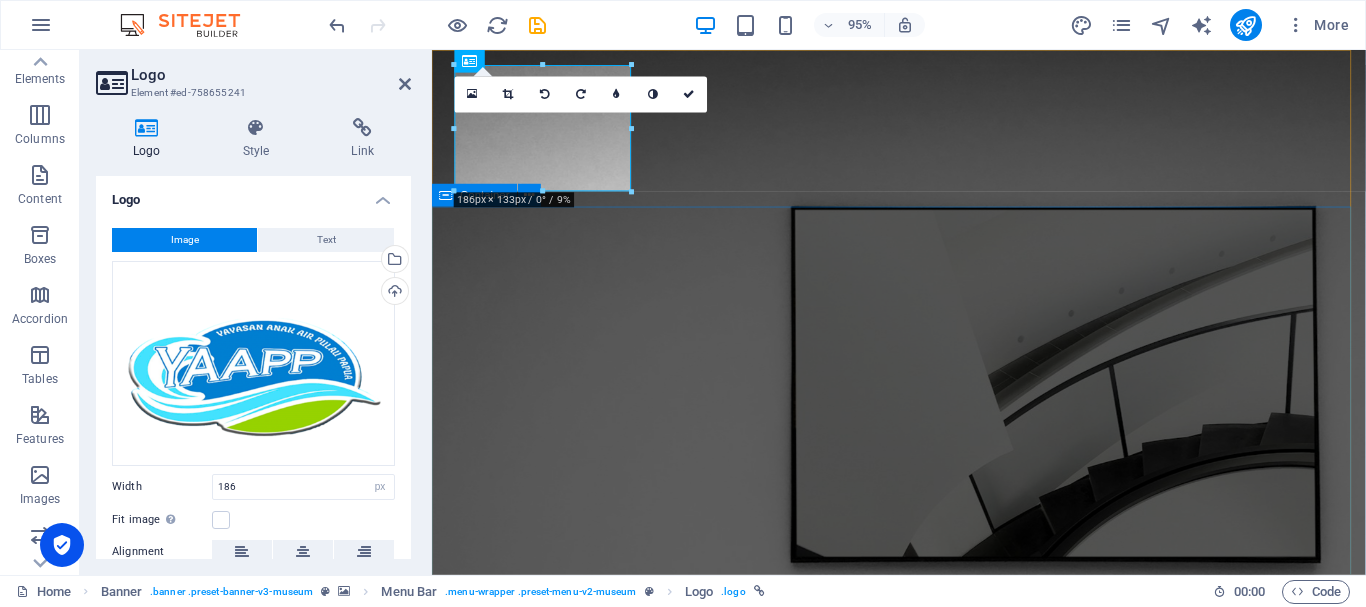 scroll, scrollTop: 0, scrollLeft: 0, axis: both 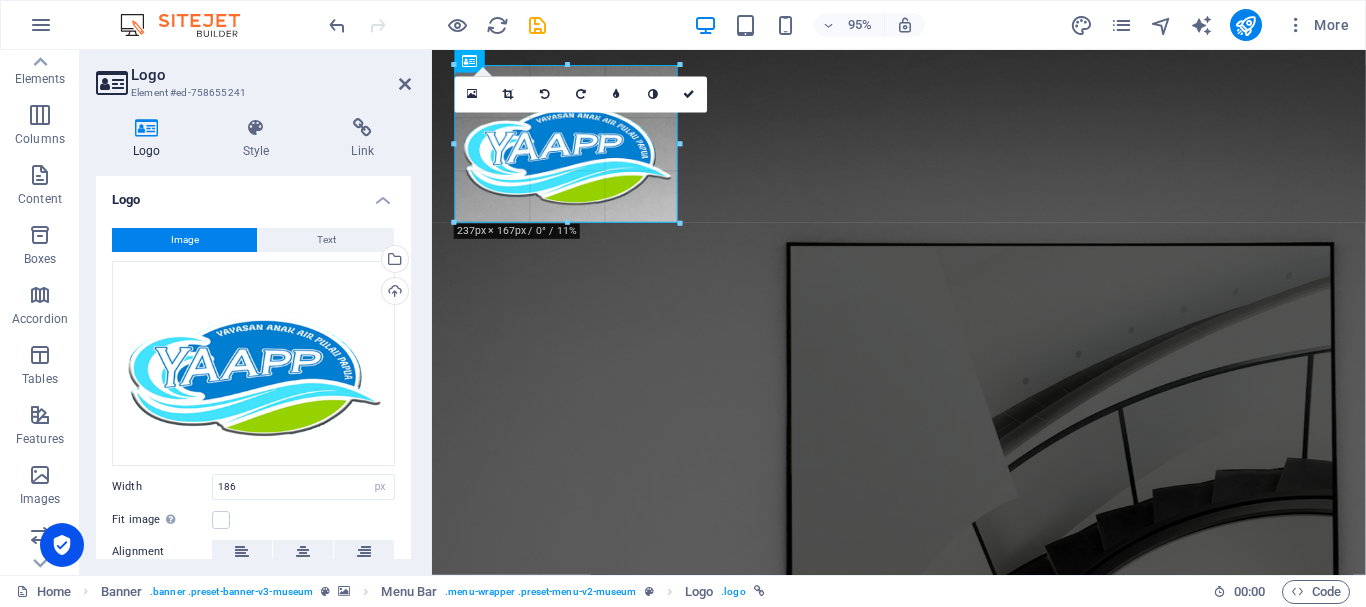 drag, startPoint x: 633, startPoint y: 194, endPoint x: 682, endPoint y: 215, distance: 53.310413 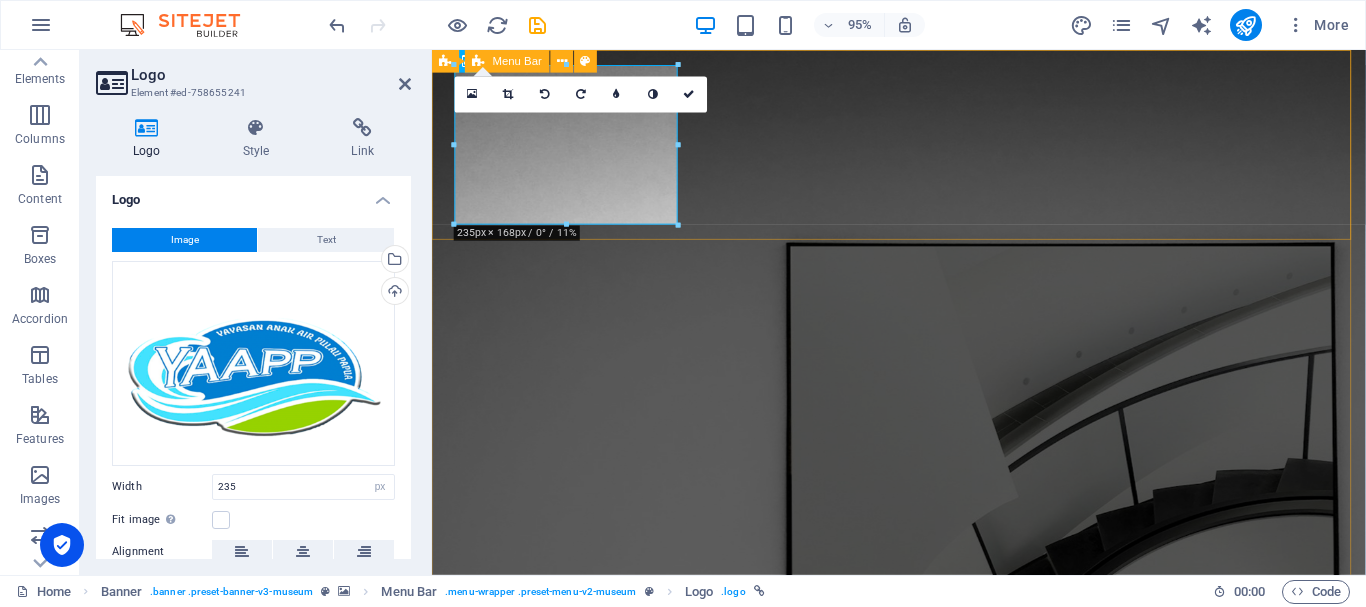 click on "About Us Exhibitions Events Contact Explore" at bounding box center (923, 1014) 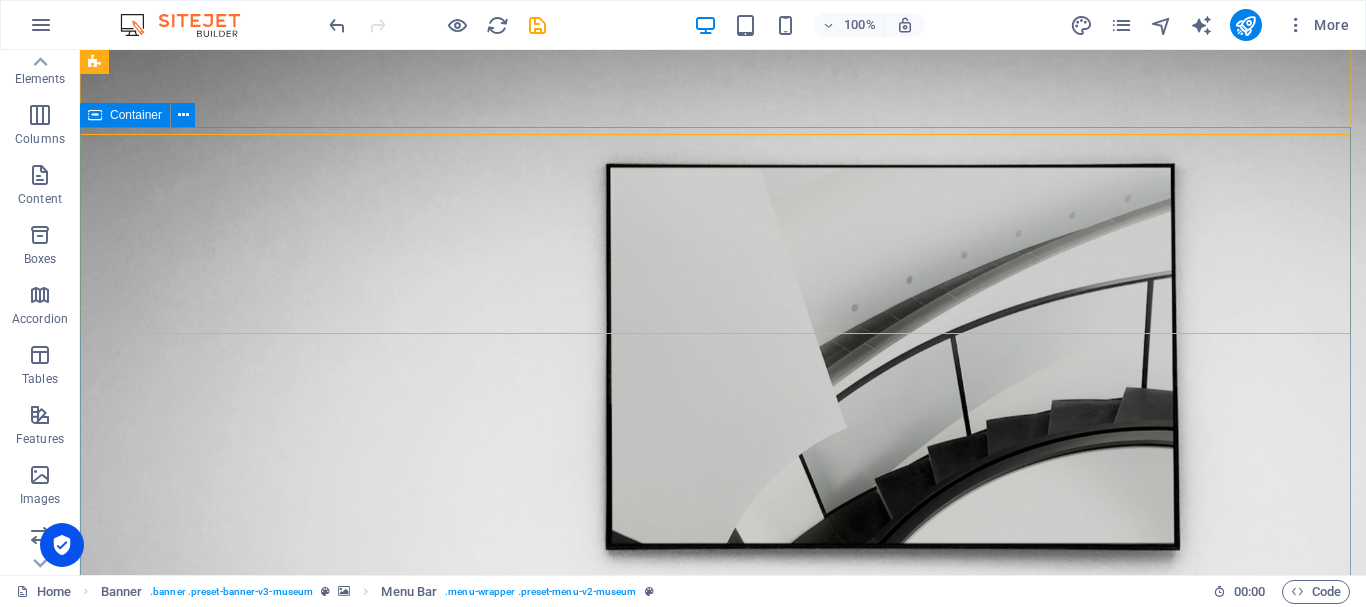 scroll, scrollTop: 0, scrollLeft: 0, axis: both 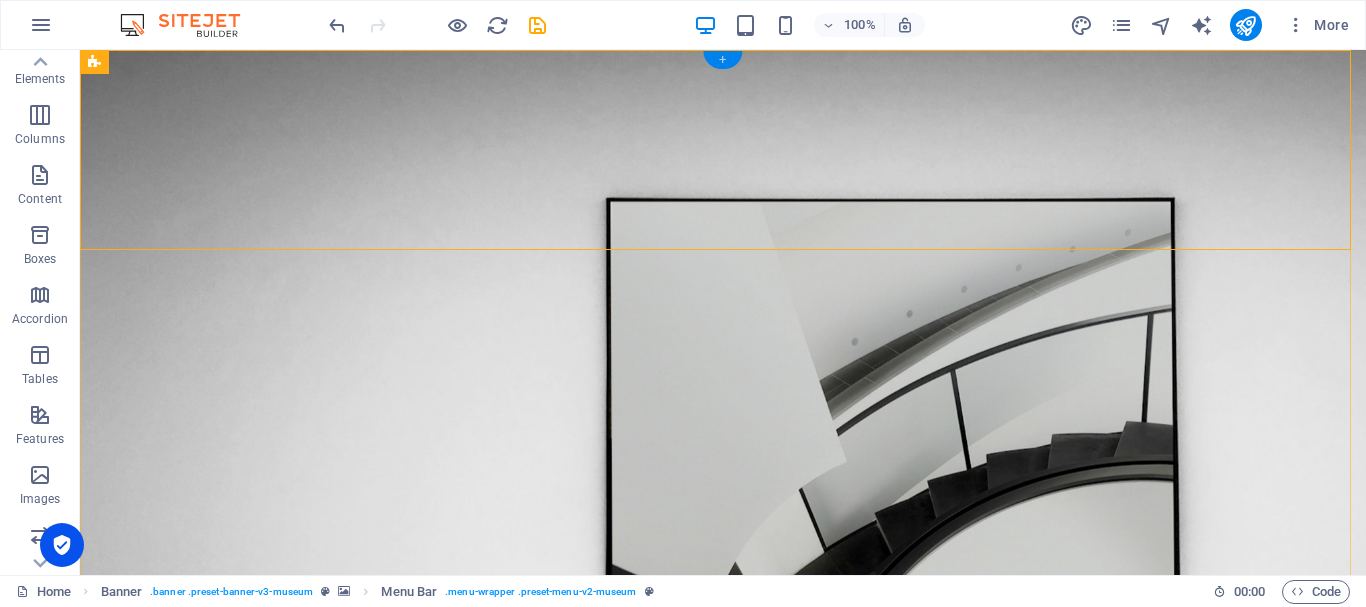 click on "+" at bounding box center [722, 60] 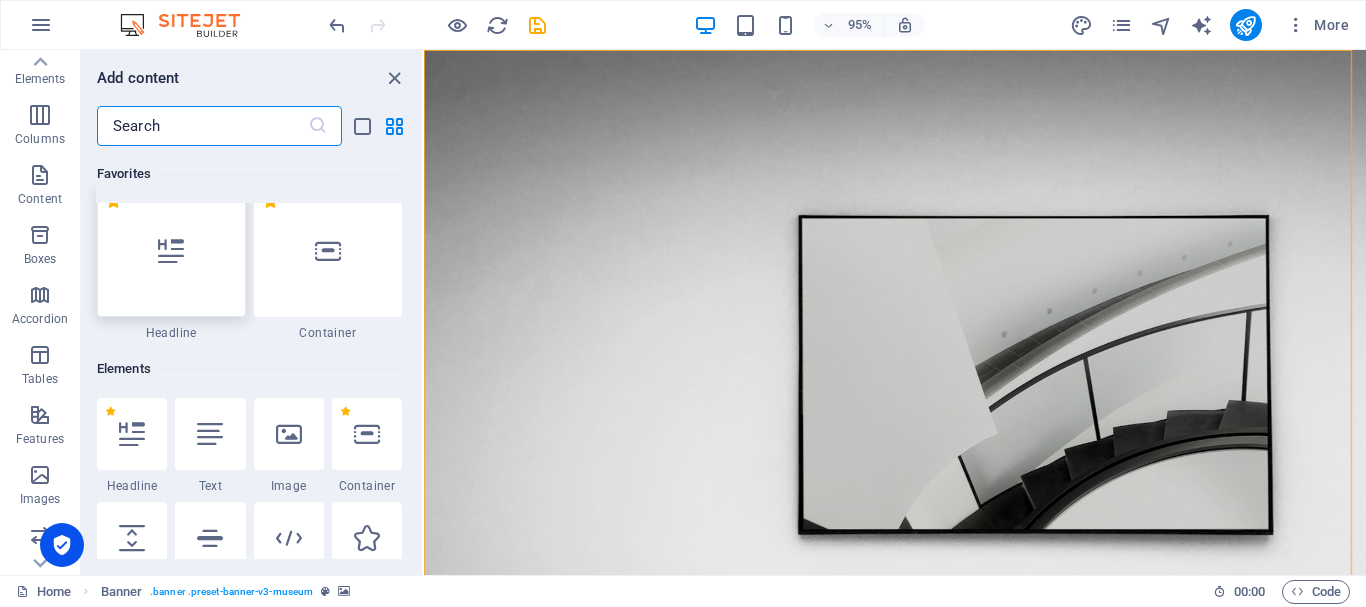scroll, scrollTop: 0, scrollLeft: 0, axis: both 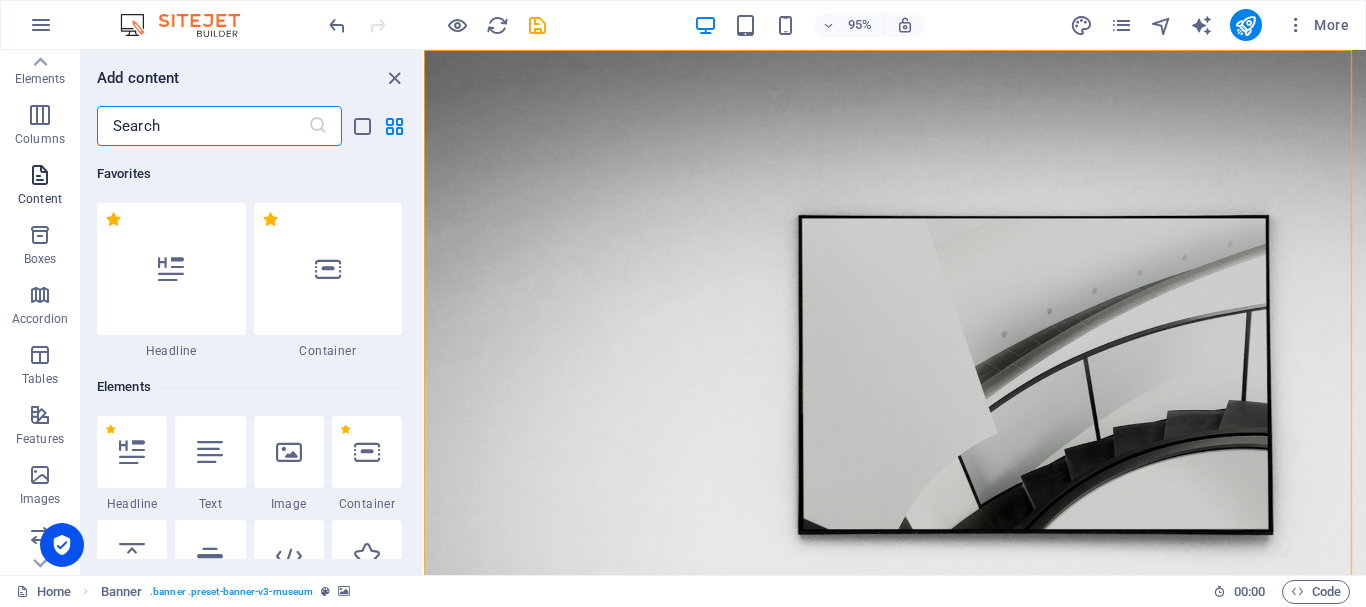 click at bounding box center [40, 175] 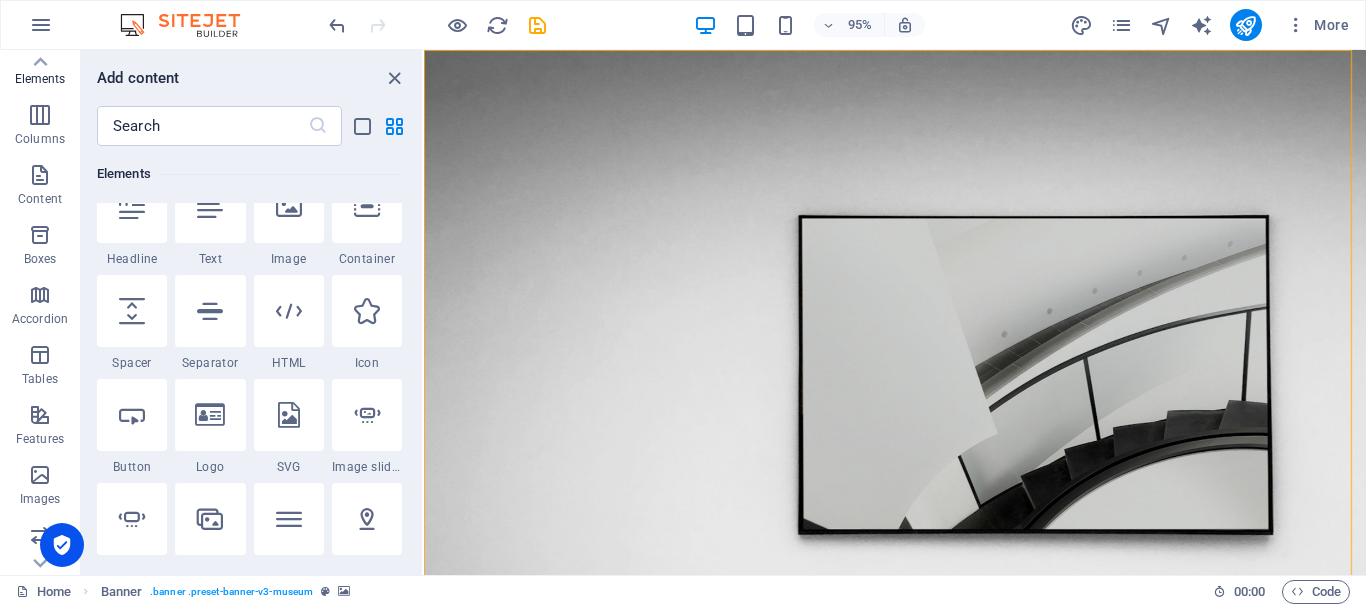 scroll, scrollTop: 199, scrollLeft: 0, axis: vertical 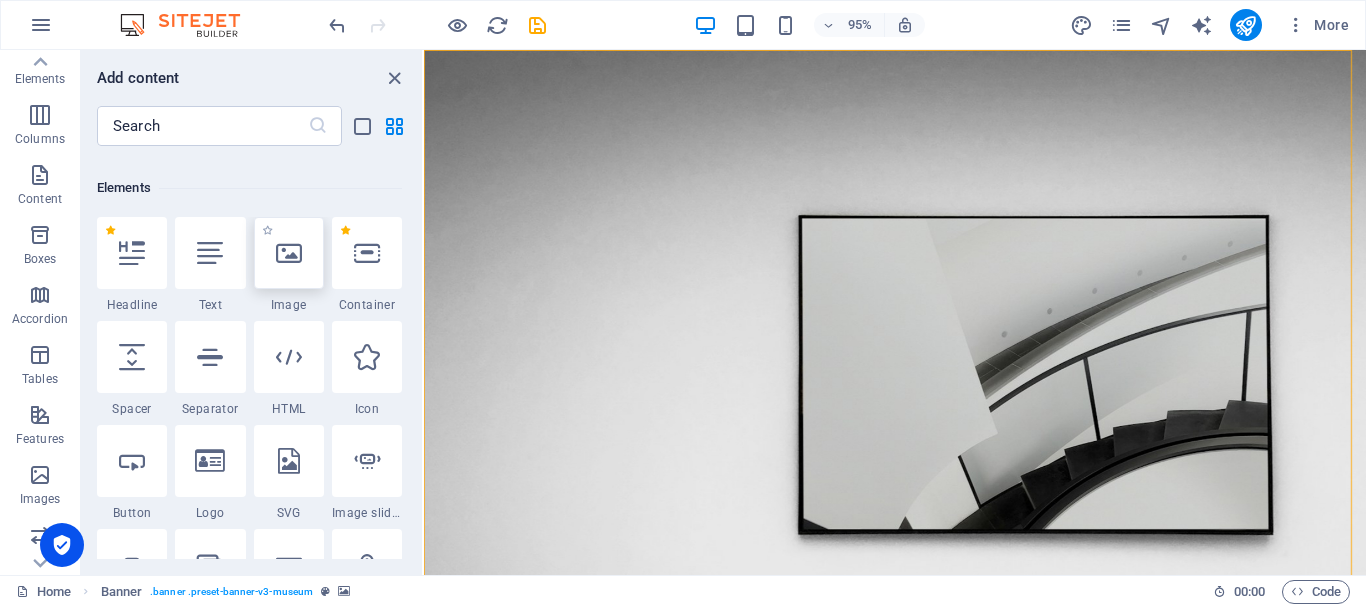 click at bounding box center (289, 253) 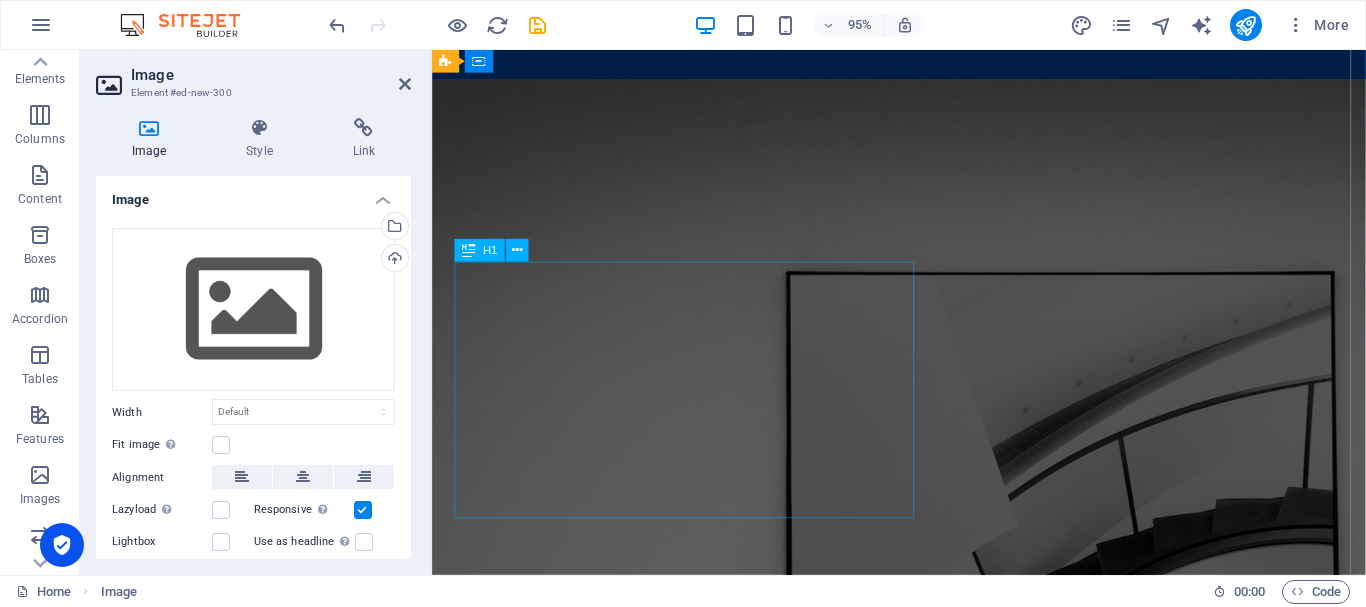 scroll, scrollTop: 0, scrollLeft: 0, axis: both 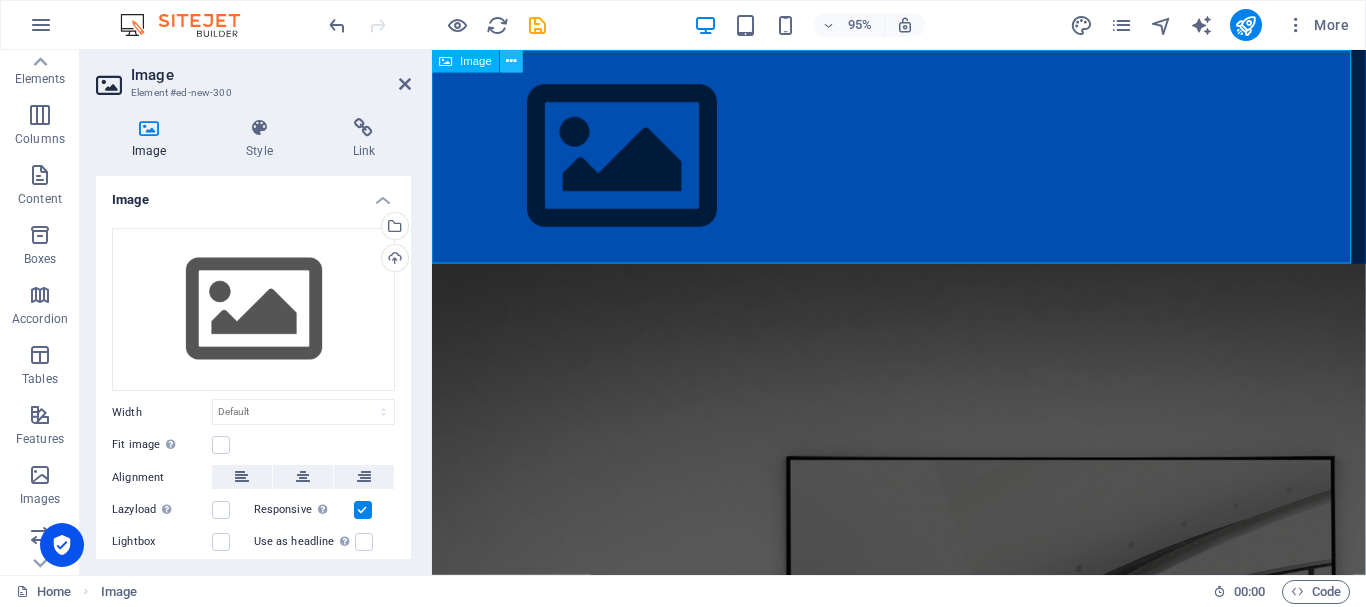 click at bounding box center [512, 61] 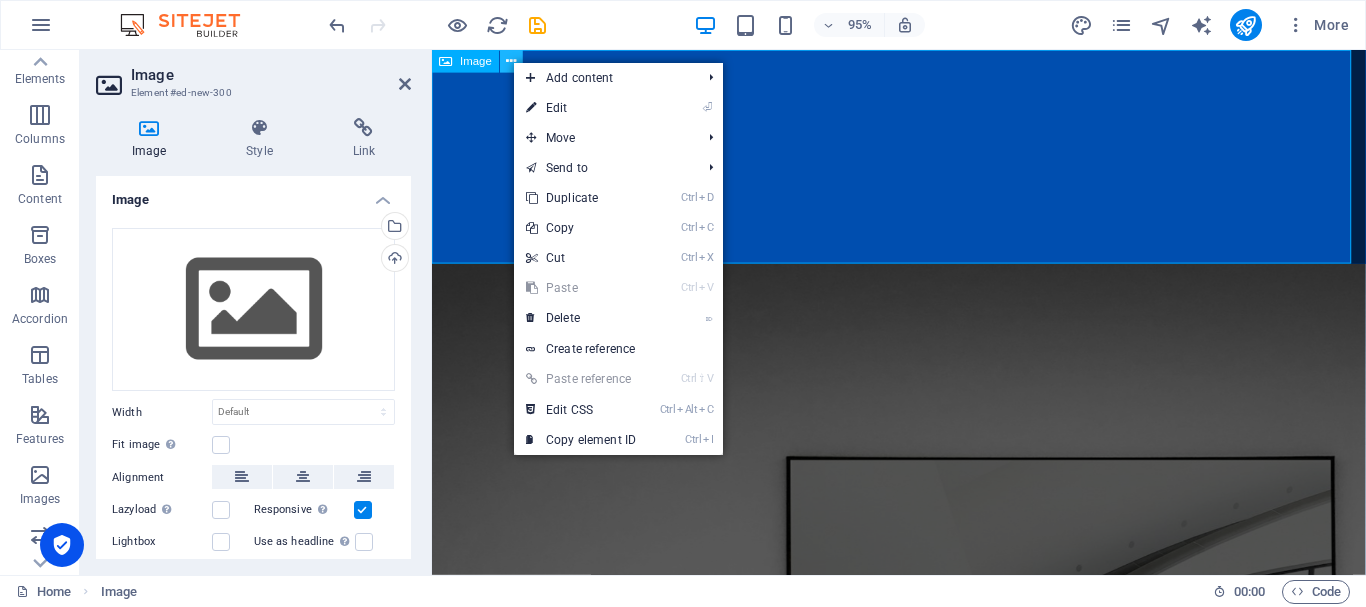 click at bounding box center [512, 61] 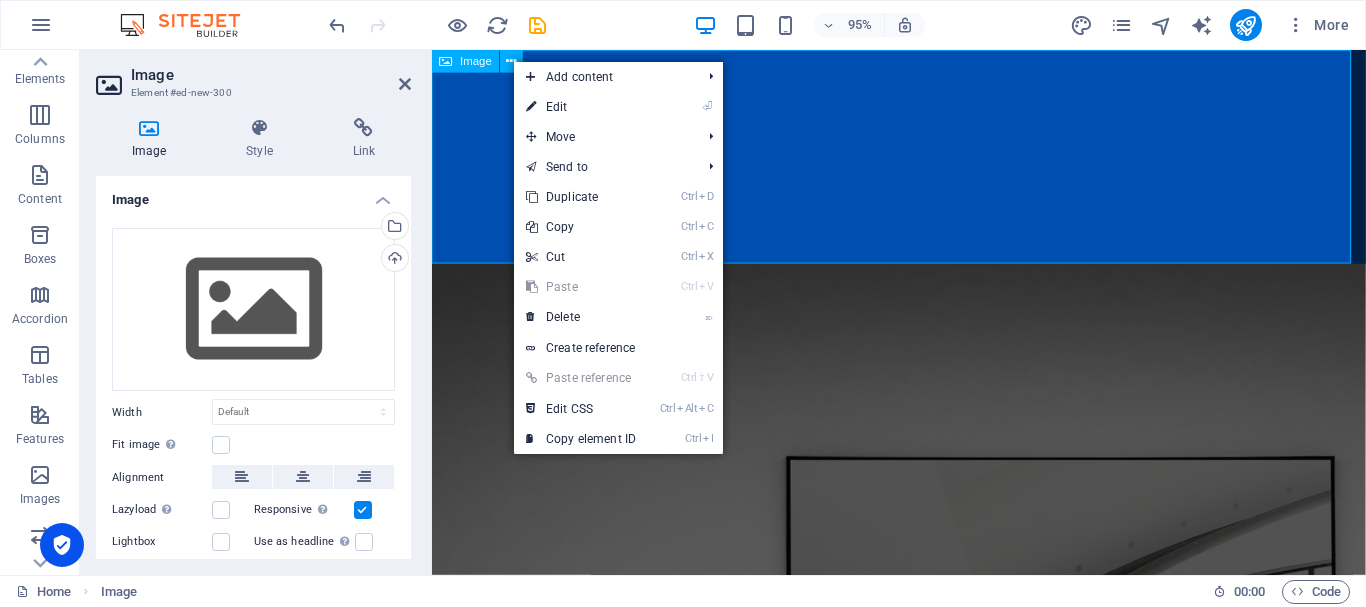 click at bounding box center [446, 61] 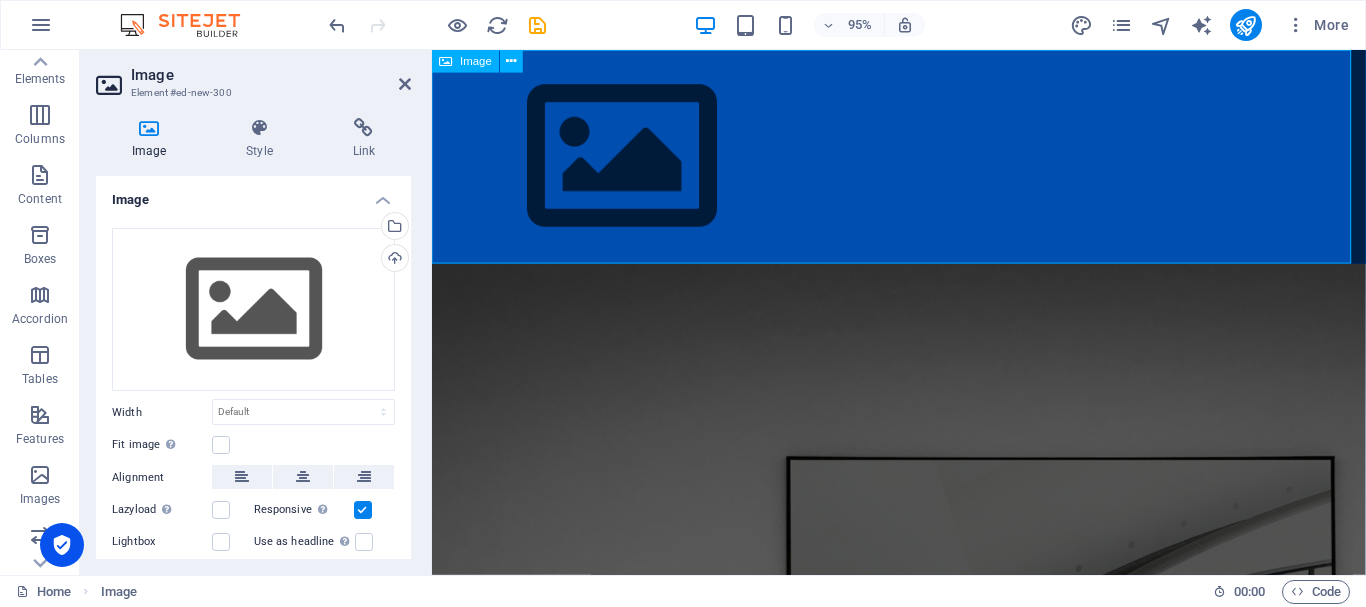 click at bounding box center [446, 61] 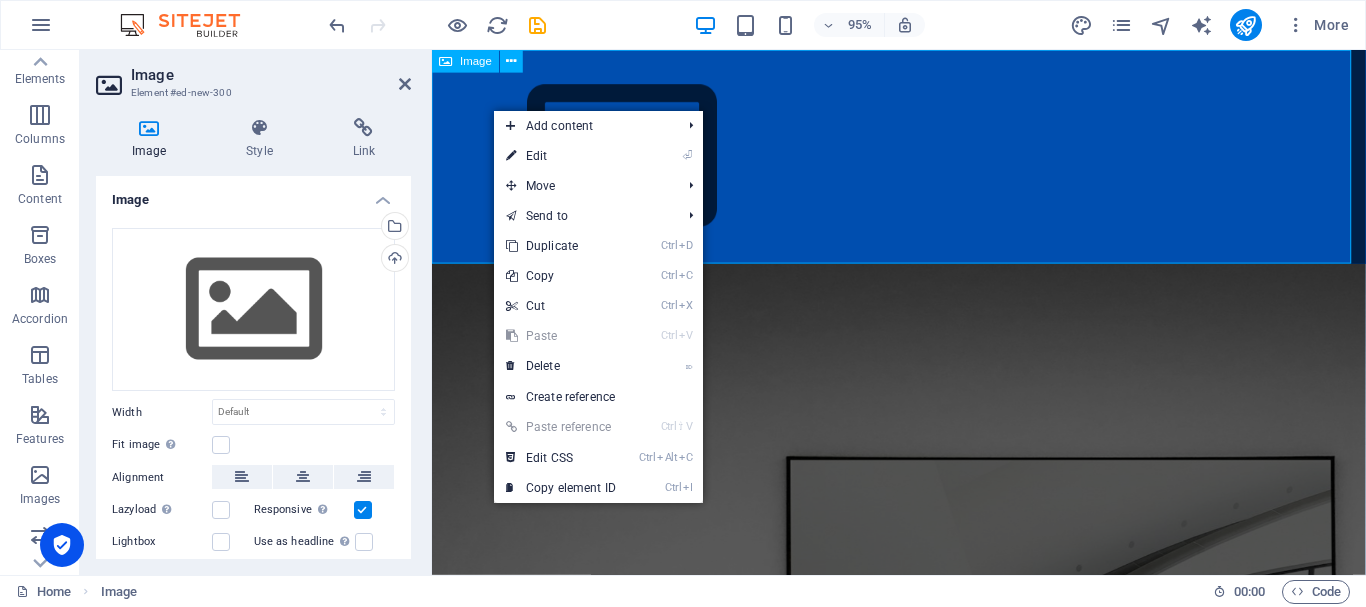 click at bounding box center [923, 162] 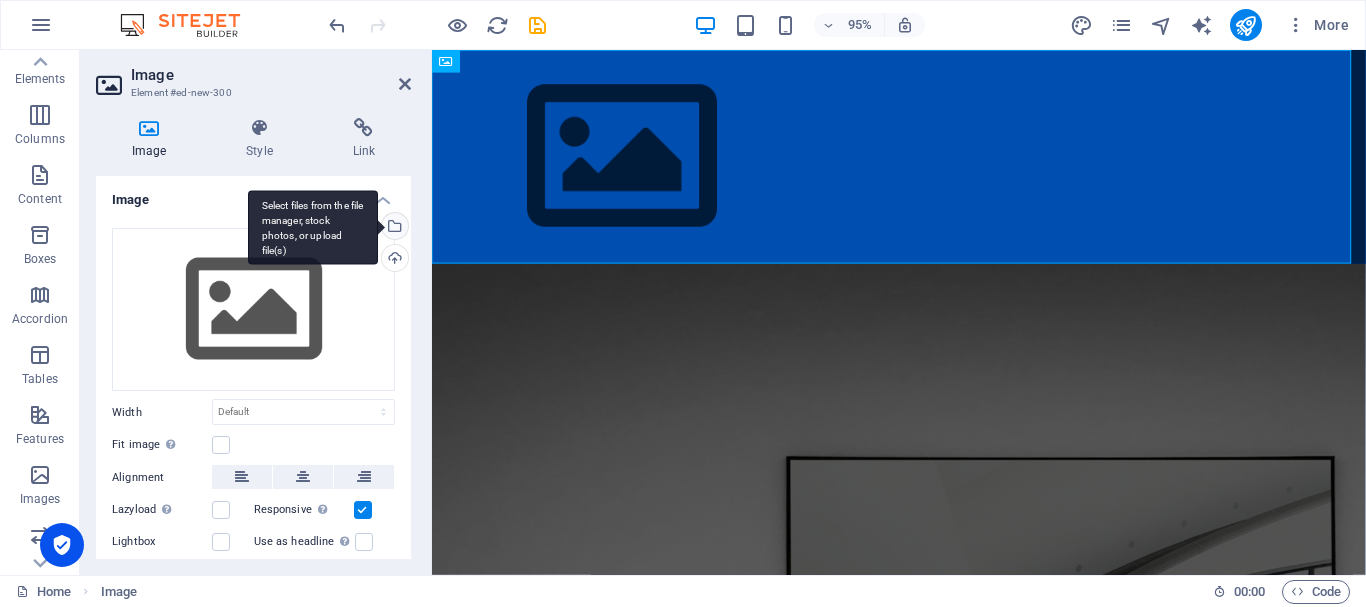 click on "Select files from the file manager, stock photos, or upload file(s)" at bounding box center [393, 228] 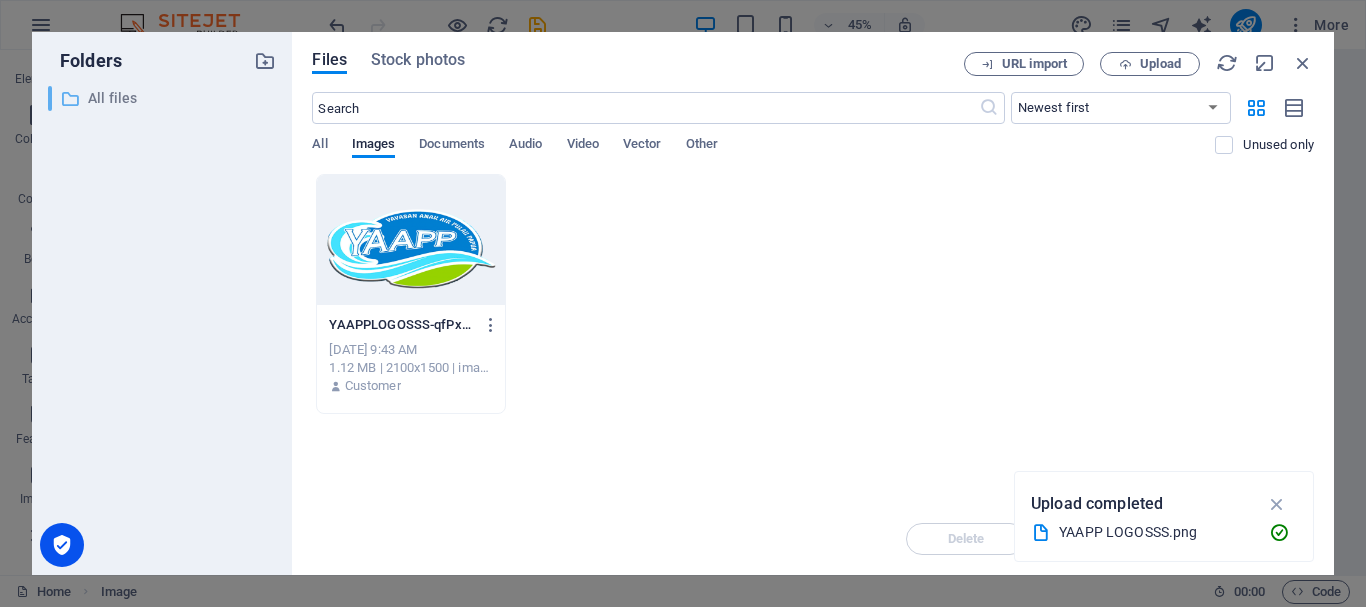 click on "All files" at bounding box center (164, 98) 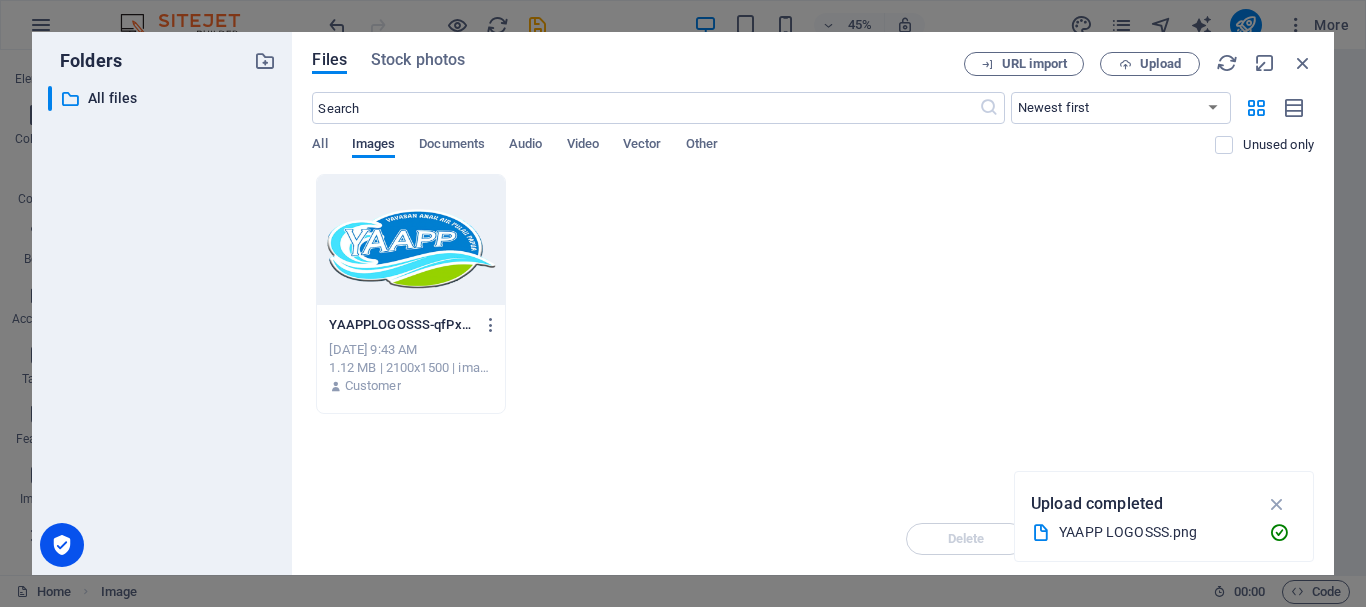 click on "Images" at bounding box center (374, 146) 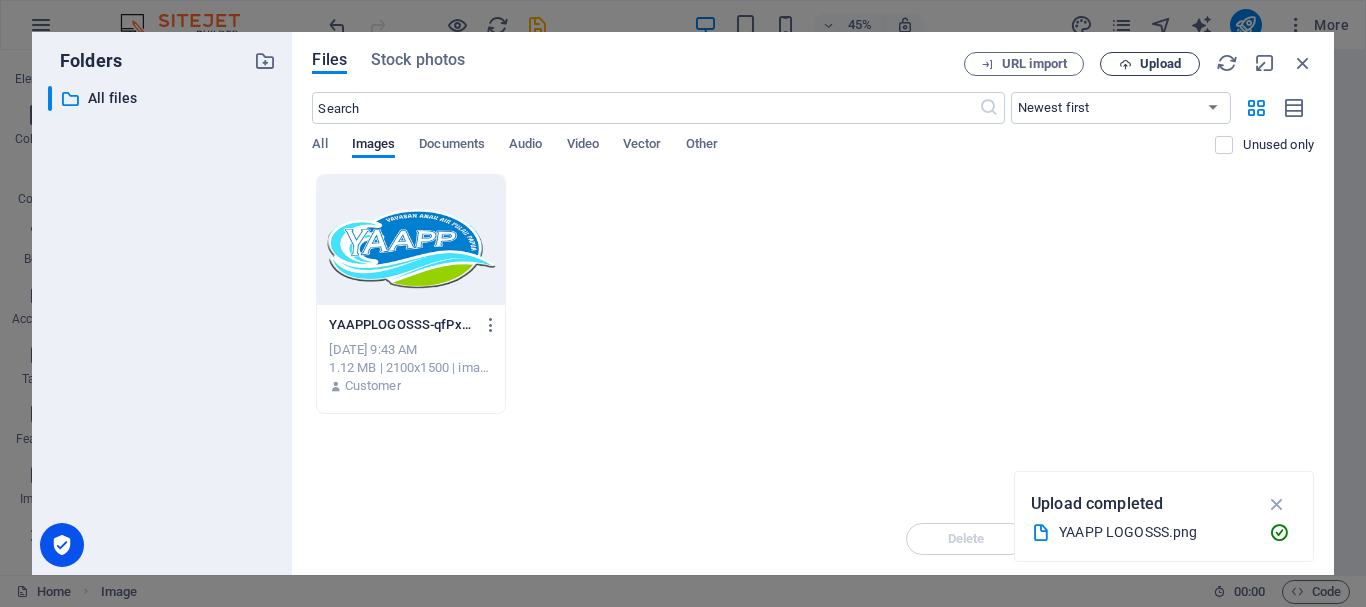 click on "Upload" at bounding box center (1160, 64) 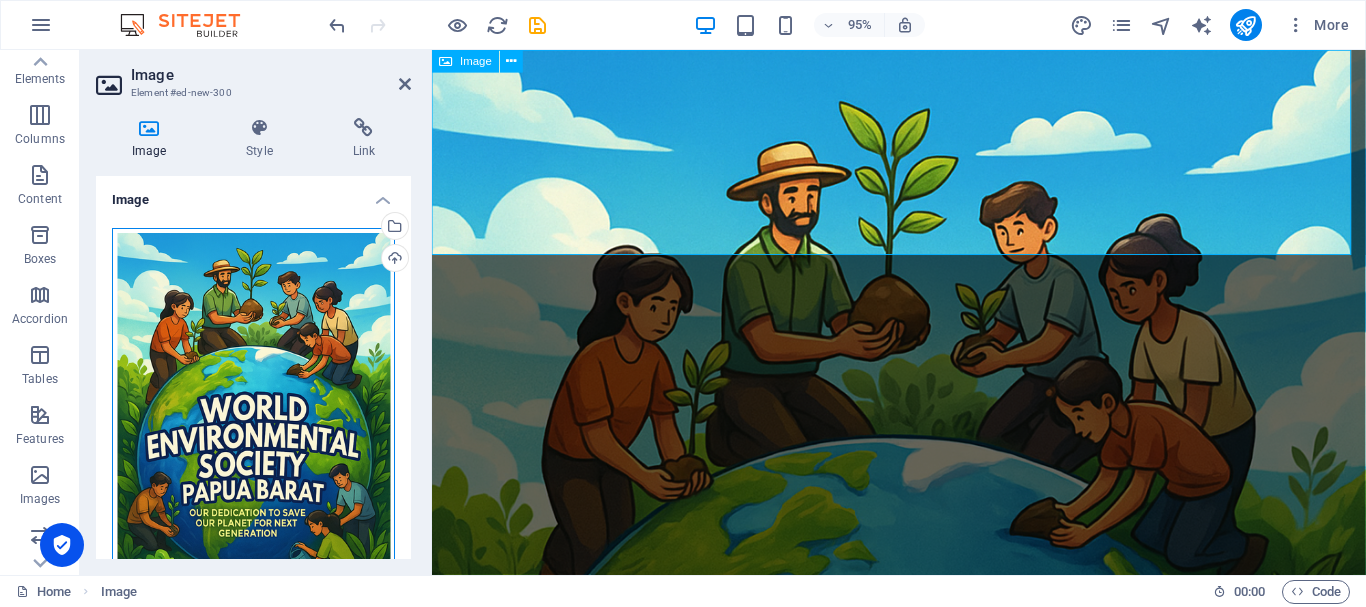 drag, startPoint x: 687, startPoint y: 429, endPoint x: 913, endPoint y: 145, distance: 362.94904 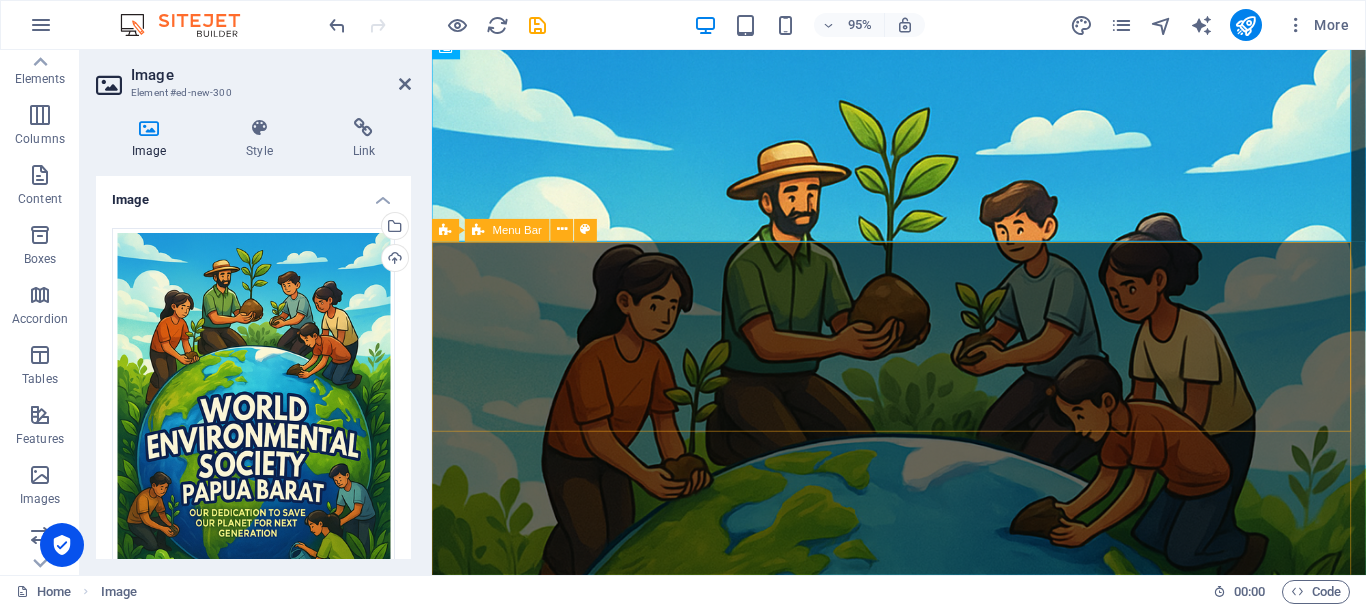 scroll, scrollTop: 0, scrollLeft: 0, axis: both 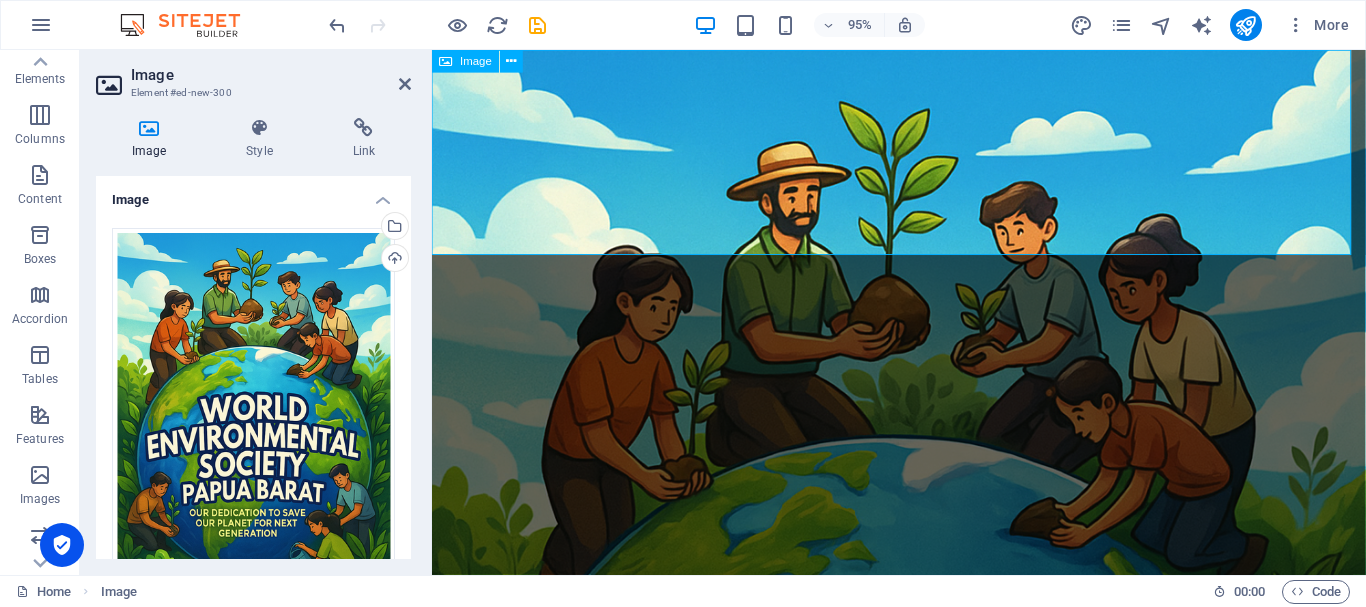 click at bounding box center (923, 787) 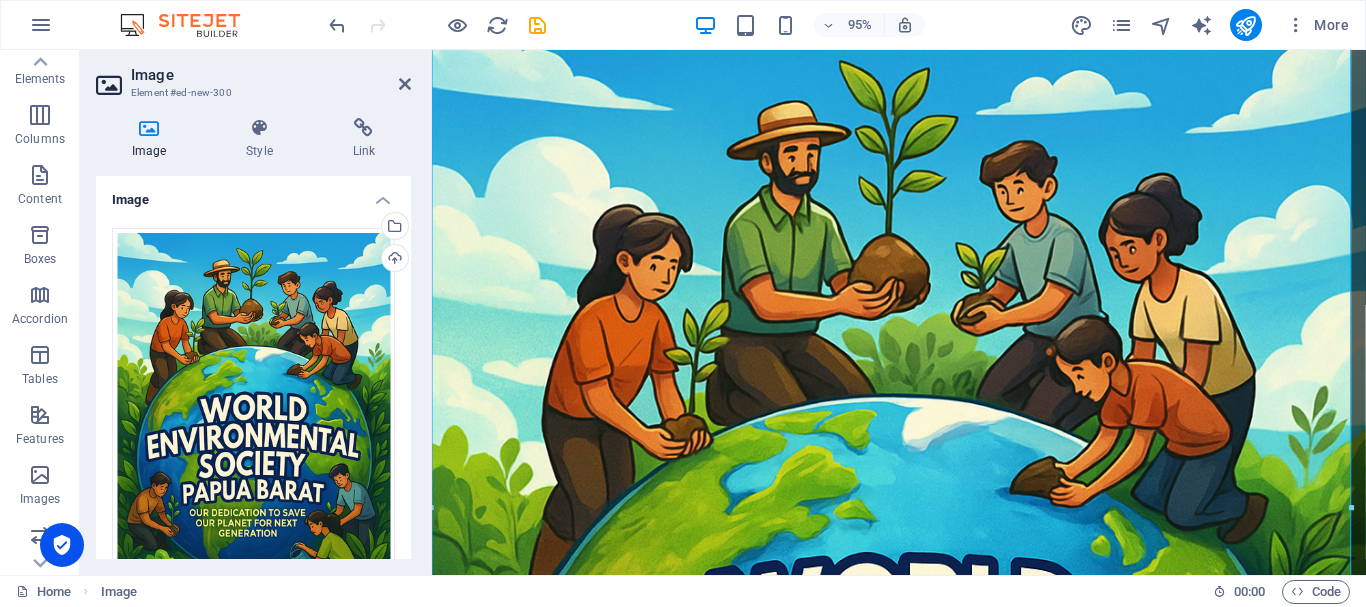 scroll, scrollTop: 0, scrollLeft: 0, axis: both 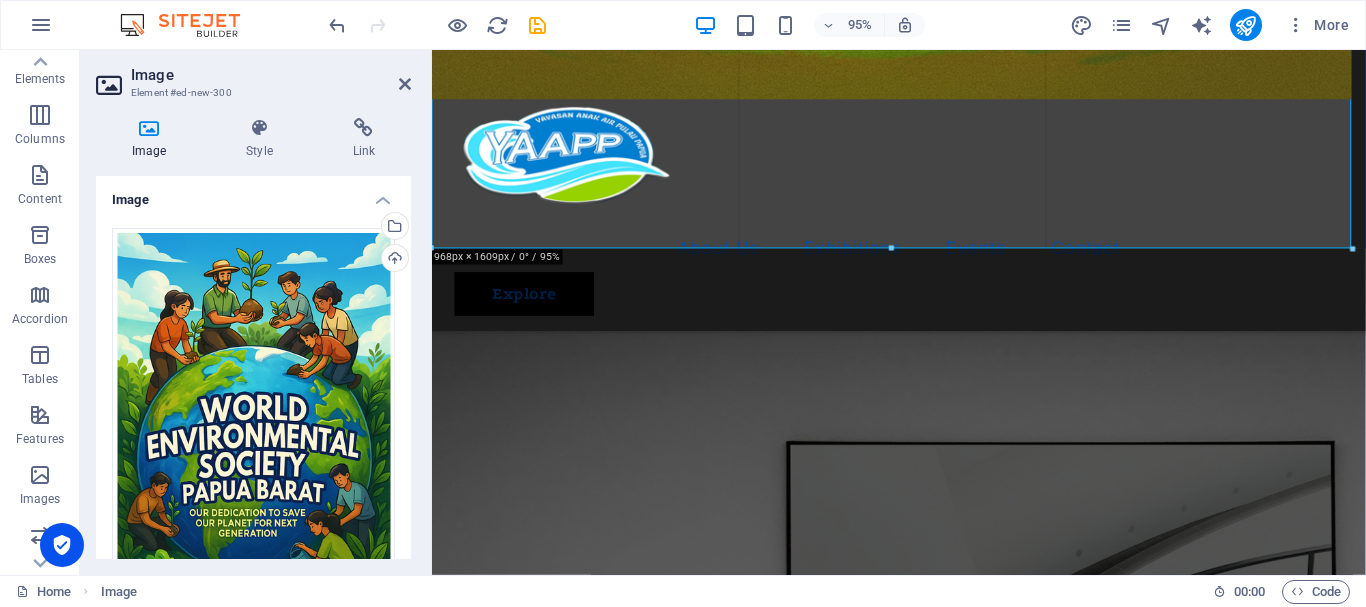 drag, startPoint x: 890, startPoint y: 101, endPoint x: 493, endPoint y: 218, distance: 413.88162 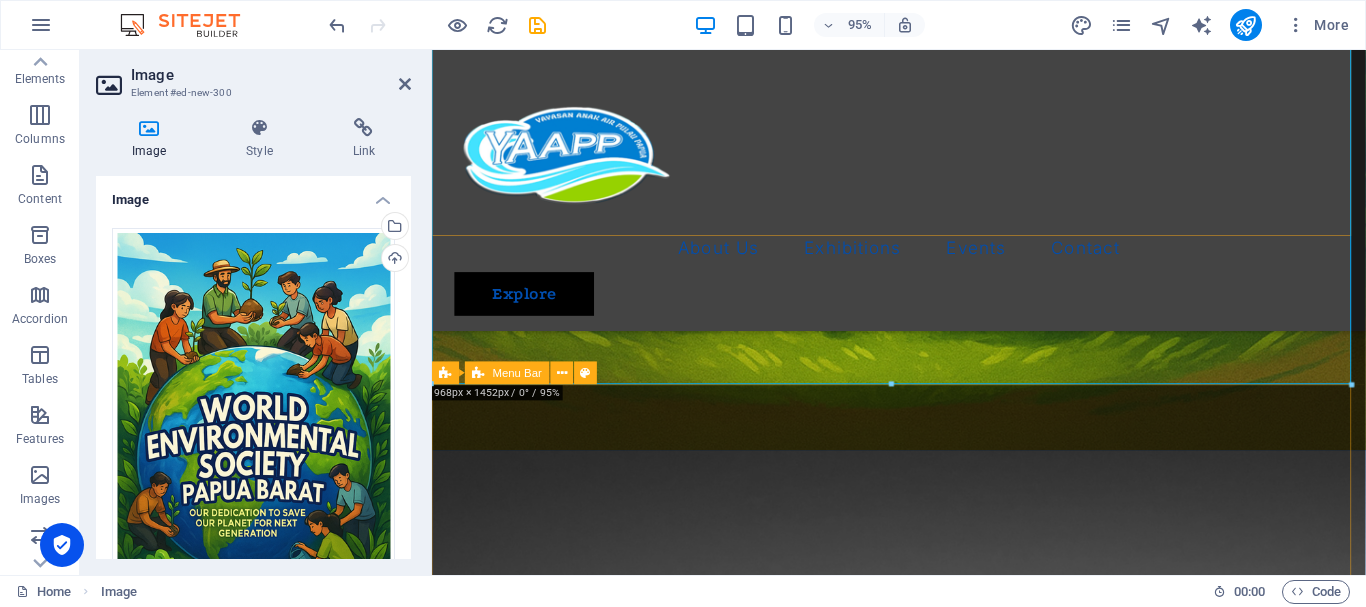 scroll, scrollTop: 1100, scrollLeft: 0, axis: vertical 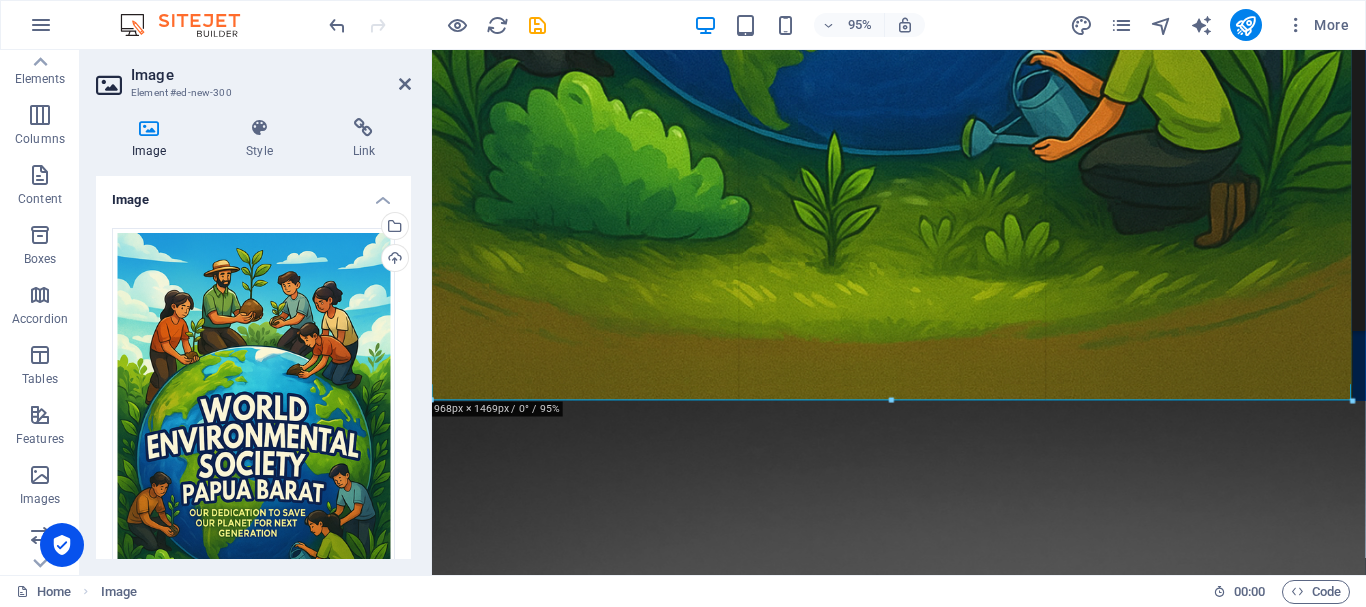 drag, startPoint x: 892, startPoint y: 387, endPoint x: 958, endPoint y: 404, distance: 68.154236 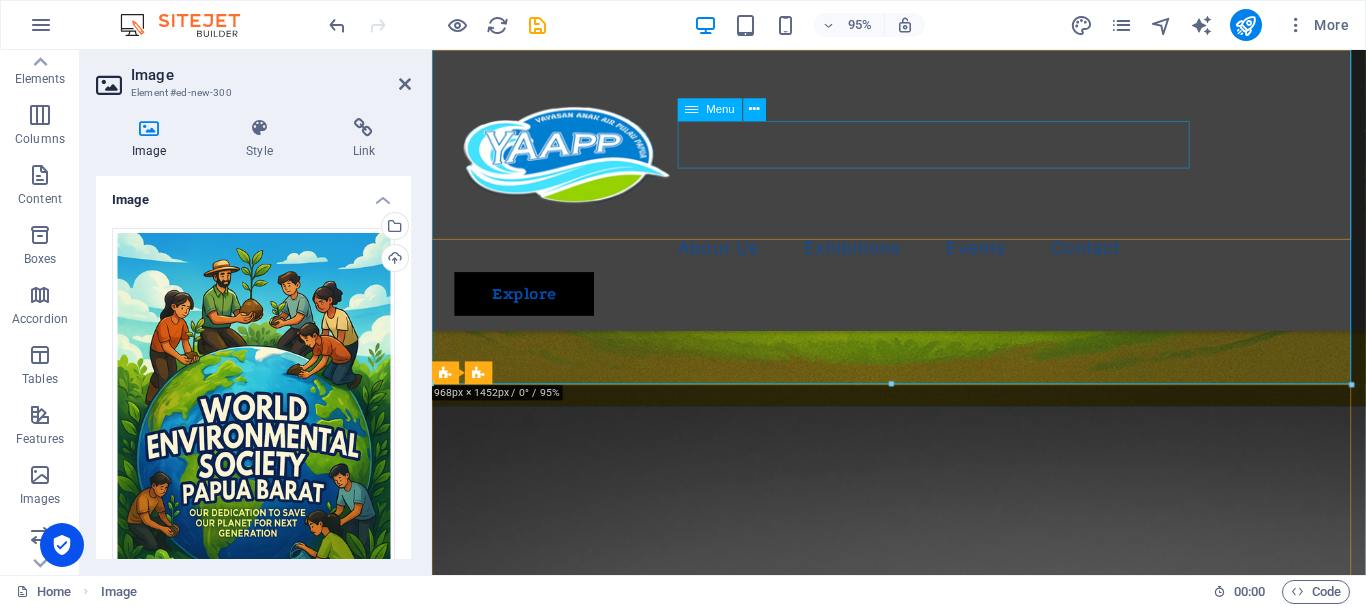 click on "About Us Exhibitions Events Contact" at bounding box center (923, 259) 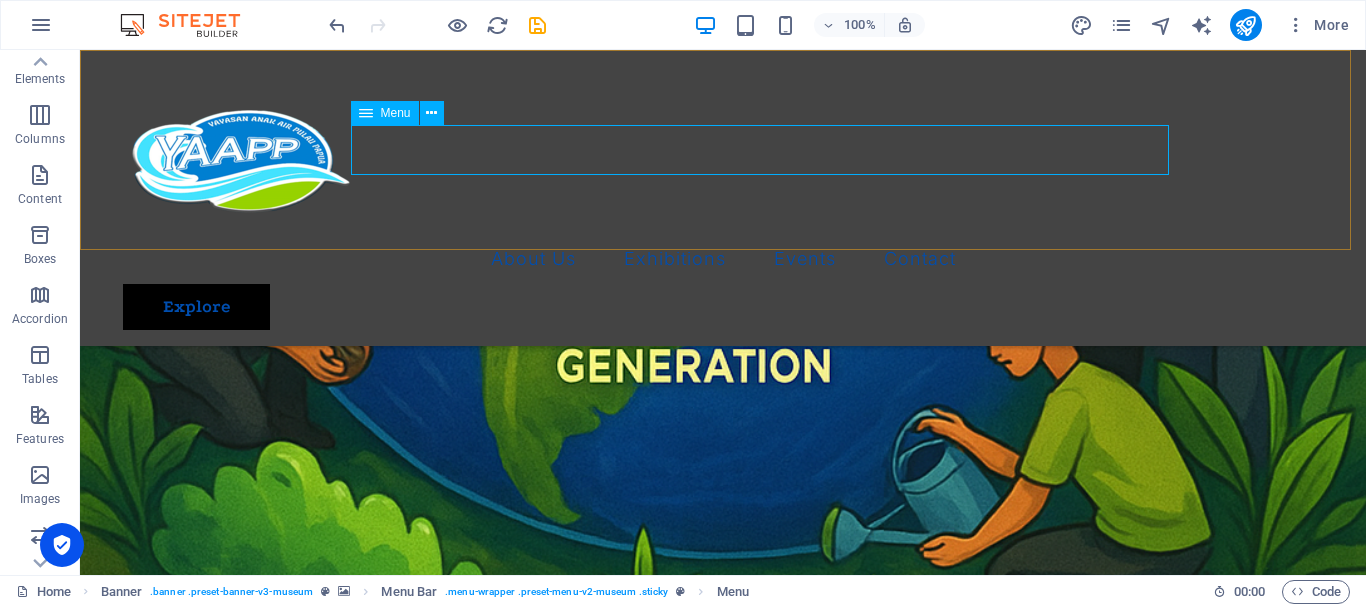 click at bounding box center (366, 113) 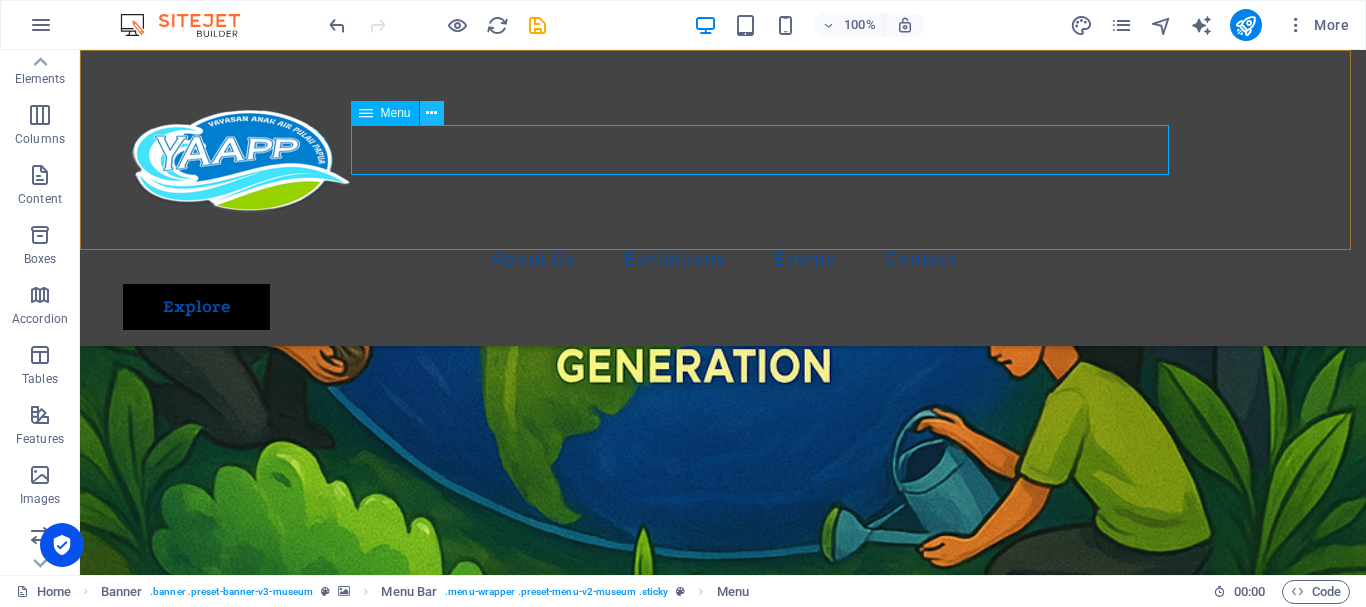 click at bounding box center [431, 113] 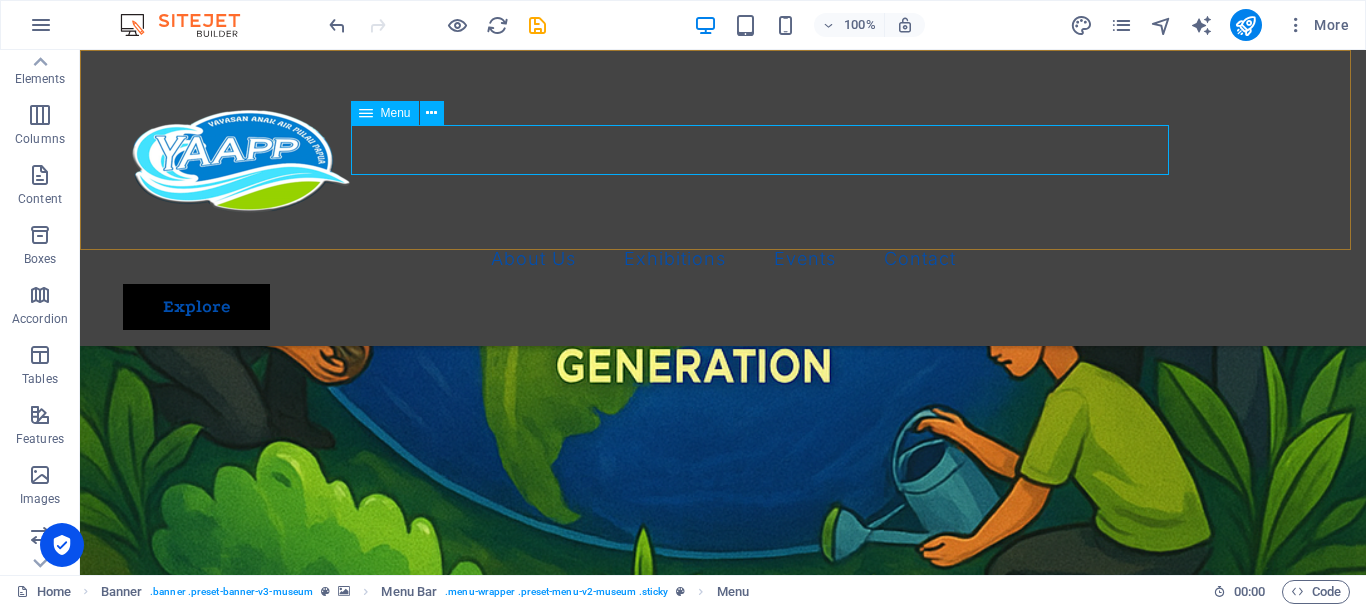 click on "About Us Exhibitions Events Contact" at bounding box center [723, 259] 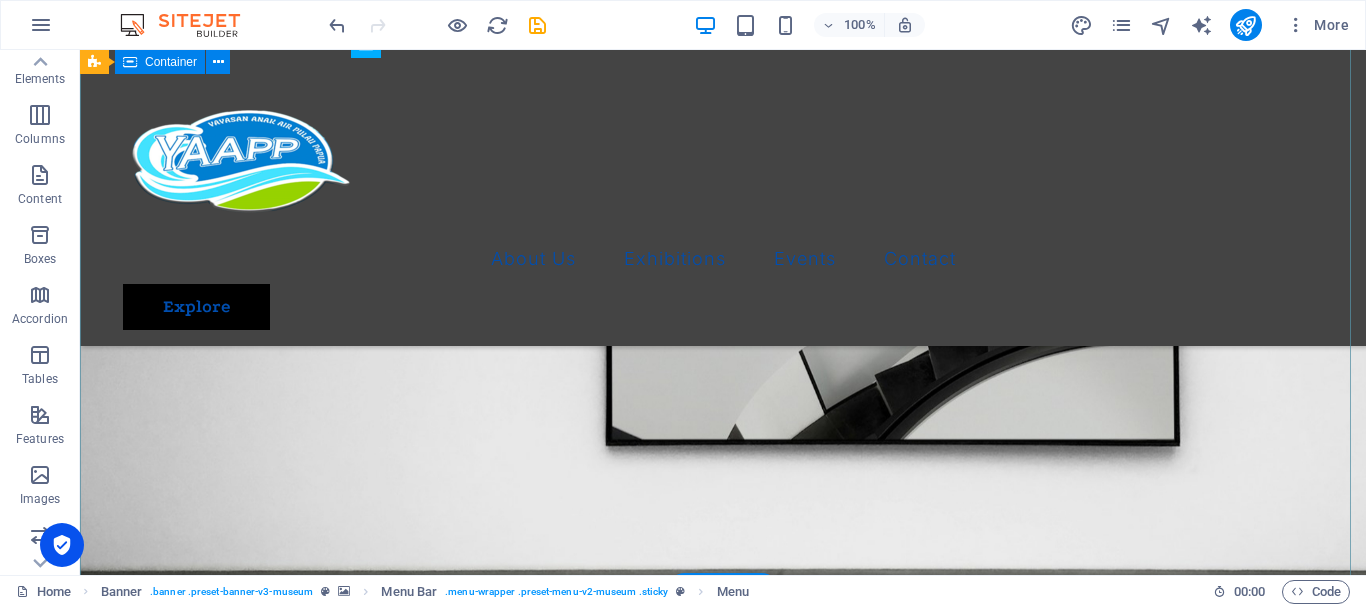 scroll, scrollTop: 2100, scrollLeft: 0, axis: vertical 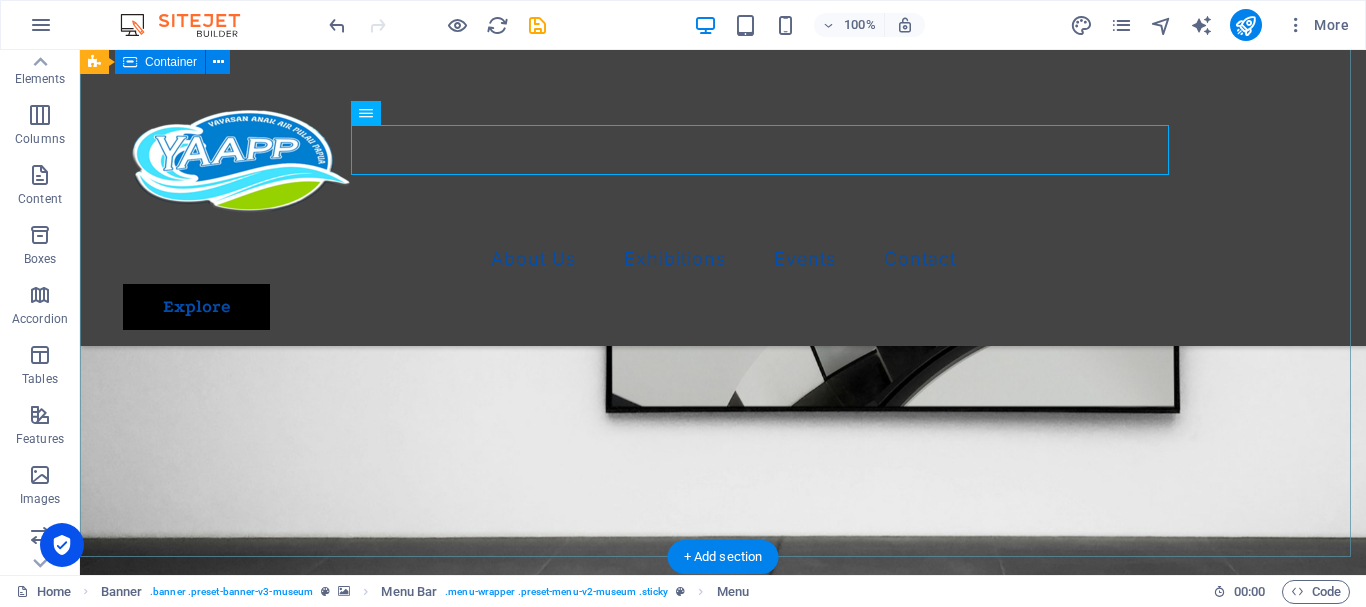 click on "The best art exhibitions Lorem ipsum dolor sit amet, consectetur adipiscing elit, sed do eiusmod tempor incididunt ut labore Lorem ipsum dolor sit amet, consectetur adipiscing elit, sed do eiusmod tempor incididunt ut labore Explore" at bounding box center [723, 884] 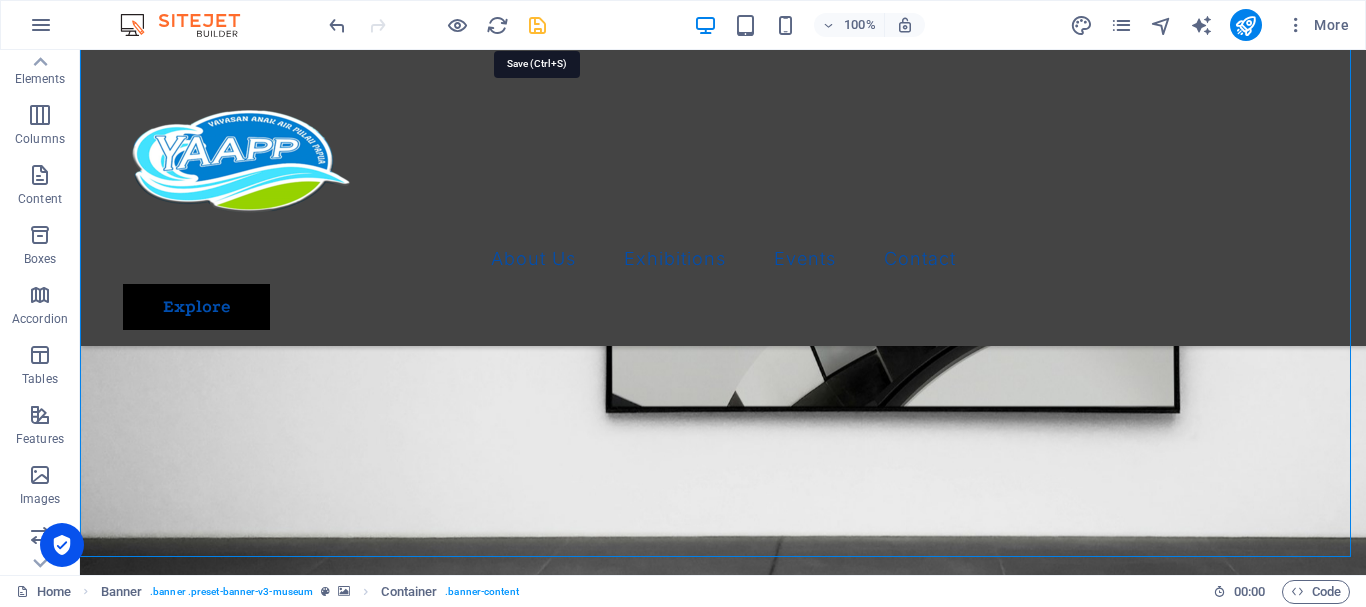 click at bounding box center (537, 25) 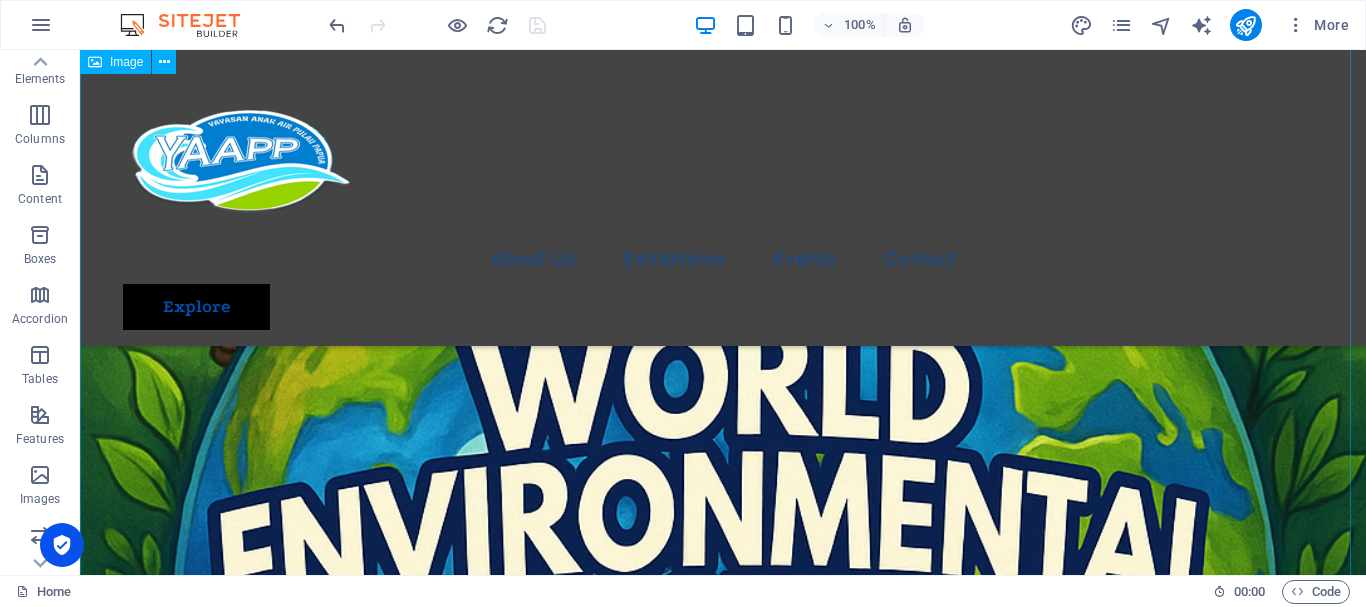 scroll, scrollTop: 0, scrollLeft: 0, axis: both 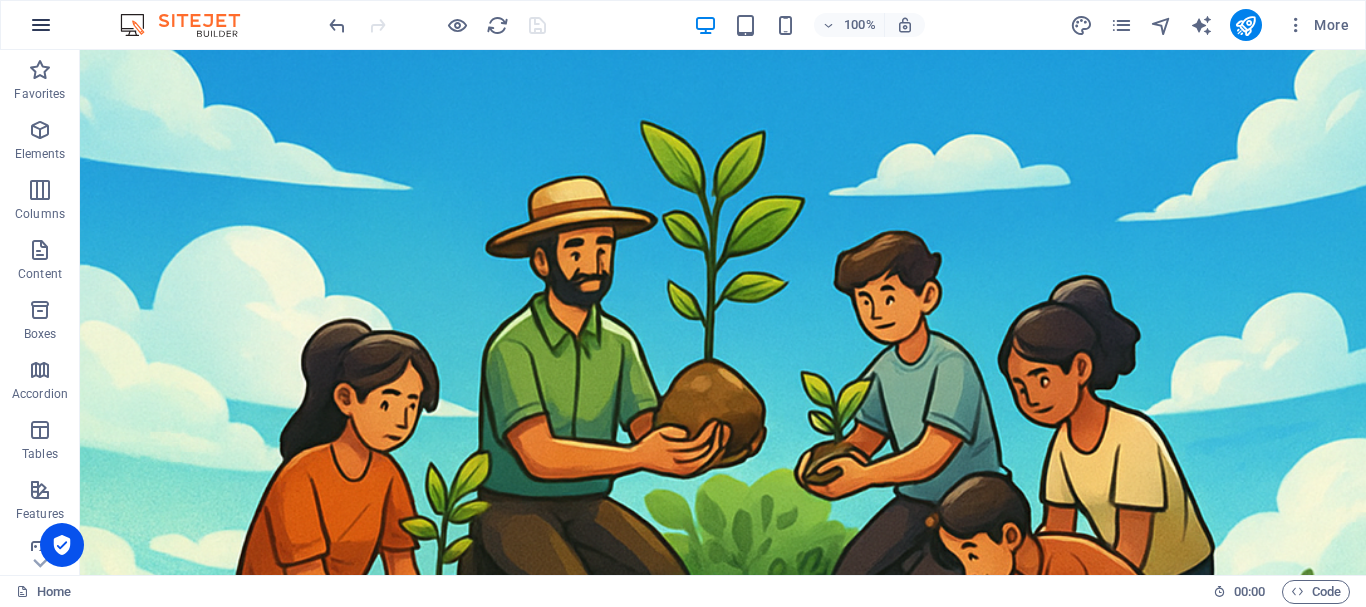 click at bounding box center [41, 25] 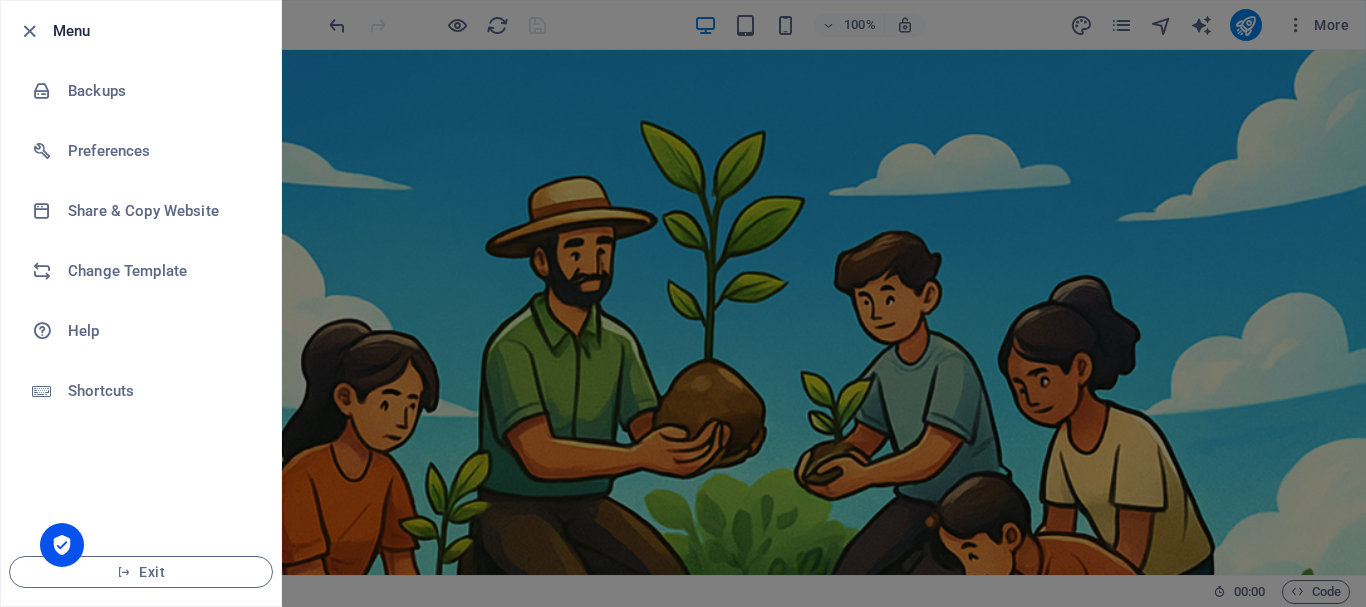 click at bounding box center (683, 303) 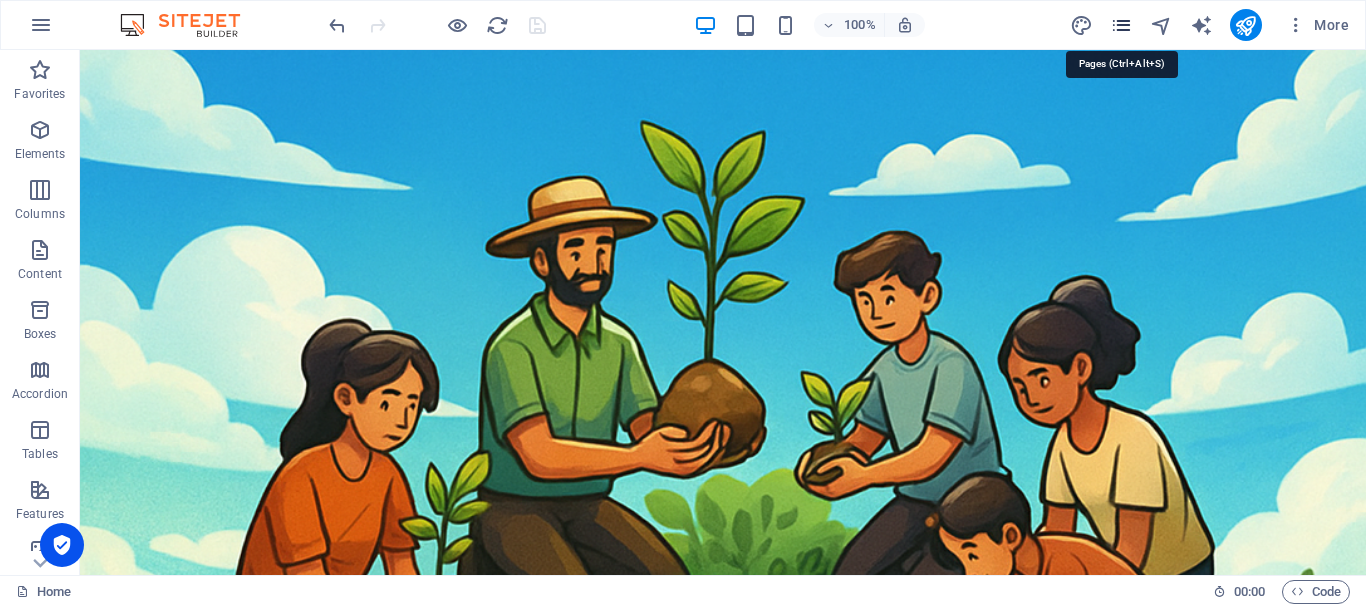 click at bounding box center [1121, 25] 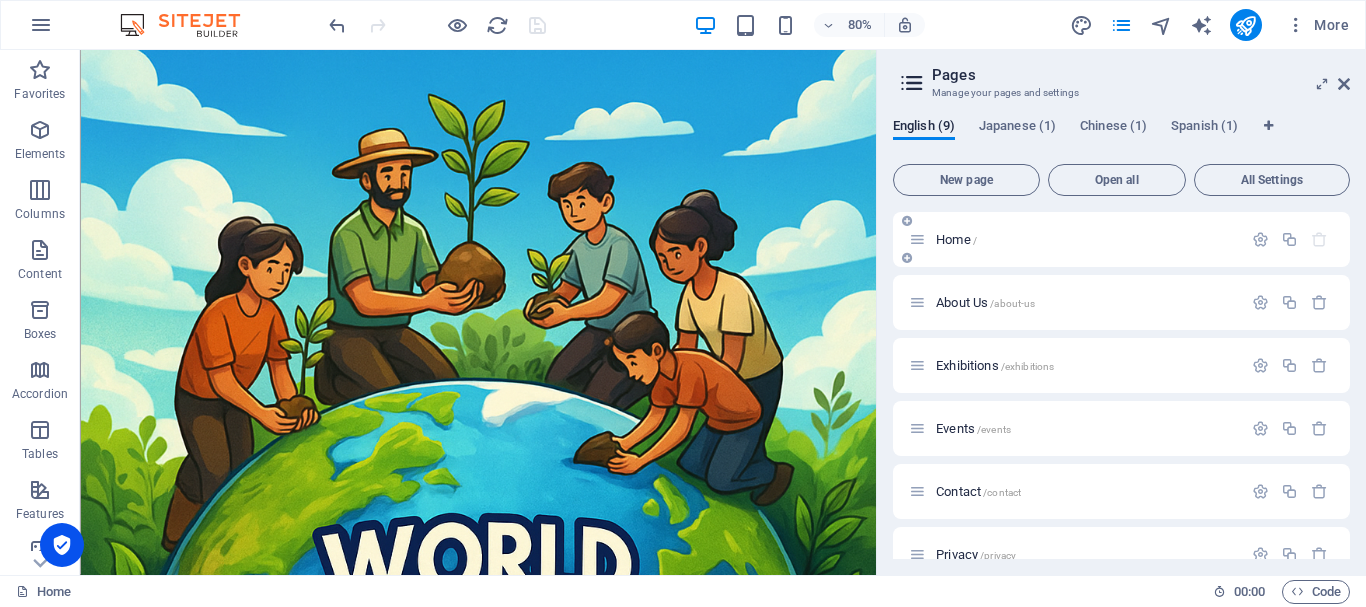 click on "Home /" at bounding box center (1075, 239) 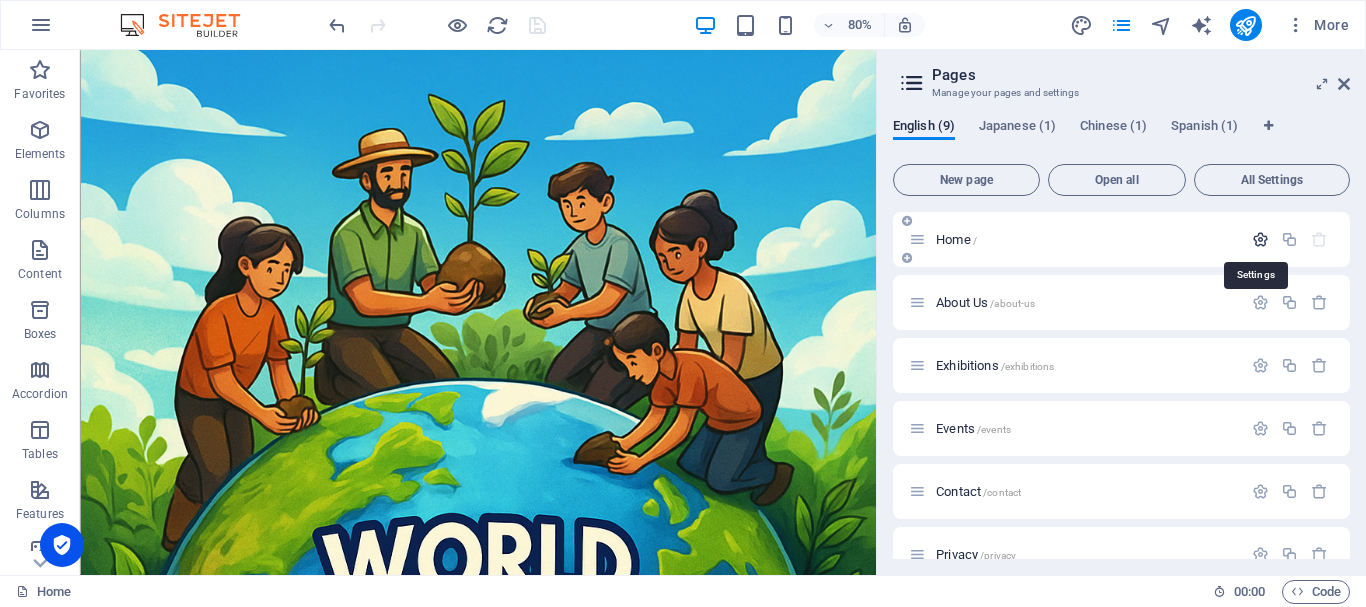 click at bounding box center (1260, 239) 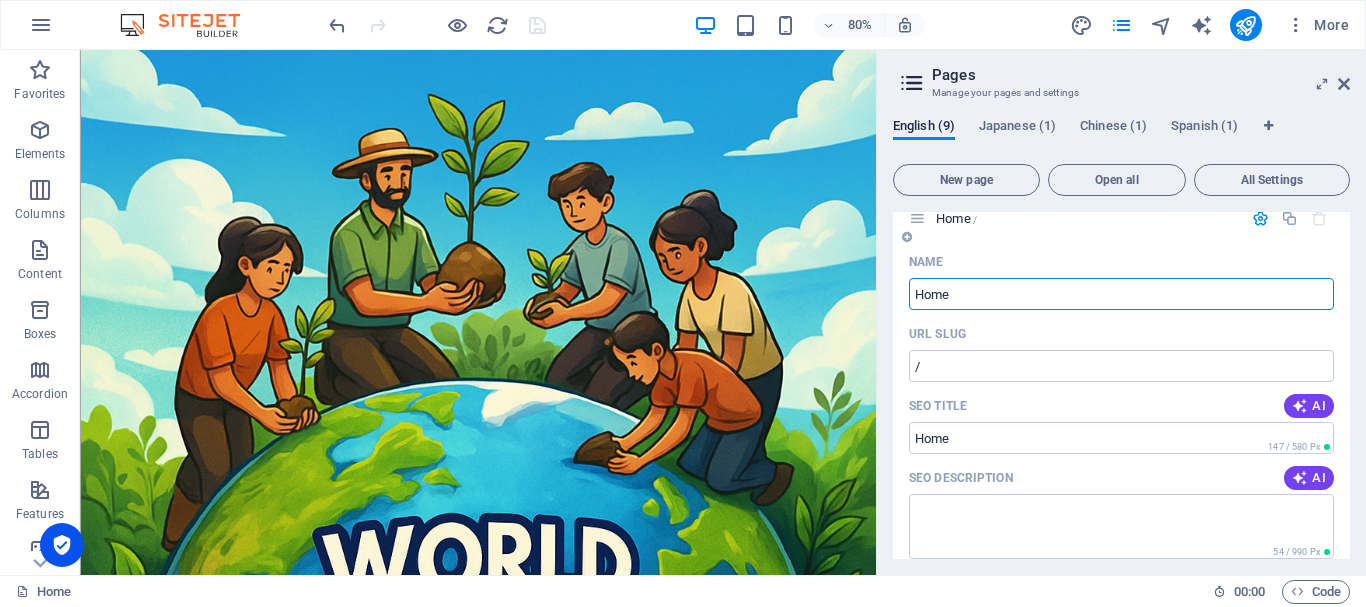 scroll, scrollTop: 0, scrollLeft: 0, axis: both 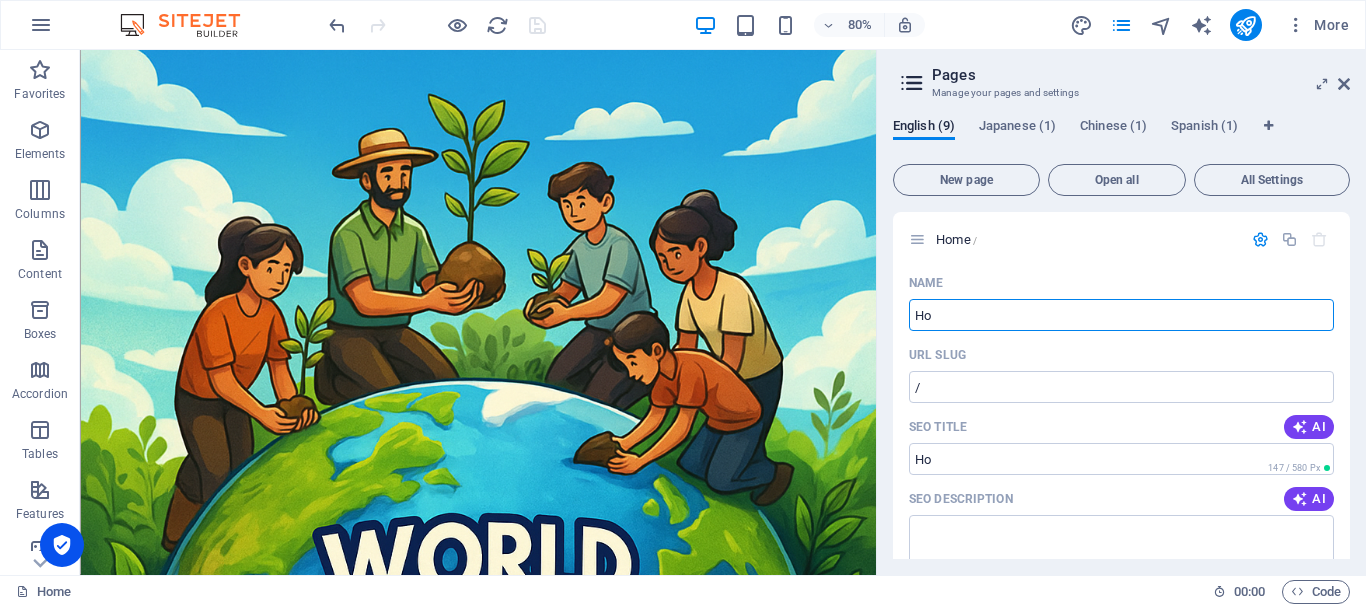 type on "H" 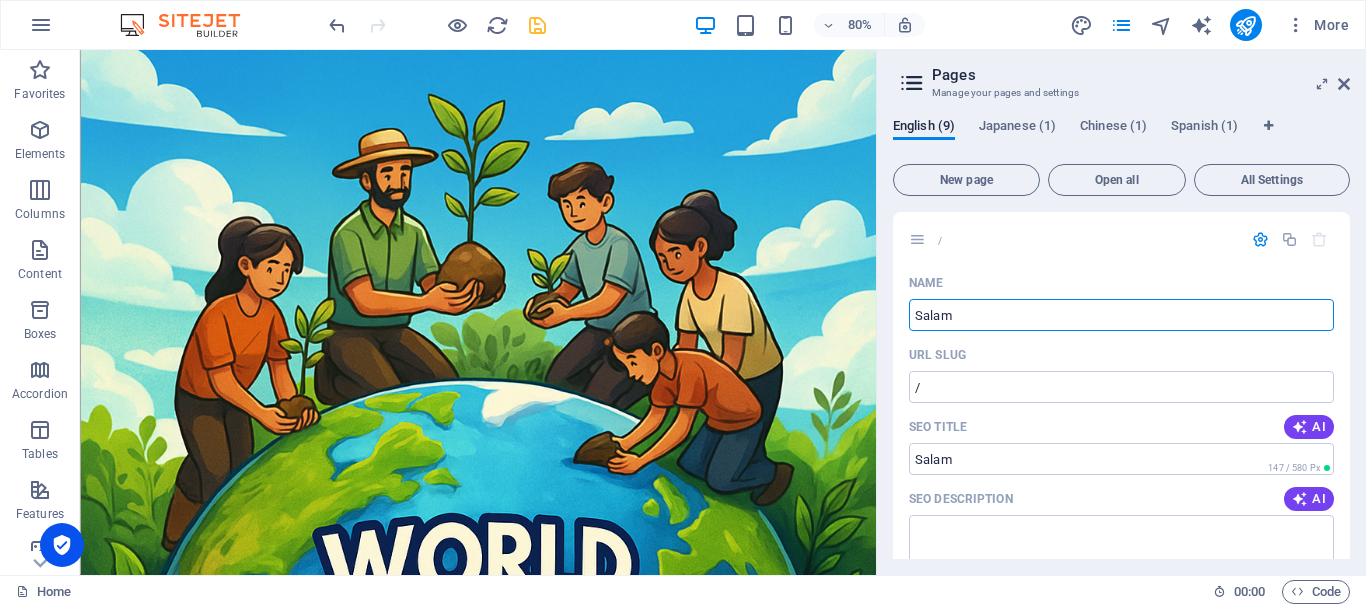 type on "Salam" 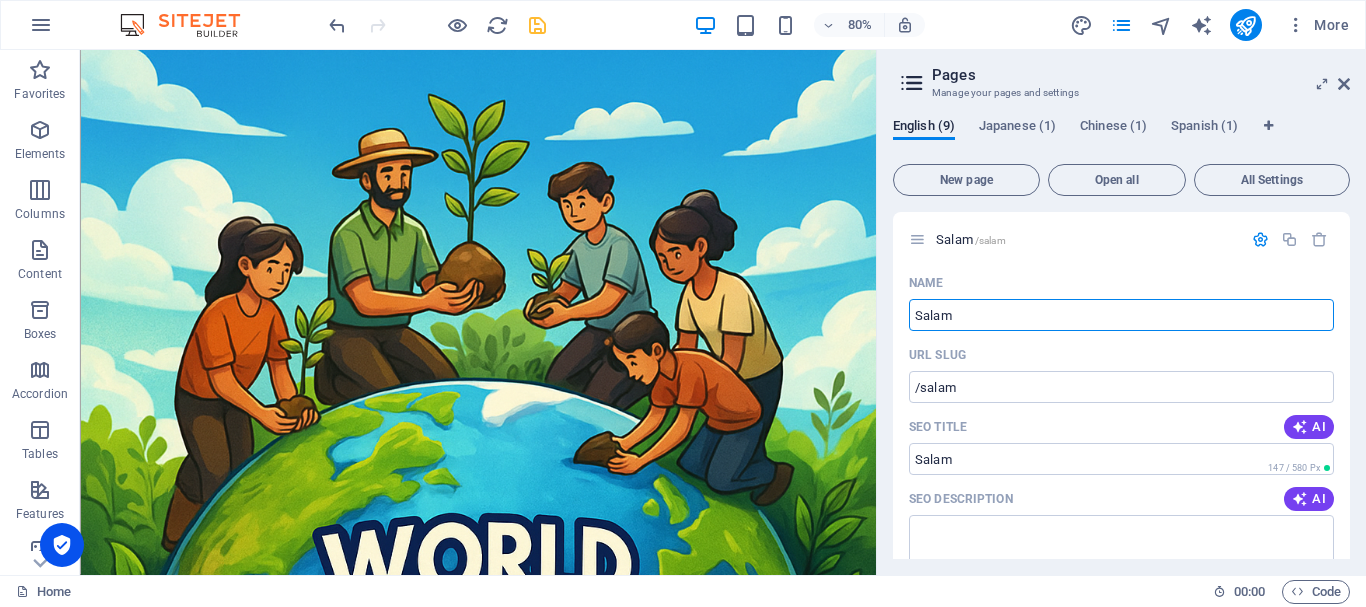 type on "/salam" 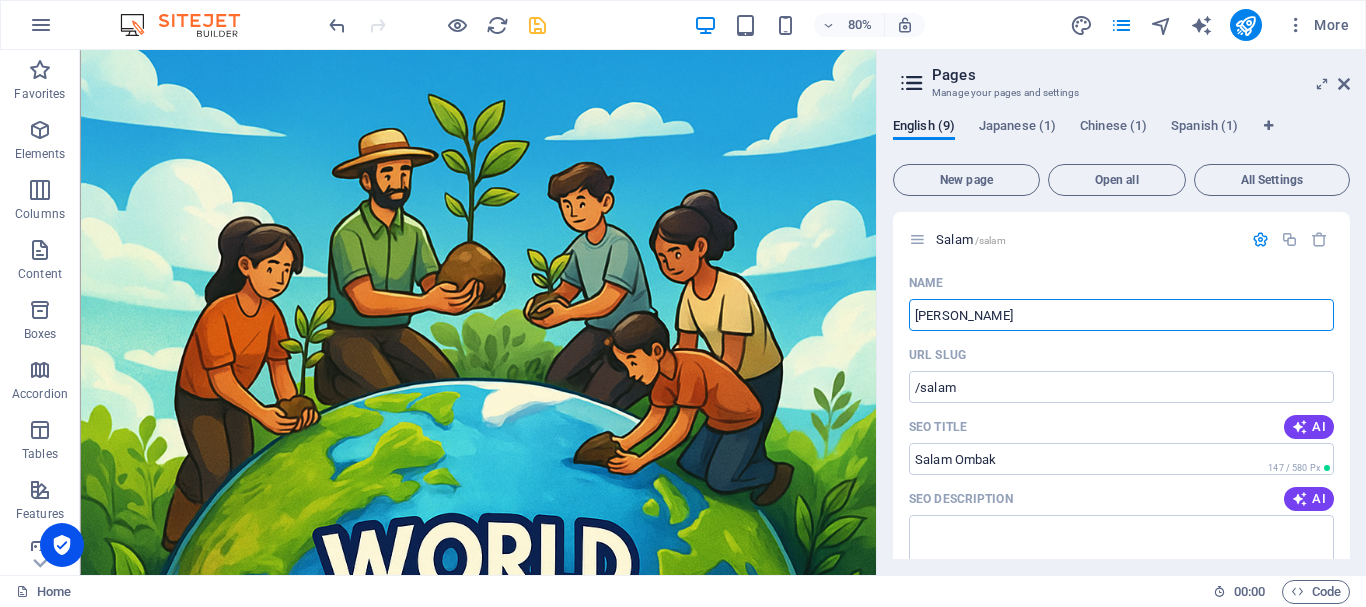 type on "[PERSON_NAME]" 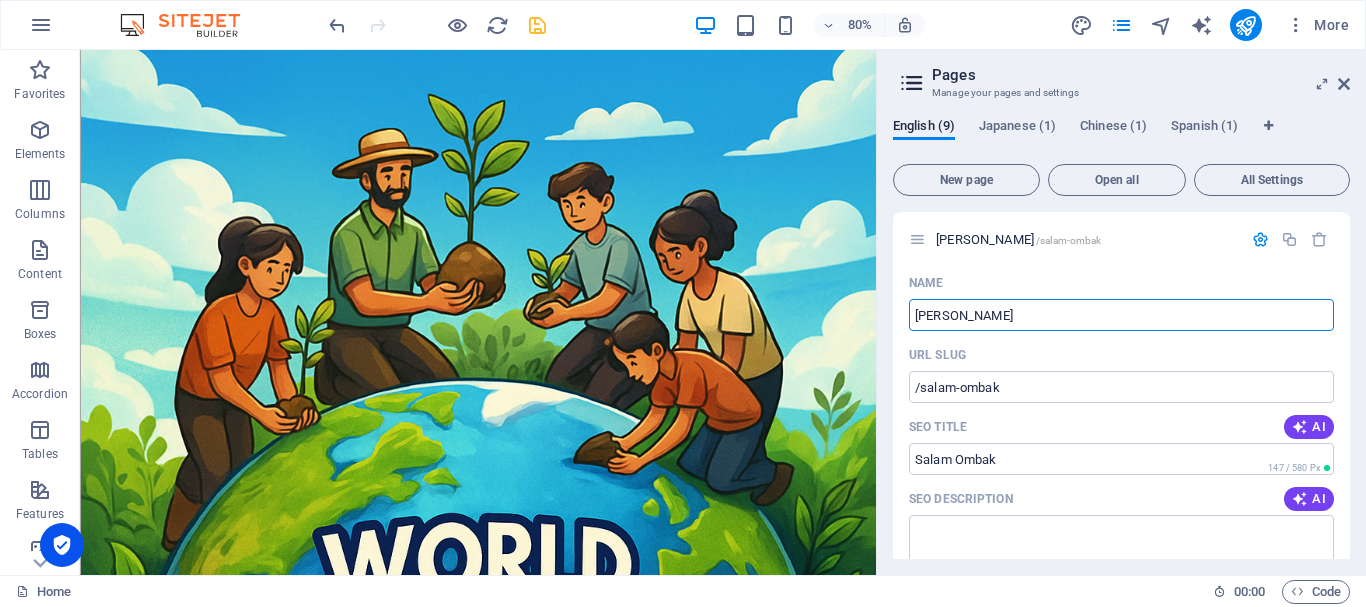 type on "[PERSON_NAME]" 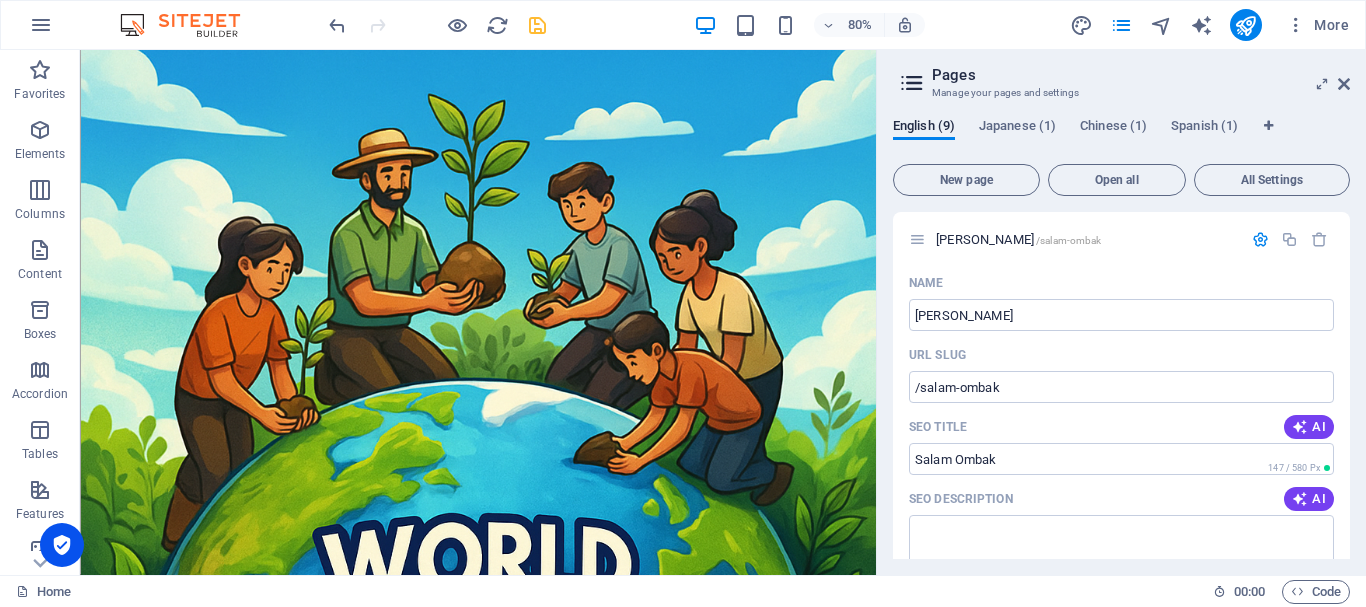 drag, startPoint x: 1351, startPoint y: 253, endPoint x: 1350, endPoint y: 297, distance: 44.011364 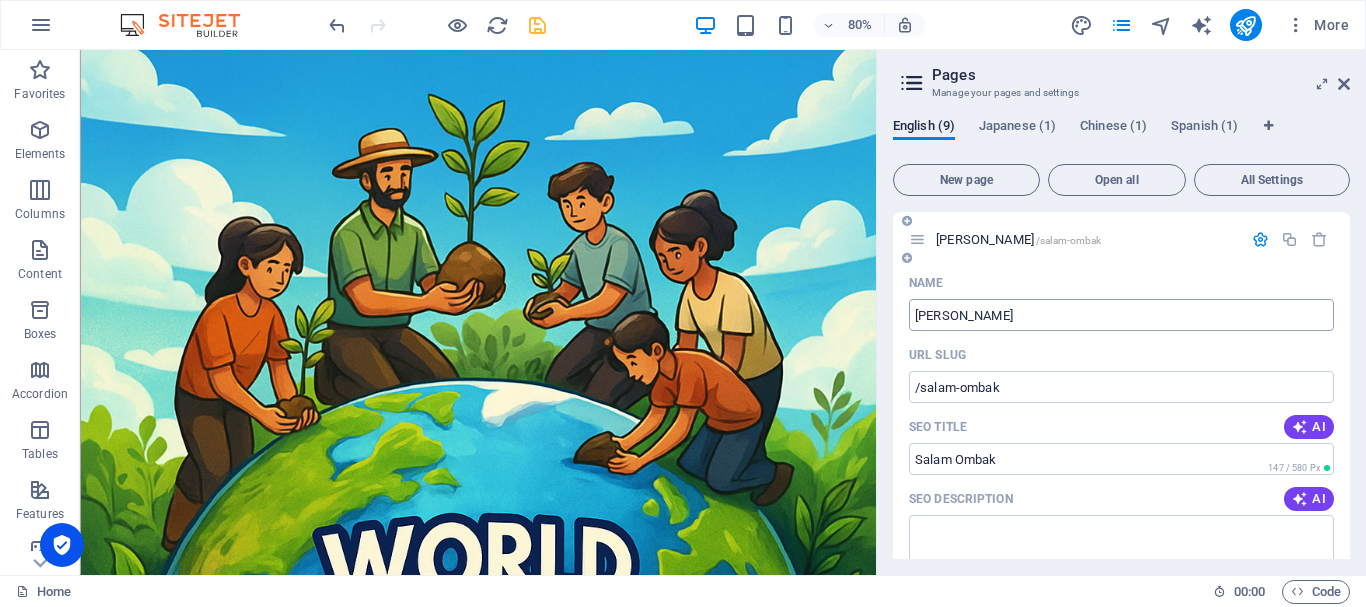 click on "[PERSON_NAME]" at bounding box center (1121, 315) 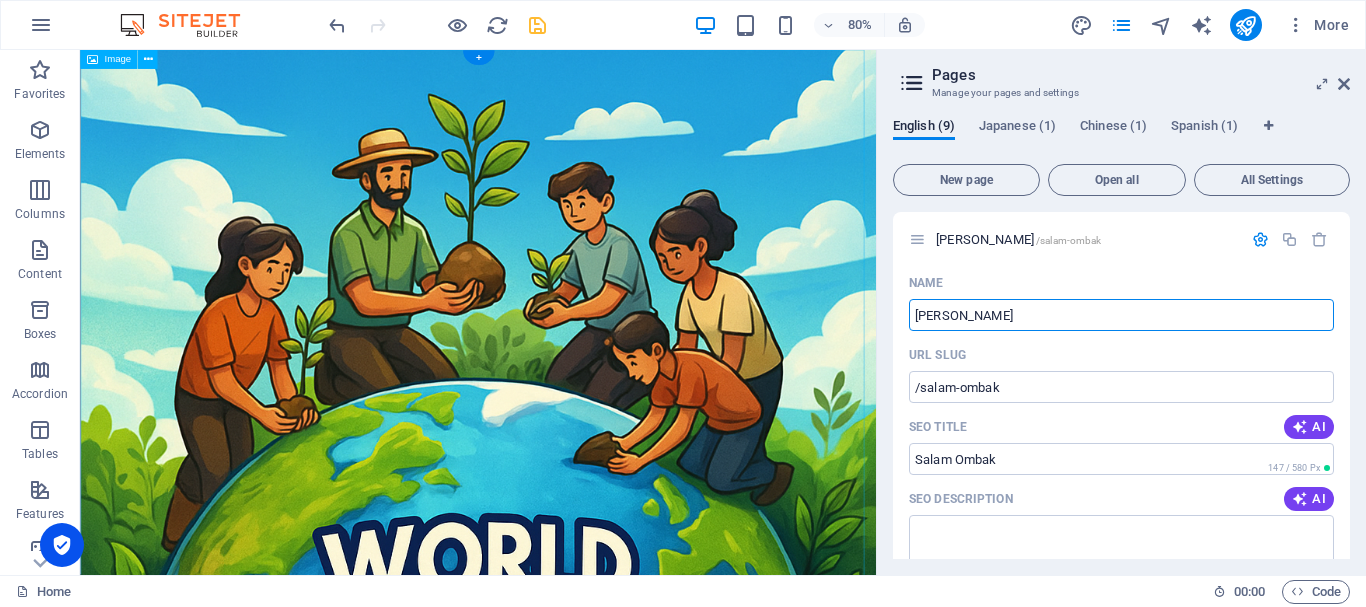 drag, startPoint x: 1086, startPoint y: 362, endPoint x: 965, endPoint y: 378, distance: 122.05327 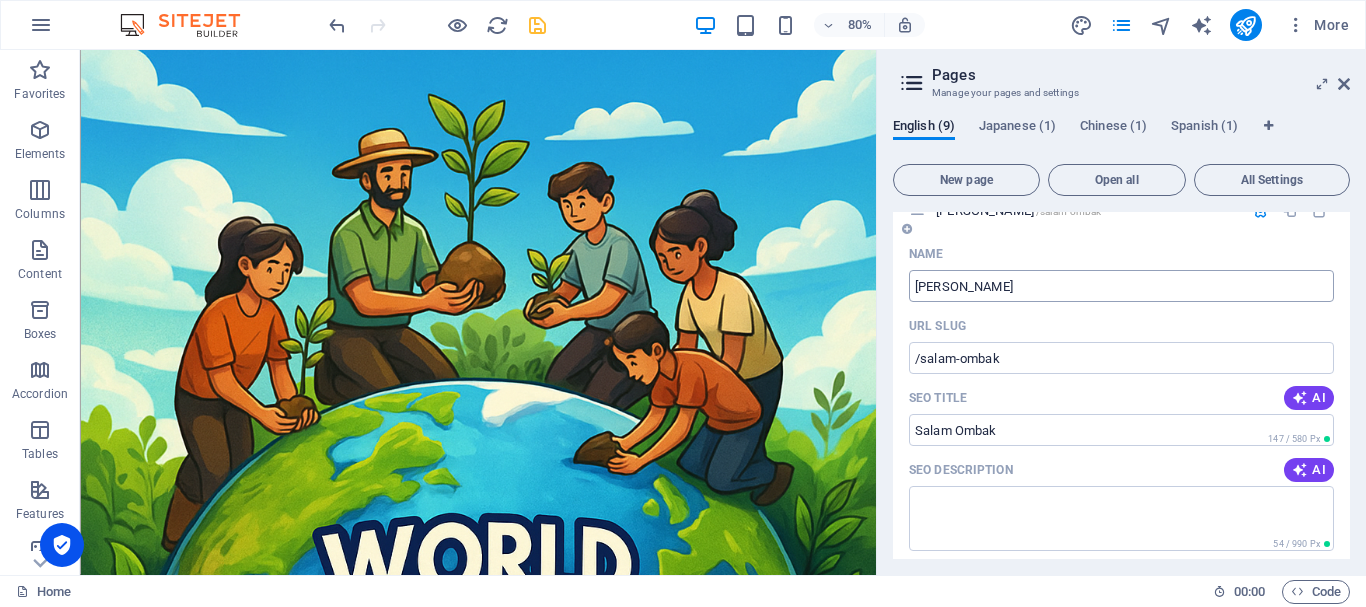 scroll, scrollTop: 0, scrollLeft: 0, axis: both 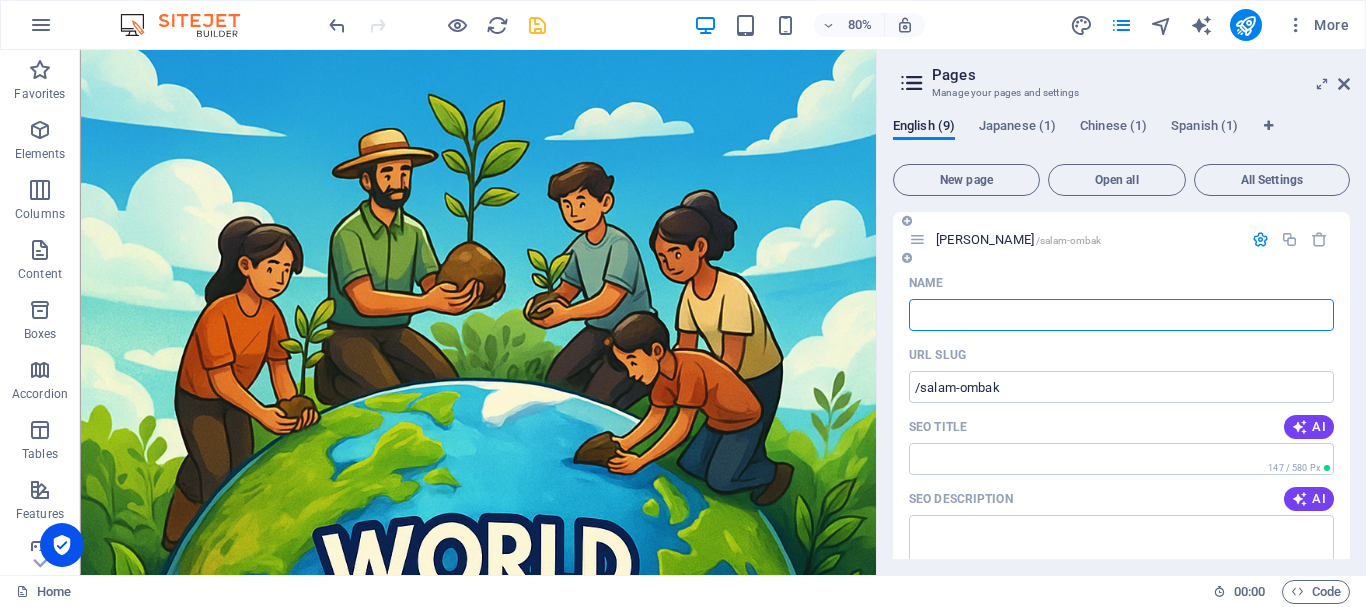type 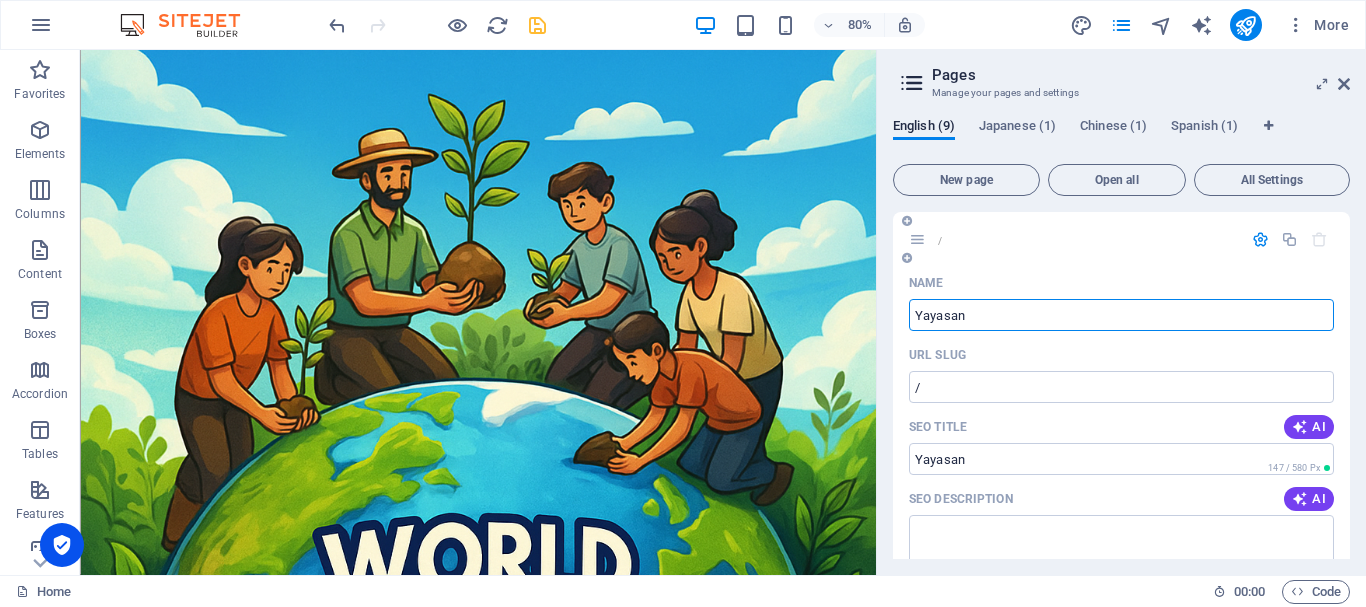 type on "Yayasan" 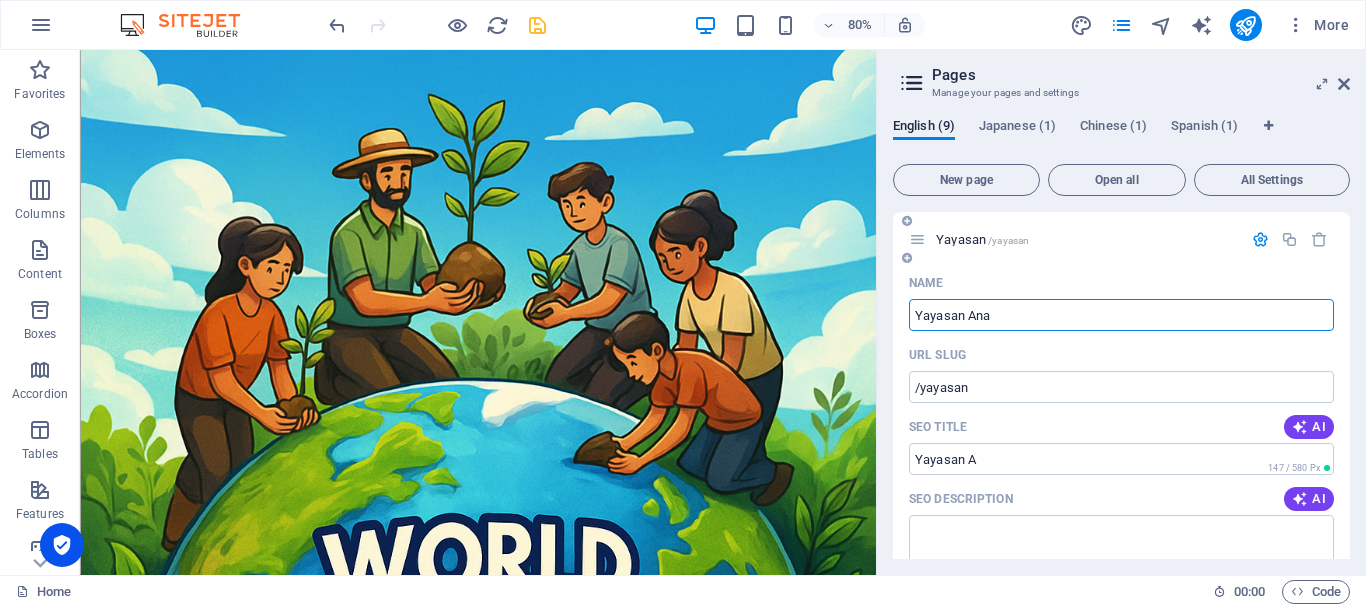 type on "Yayasan Anak" 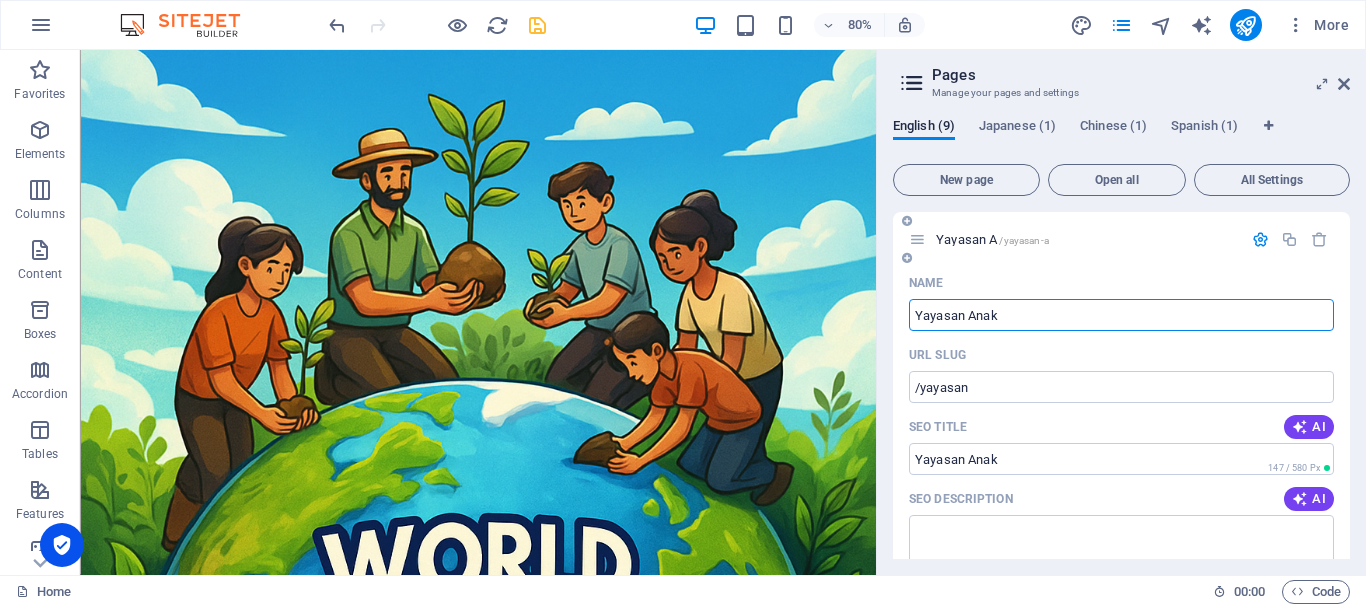type on "/yayasan-a" 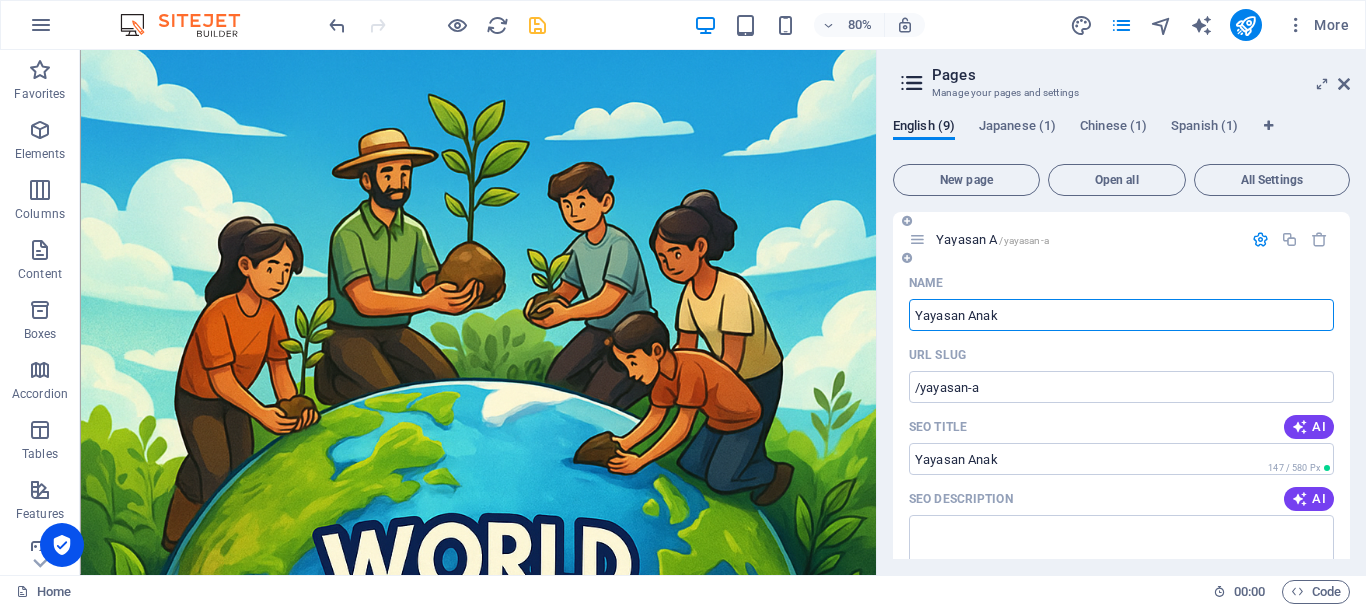 type on "Yayasan Anak" 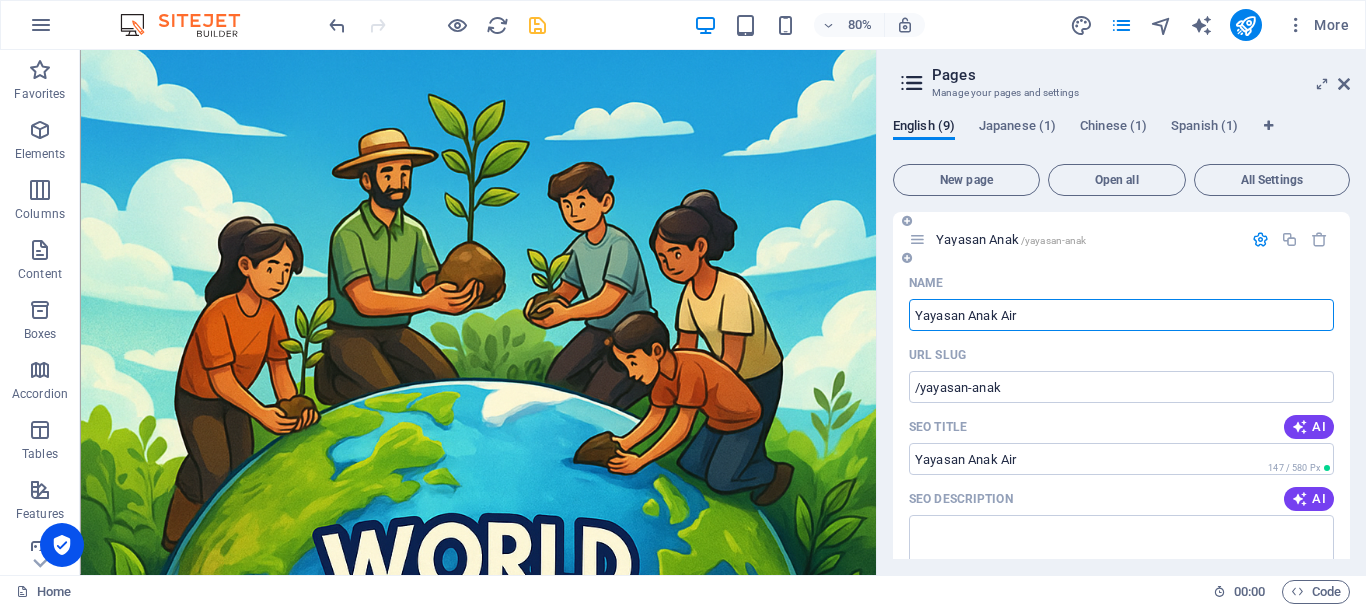 type on "Yayasan Anak Air" 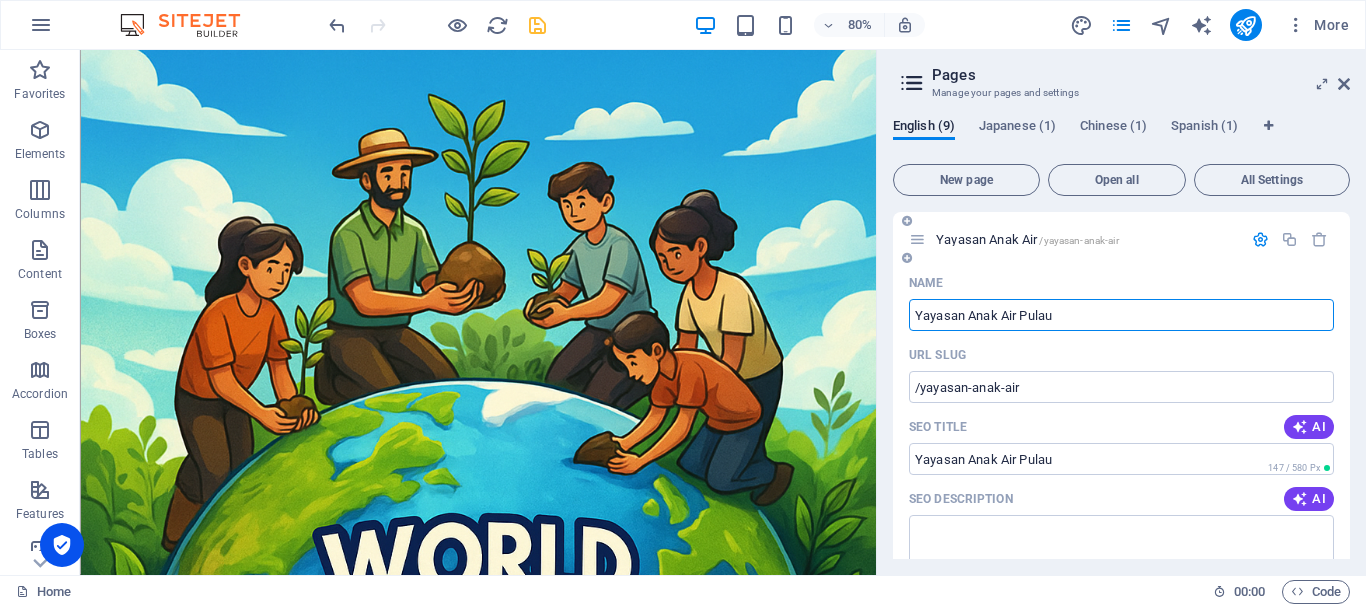type on "Yayasan Anak Air Pulau" 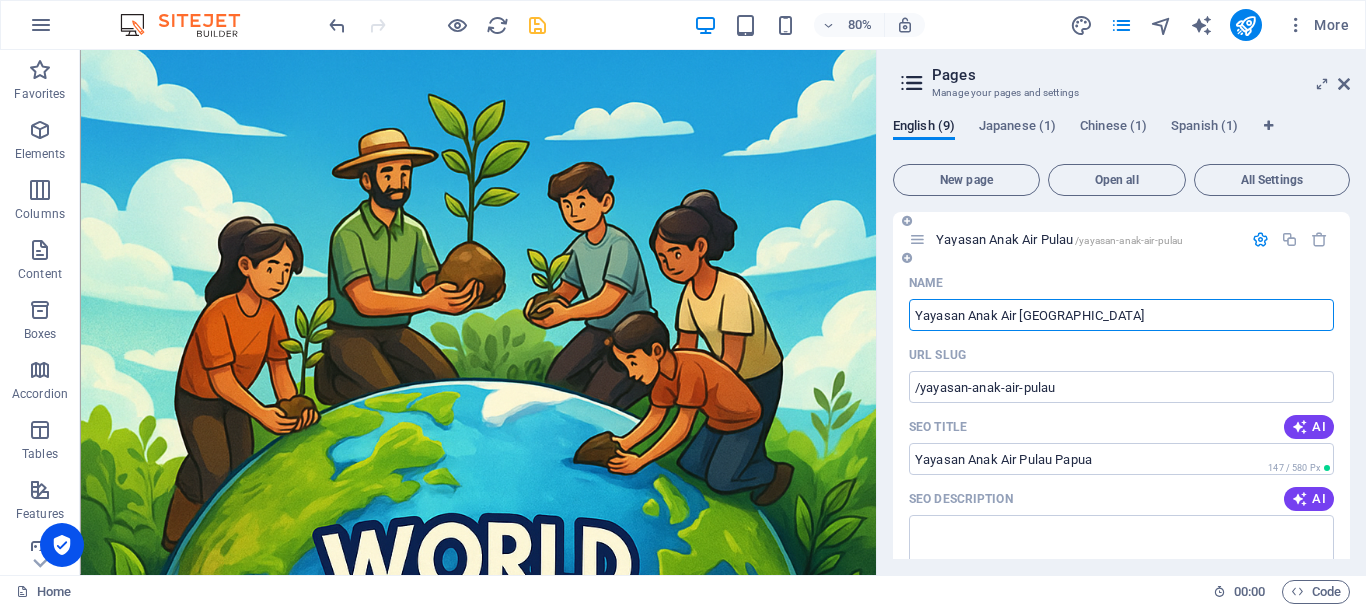 type on "Yayasan Anak Air [GEOGRAPHIC_DATA]" 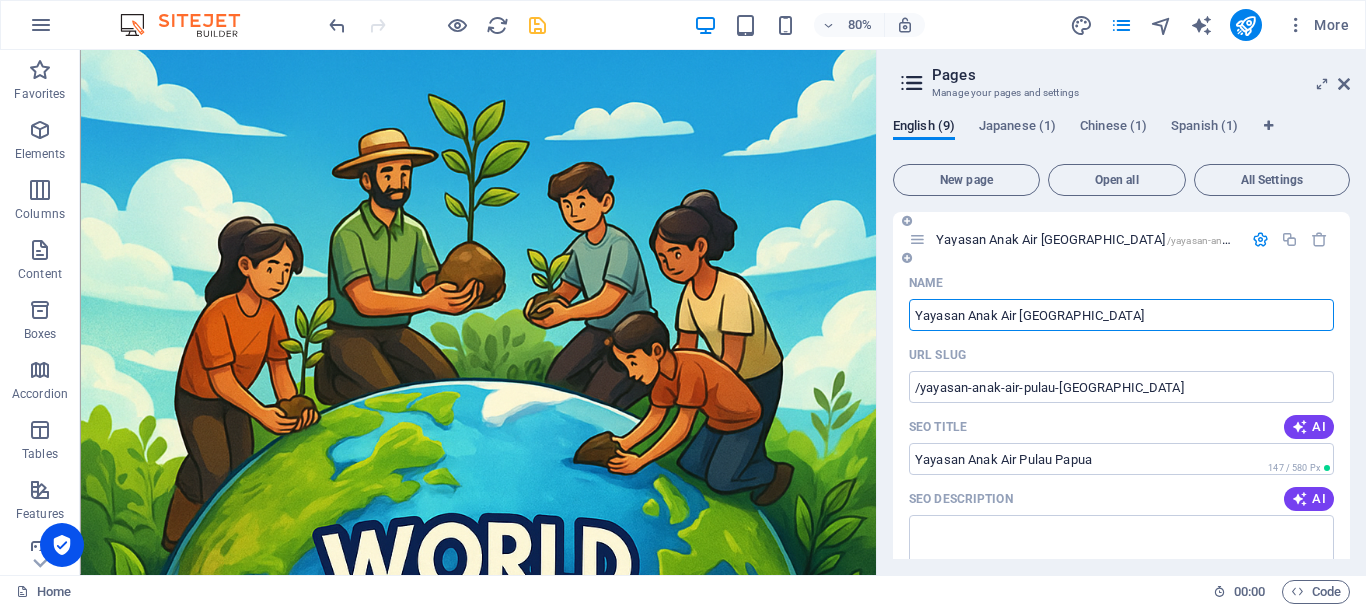type on "Yayasan Anak Air [GEOGRAPHIC_DATA]" 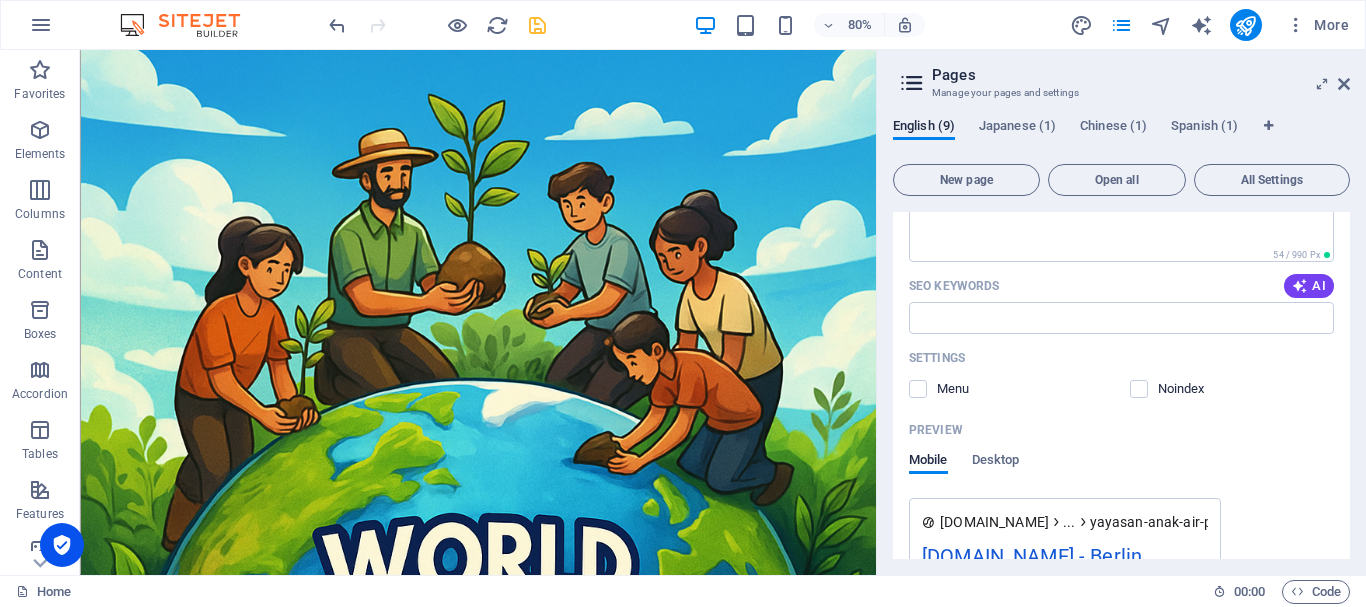 scroll, scrollTop: 200, scrollLeft: 0, axis: vertical 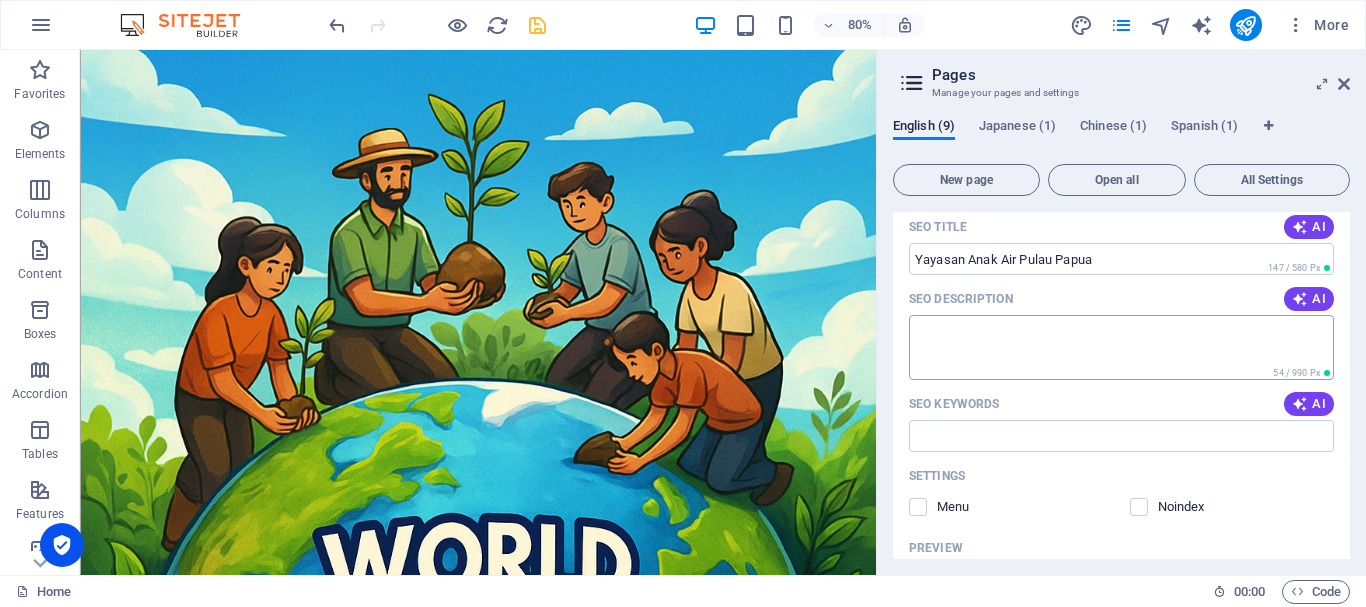 click on "SEO Description" at bounding box center [1121, 347] 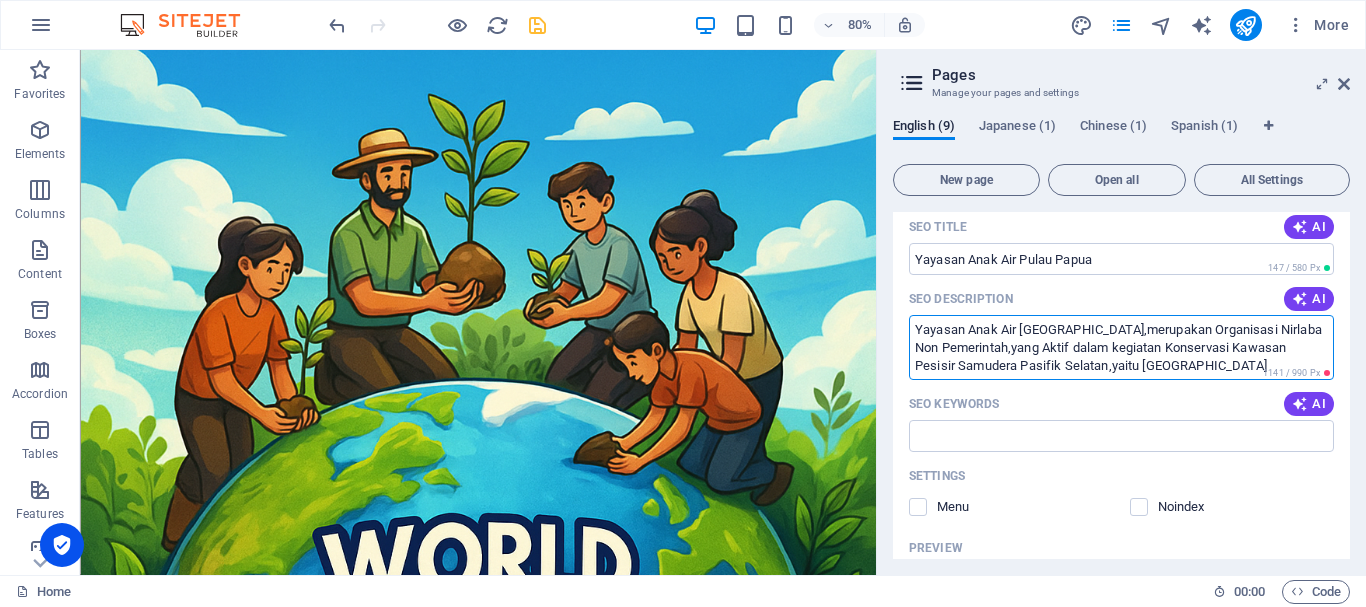 click on "Yayasan Anak Air [GEOGRAPHIC_DATA],merupakan Organisasi Nirlaba Non Pemerintah,yang Aktif dalam kegiatan Konservasi Kawasan Pesisir Samudera Pasifik Selatan,yaitu [GEOGRAPHIC_DATA]" at bounding box center [1121, 347] 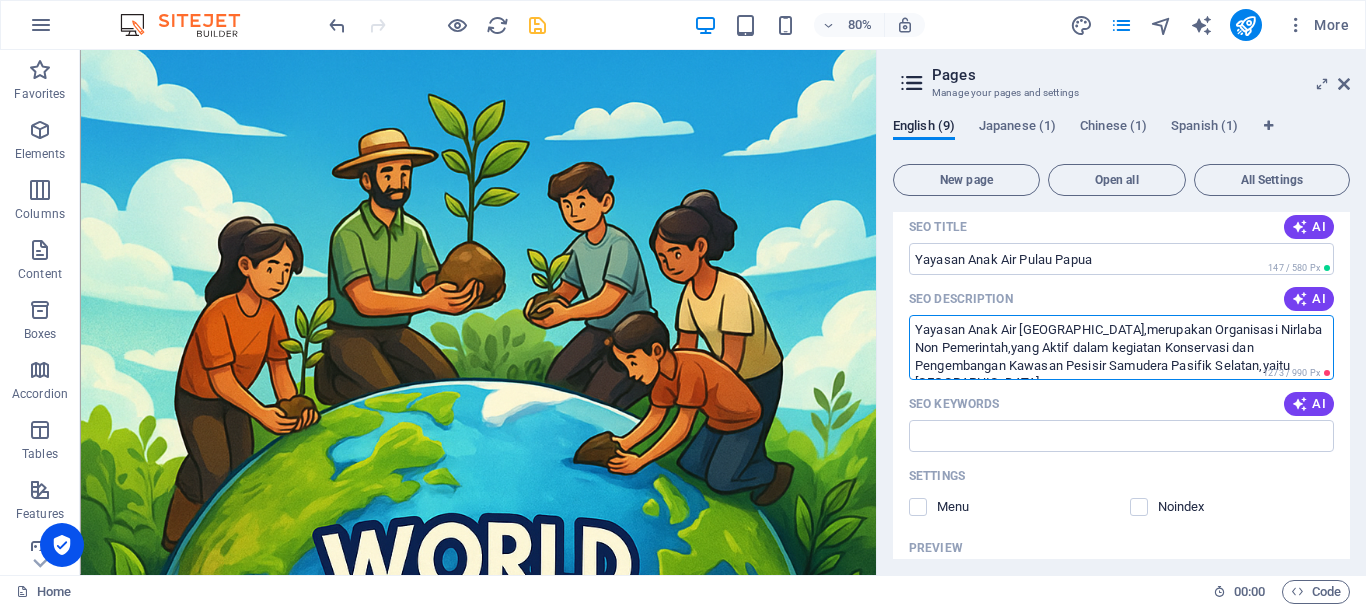 scroll, scrollTop: 18, scrollLeft: 0, axis: vertical 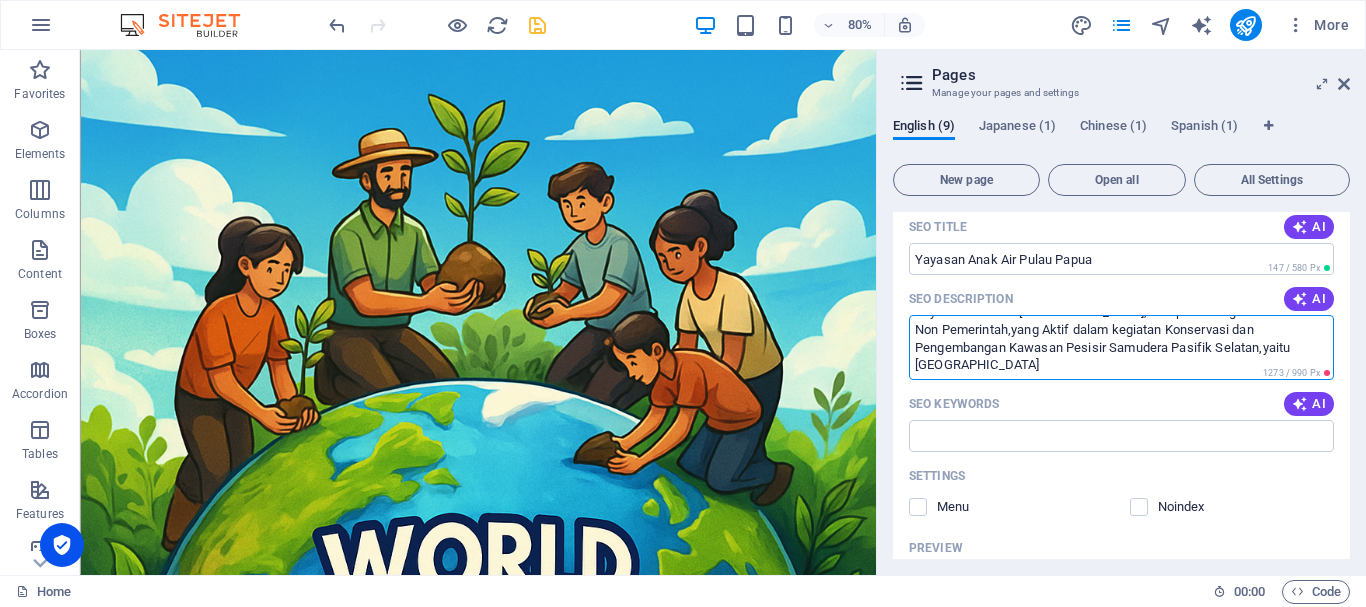 click on "Yayasan Anak Air [GEOGRAPHIC_DATA],merupakan Organisasi Nirlaba Non Pemerintah,yang Aktif dalam kegiatan Konservasi dan Pengembangan Kawasan Pesisir Samudera Pasifik Selatan,yaitu [GEOGRAPHIC_DATA]" at bounding box center (1121, 347) 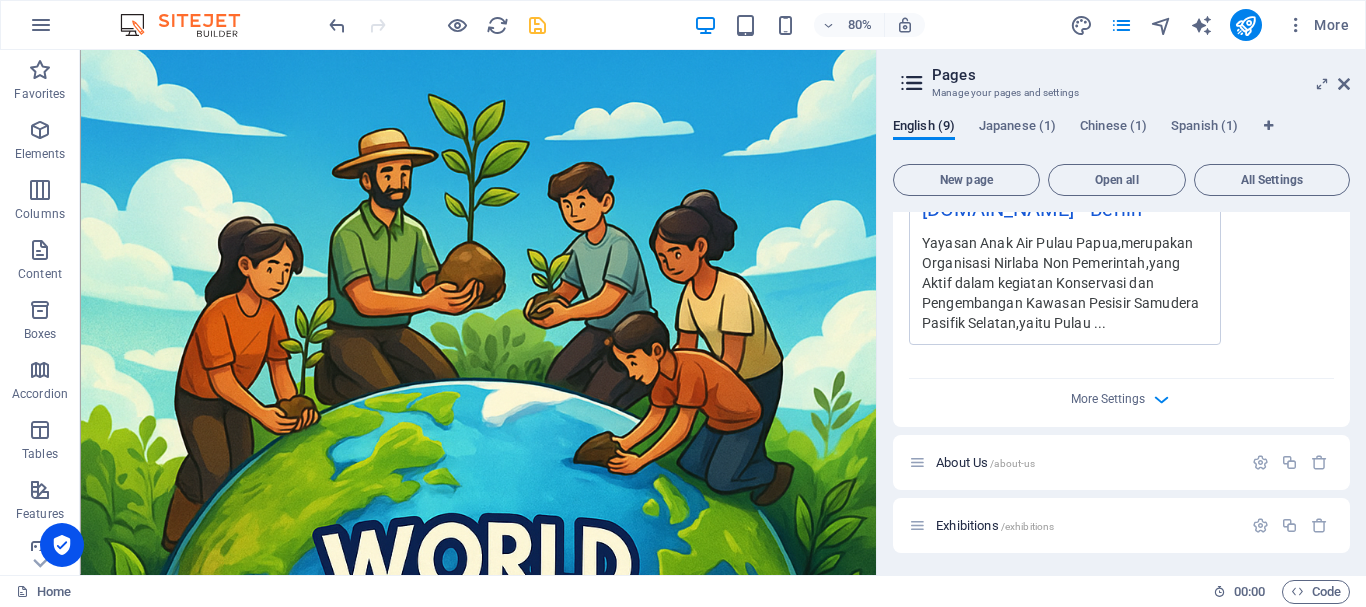 scroll, scrollTop: 700, scrollLeft: 0, axis: vertical 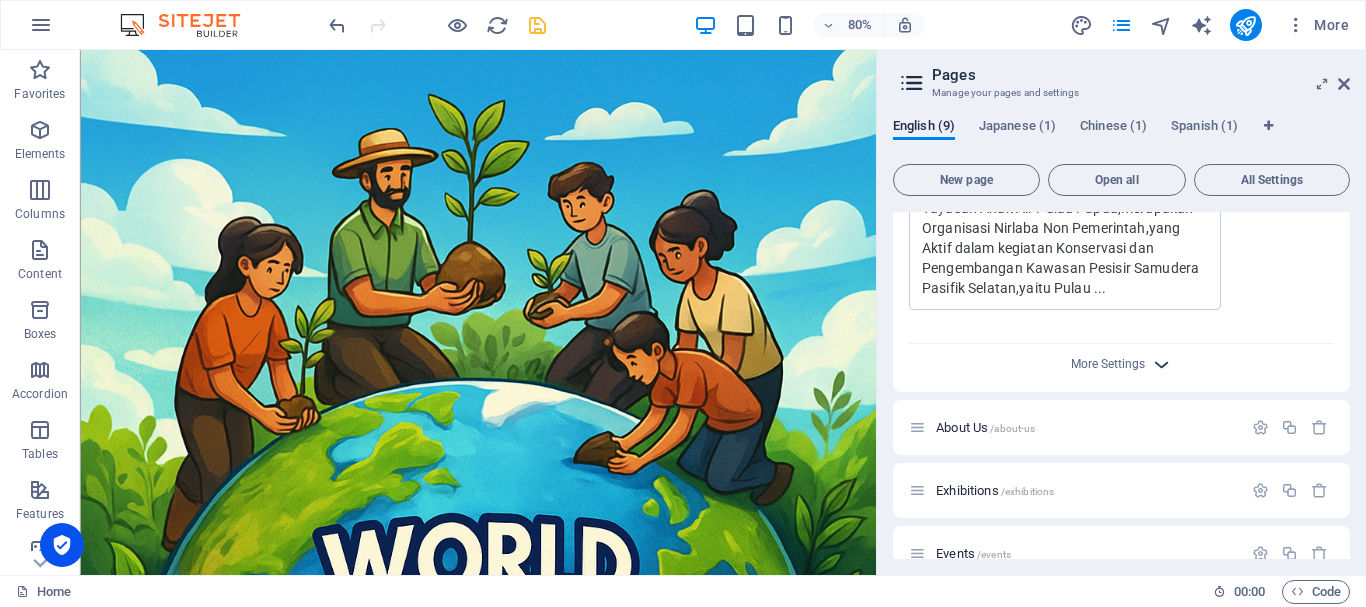 type on "Yayasan Anak Air Pulau Papua,merupakan Organisasi Nirlaba Non Pemerintah,yang Aktif dalam kegiatan Konservasi dan Pengembangan Kawasan Pesisir Samudera Pasifik Selatan,yaitu [GEOGRAPHIC_DATA],Baik itu Lingkungan Alam beserta Masyarakatnya" 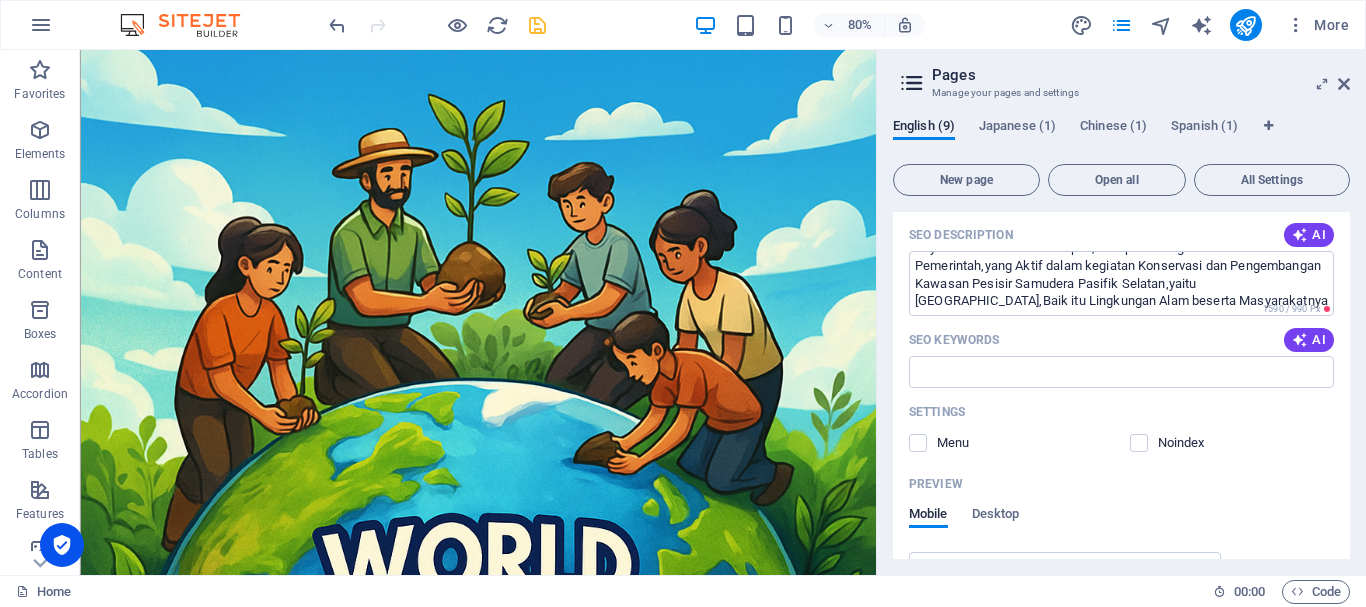 scroll, scrollTop: 300, scrollLeft: 0, axis: vertical 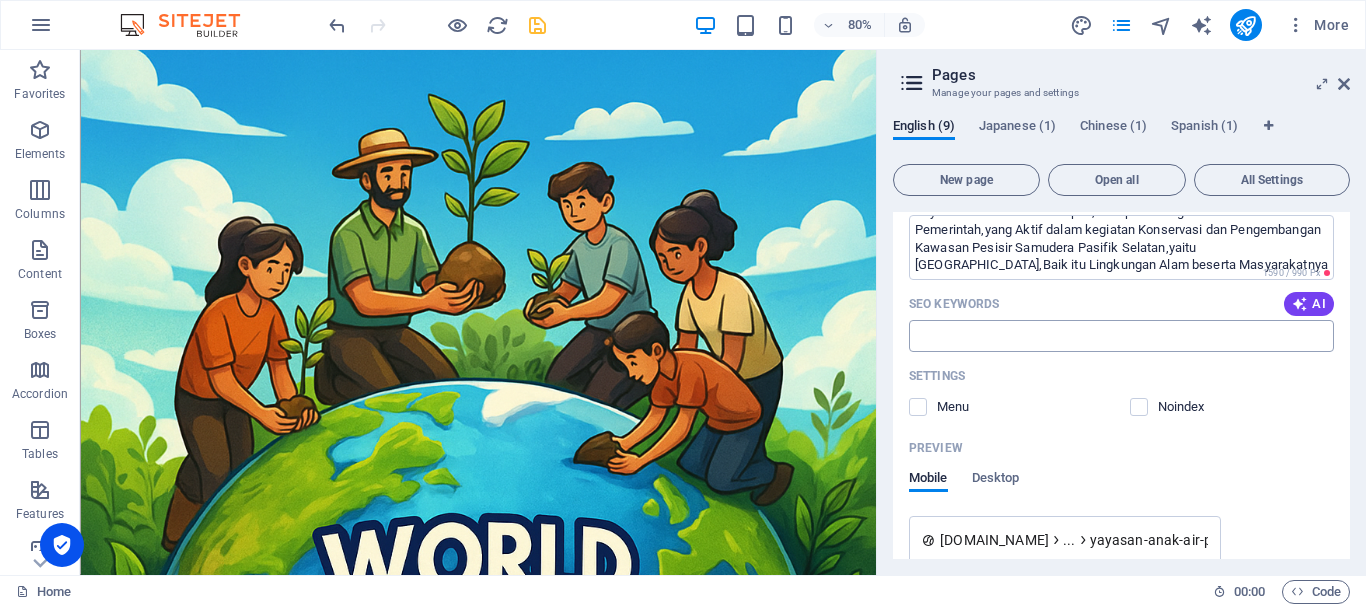 click on "SEO Keywords" at bounding box center (1121, 336) 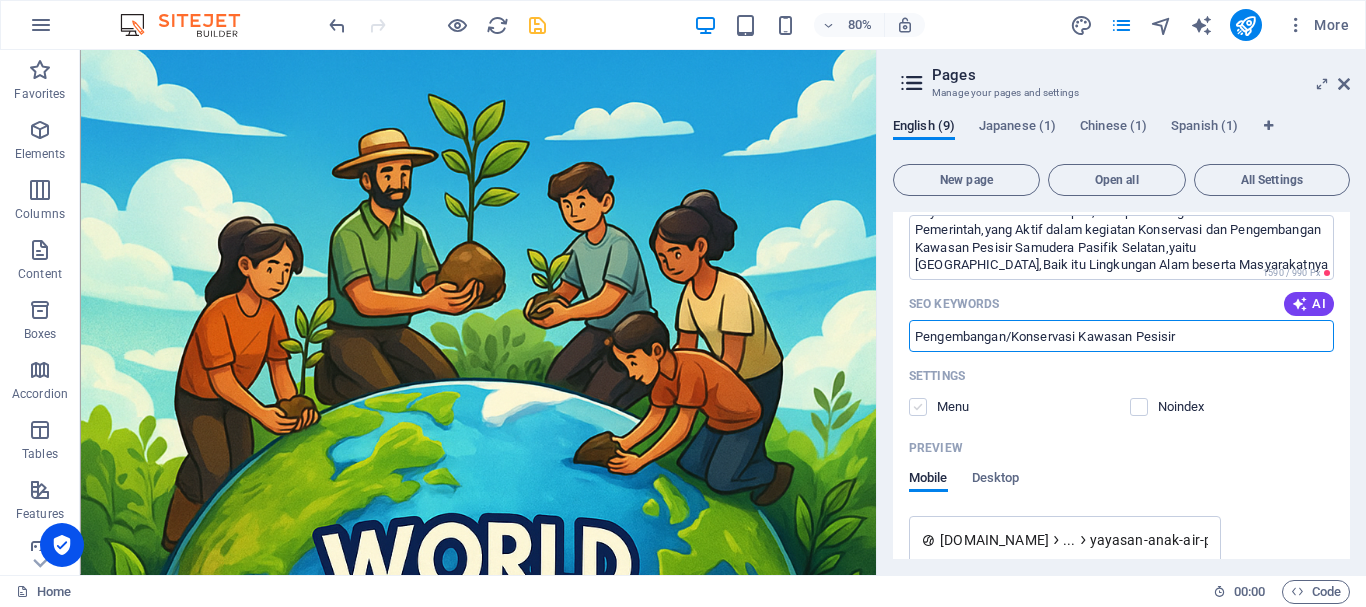 type on "Pengembangan/Konservasi Kawasan Pesisir" 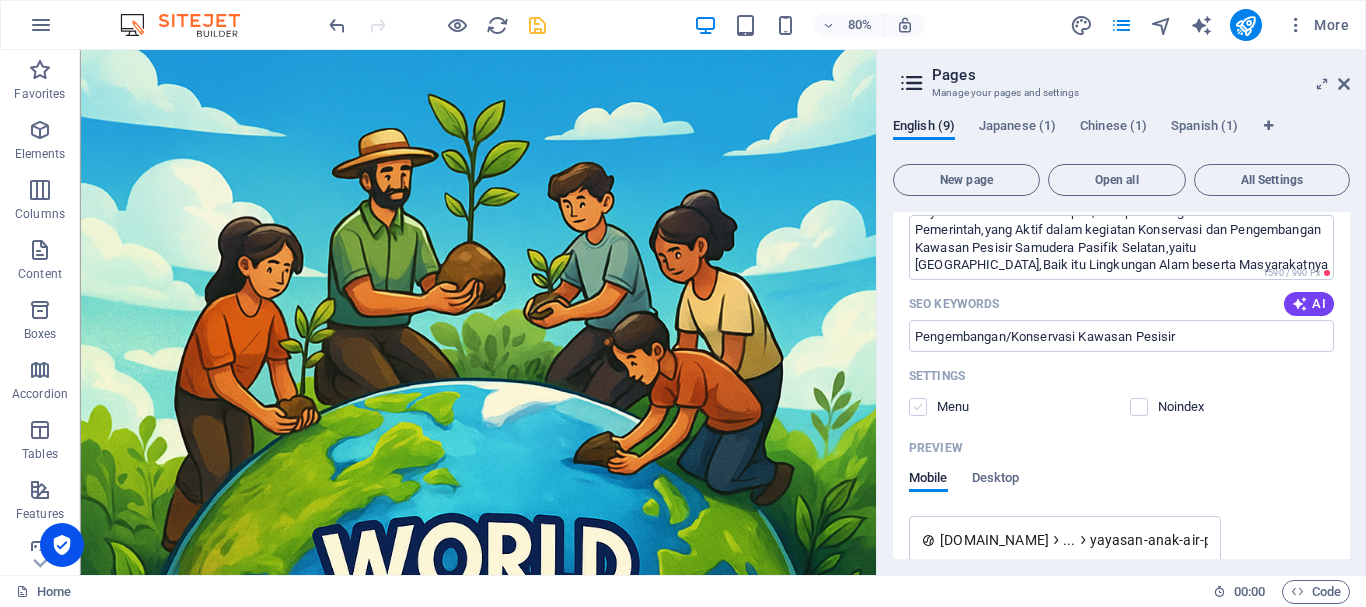 click at bounding box center (918, 407) 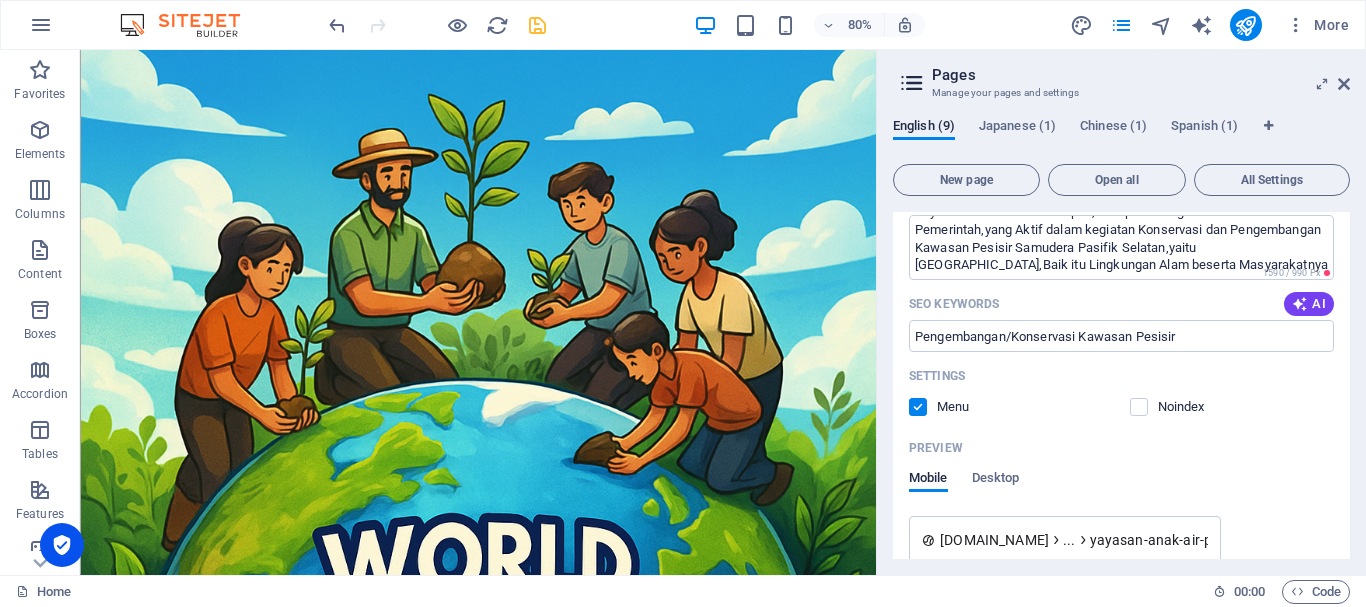click on "Desktop" at bounding box center [996, 480] 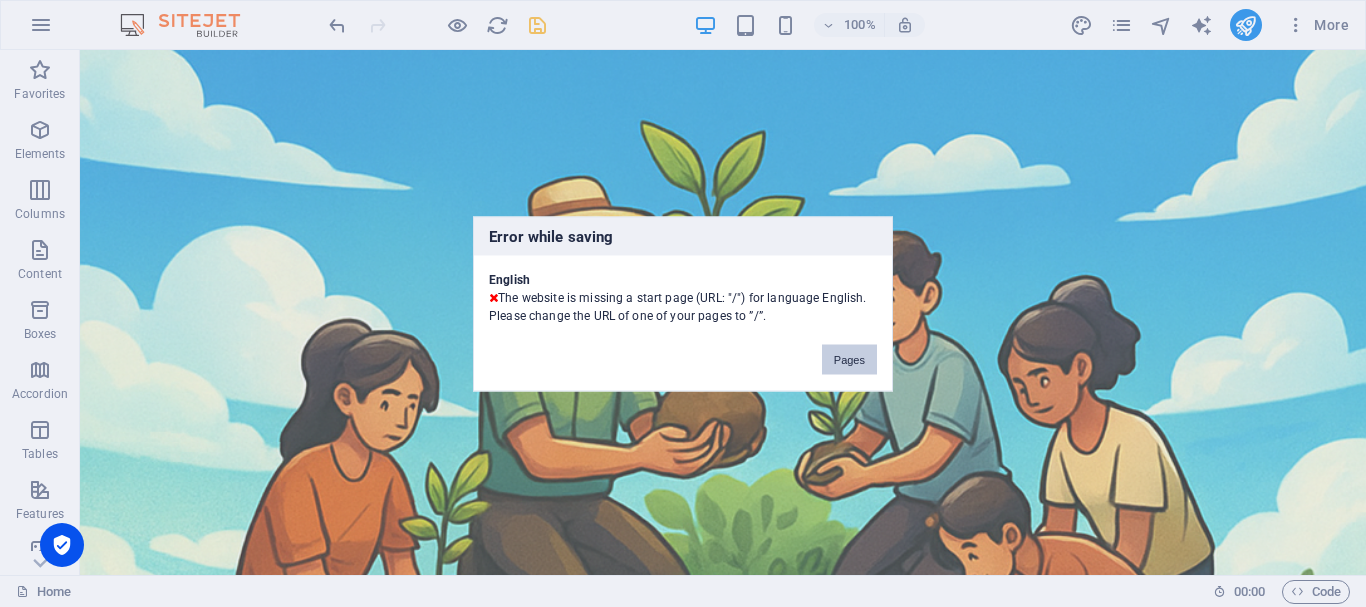 type 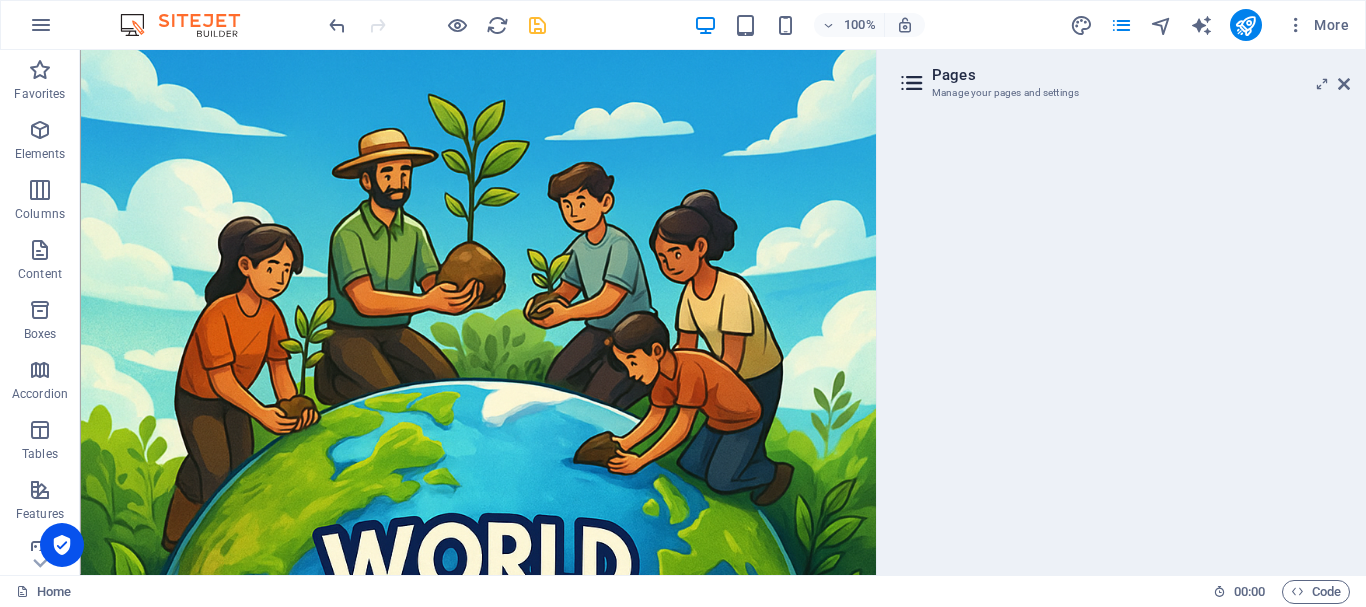 click at bounding box center [577, 796] 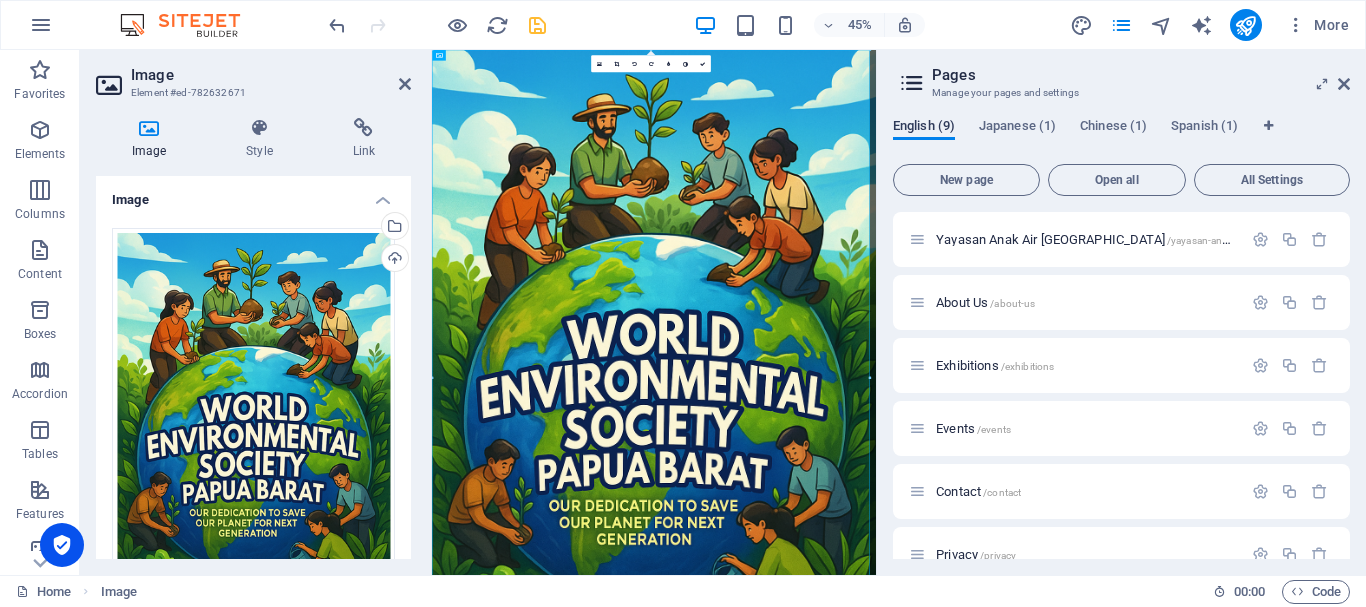 click on "English (9)" at bounding box center [924, 128] 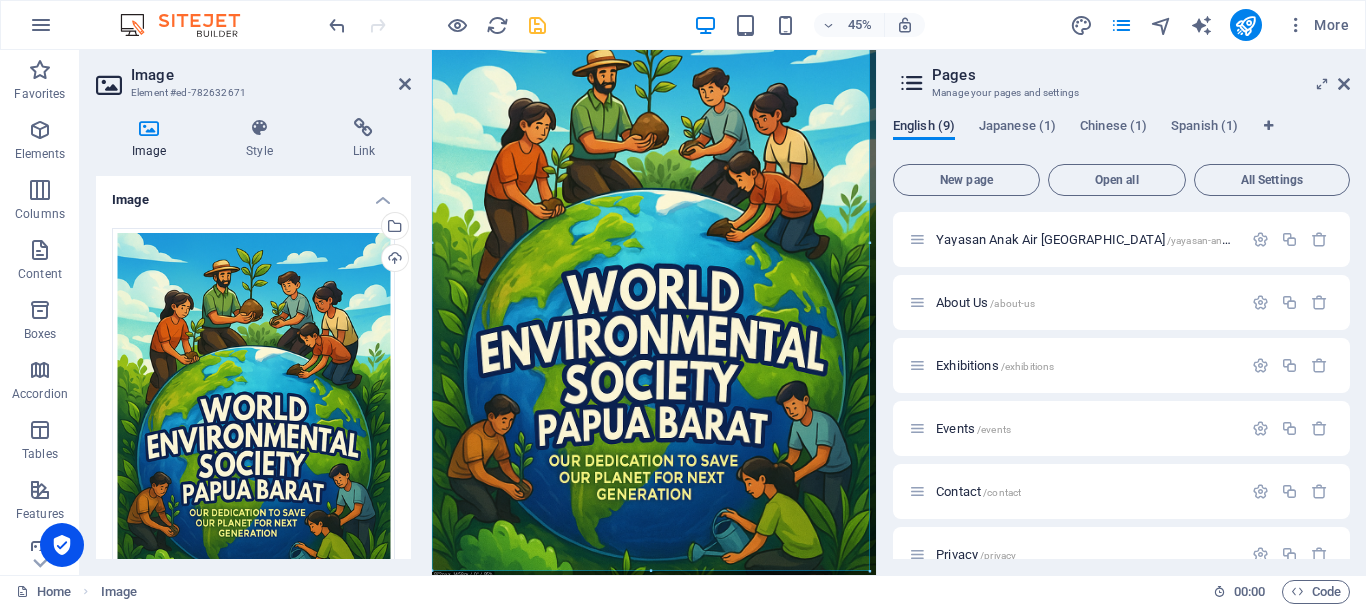 scroll, scrollTop: 300, scrollLeft: 0, axis: vertical 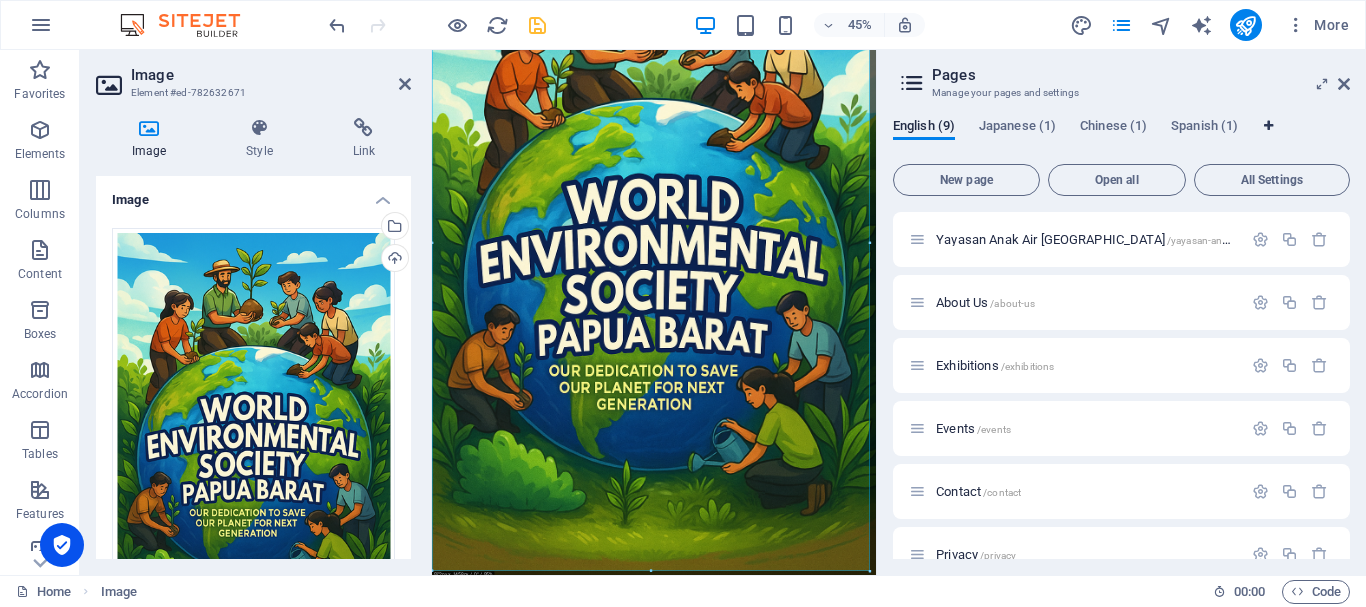 click at bounding box center [1268, 126] 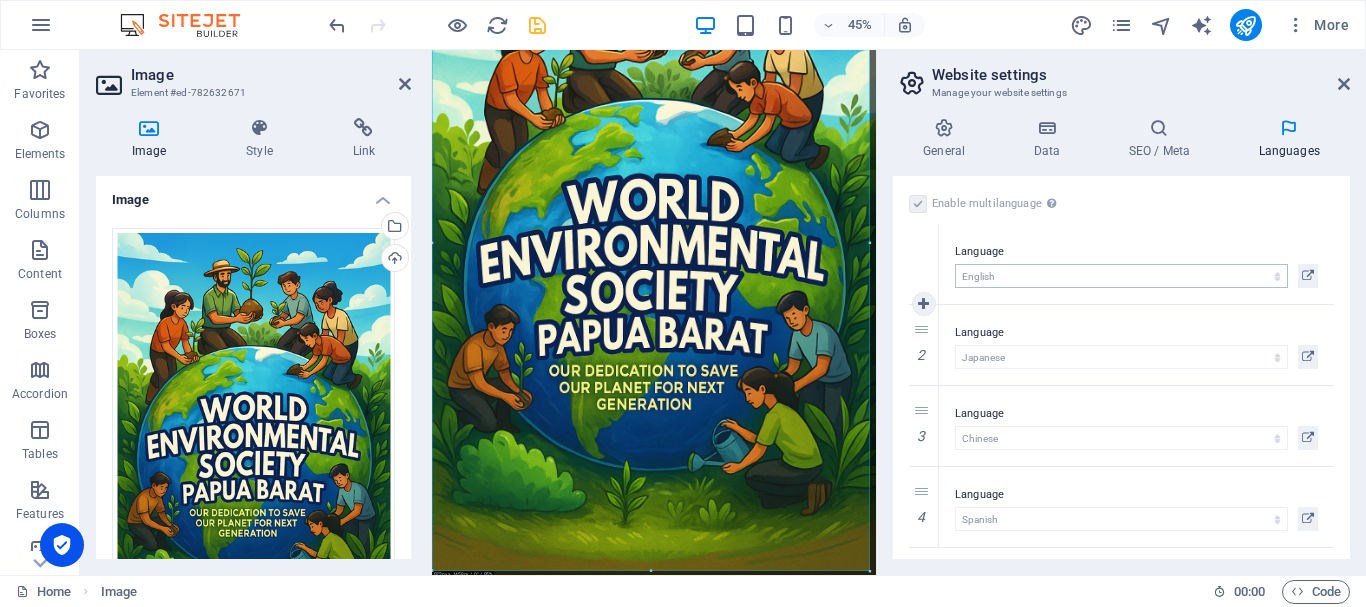scroll, scrollTop: 0, scrollLeft: 0, axis: both 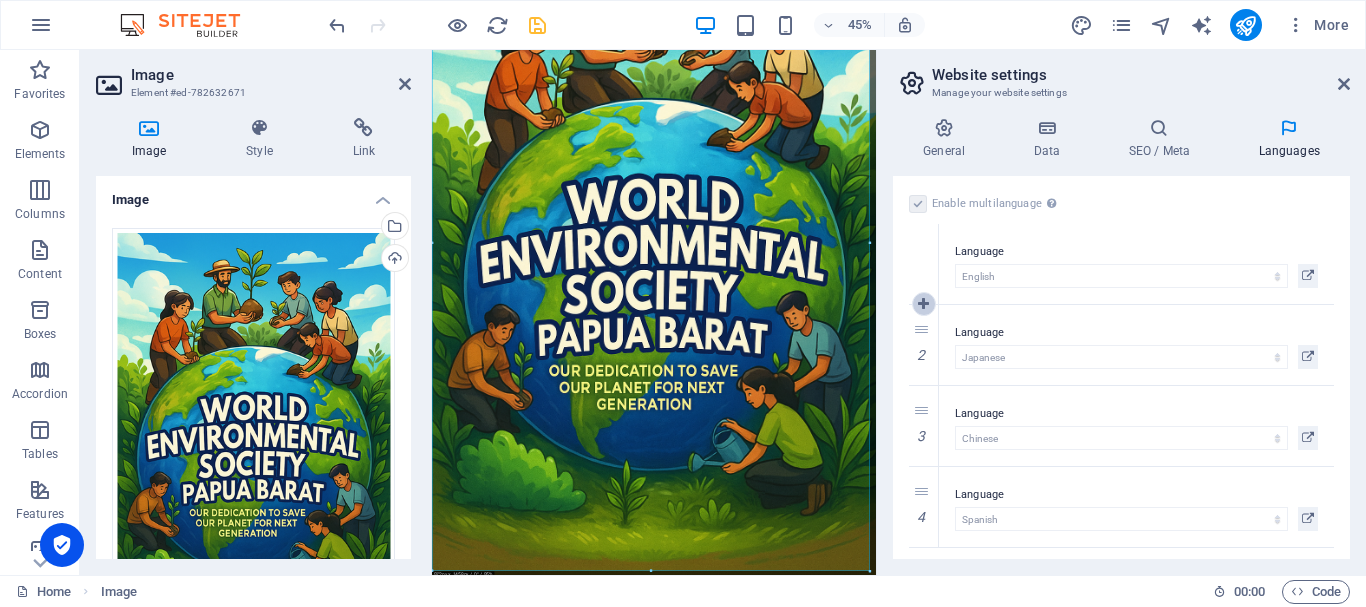 click at bounding box center (923, 304) 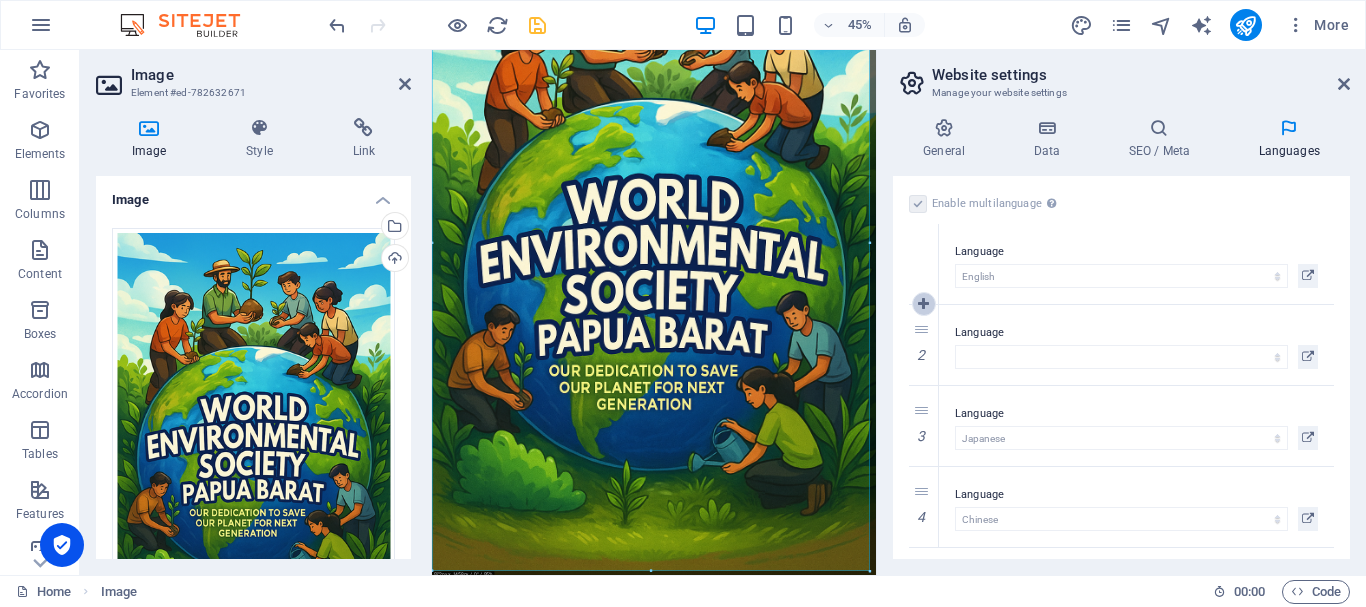 select on "148" 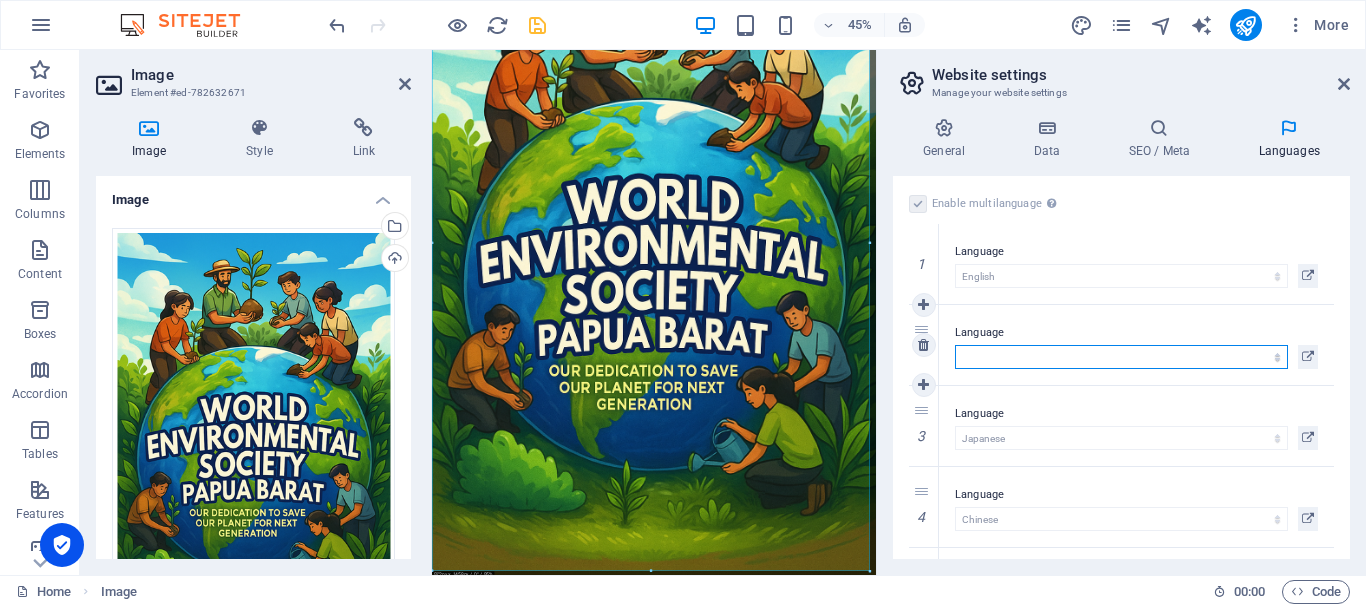click on "Abkhazian Afar Afrikaans Akan Albanian Amharic Arabic Aragonese Armenian Assamese Avaric Avestan Aymara [GEOGRAPHIC_DATA]i Bambara Bashkir Basque Belarusian Bengali Bihari languages Bislama Bokmål [GEOGRAPHIC_DATA]an Breton Bulgarian Burmese Catalan Central Khmer Chamorro Chechen Chinese Church Slavic Chuvash Cornish Corsican Cree Croatian Czech Danish Dutch Dzongkha English Esperanto Estonian Ewe Faroese Farsi (Persian) [GEOGRAPHIC_DATA]an Finnish French Fulah Gaelic Galician Ganda Georgian German Greek Greenlandic Guaraní Gujarati [GEOGRAPHIC_DATA]an Creole Hausa Hebrew Herero Hindi Hiri Motu Hungarian Icelandic Ido Igbo Indonesian Interlingua Interlingue Inuktitut Inupiaq Irish Italian Japanese Javanese Kannada Kanuri Kashmiri Kazakh Kikuyu Kinyarwanda Komi Kongo Korean Kurdish Kwanyama Kyrgyz Lao [GEOGRAPHIC_DATA] Latvian Limburgish Lingala Lithuanian Luba-[GEOGRAPHIC_DATA] [GEOGRAPHIC_DATA] Macedonian Malagasy Malay Malayalam Maldivian Maltese Manx Maori Marathi Marshallese Mongolian Nauru Navajo Ndonga Nepali [GEOGRAPHIC_DATA] Northern Sami Norwegian Norwegian Nynorsk Nuosu" at bounding box center [1121, 357] 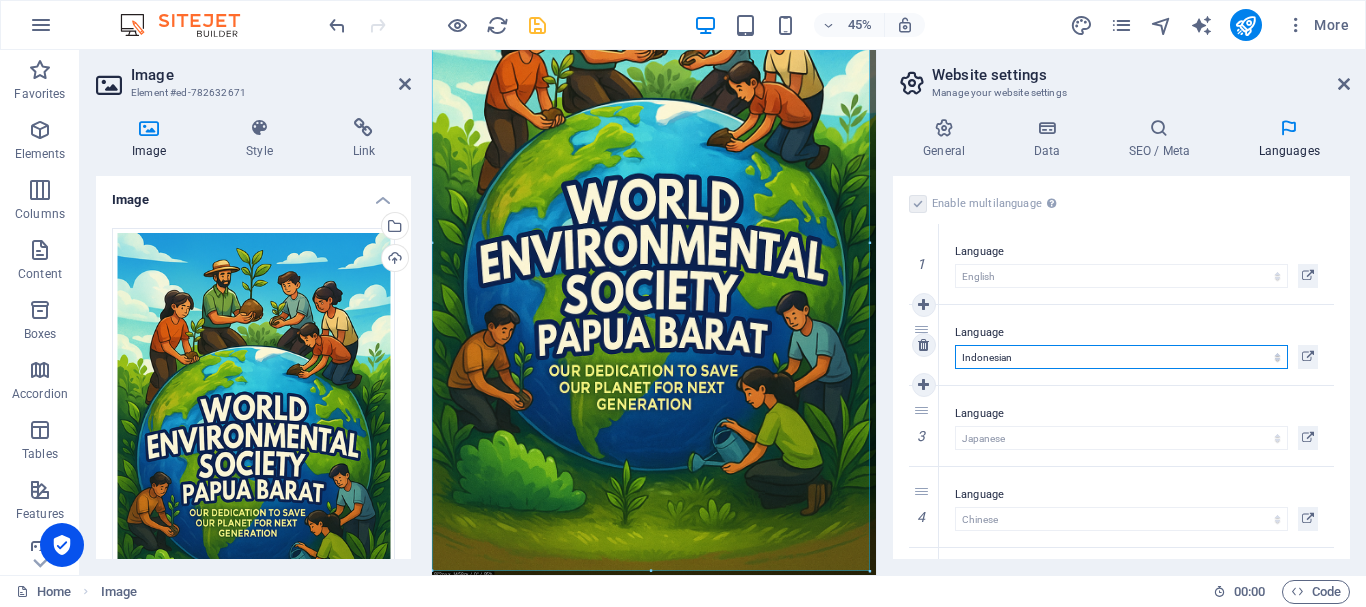 click on "Abkhazian Afar Afrikaans Akan Albanian Amharic Arabic Aragonese Armenian Assamese Avaric Avestan Aymara [GEOGRAPHIC_DATA]i Bambara Bashkir Basque Belarusian Bengali Bihari languages Bislama Bokmål [GEOGRAPHIC_DATA]an Breton Bulgarian Burmese Catalan Central Khmer Chamorro Chechen Chinese Church Slavic Chuvash Cornish Corsican Cree Croatian Czech Danish Dutch Dzongkha English Esperanto Estonian Ewe Faroese Farsi (Persian) [GEOGRAPHIC_DATA]an Finnish French Fulah Gaelic Galician Ganda Georgian German Greek Greenlandic Guaraní Gujarati [GEOGRAPHIC_DATA]an Creole Hausa Hebrew Herero Hindi Hiri Motu Hungarian Icelandic Ido Igbo Indonesian Interlingua Interlingue Inuktitut Inupiaq Irish Italian Japanese Javanese Kannada Kanuri Kashmiri Kazakh Kikuyu Kinyarwanda Komi Kongo Korean Kurdish Kwanyama Kyrgyz Lao [GEOGRAPHIC_DATA] Latvian Limburgish Lingala Lithuanian Luba-[GEOGRAPHIC_DATA] [GEOGRAPHIC_DATA] Macedonian Malagasy Malay Malayalam Maldivian Maltese Manx Maori Marathi Marshallese Mongolian Nauru Navajo Ndonga Nepali [GEOGRAPHIC_DATA] Northern Sami Norwegian Norwegian Nynorsk Nuosu" at bounding box center [1121, 357] 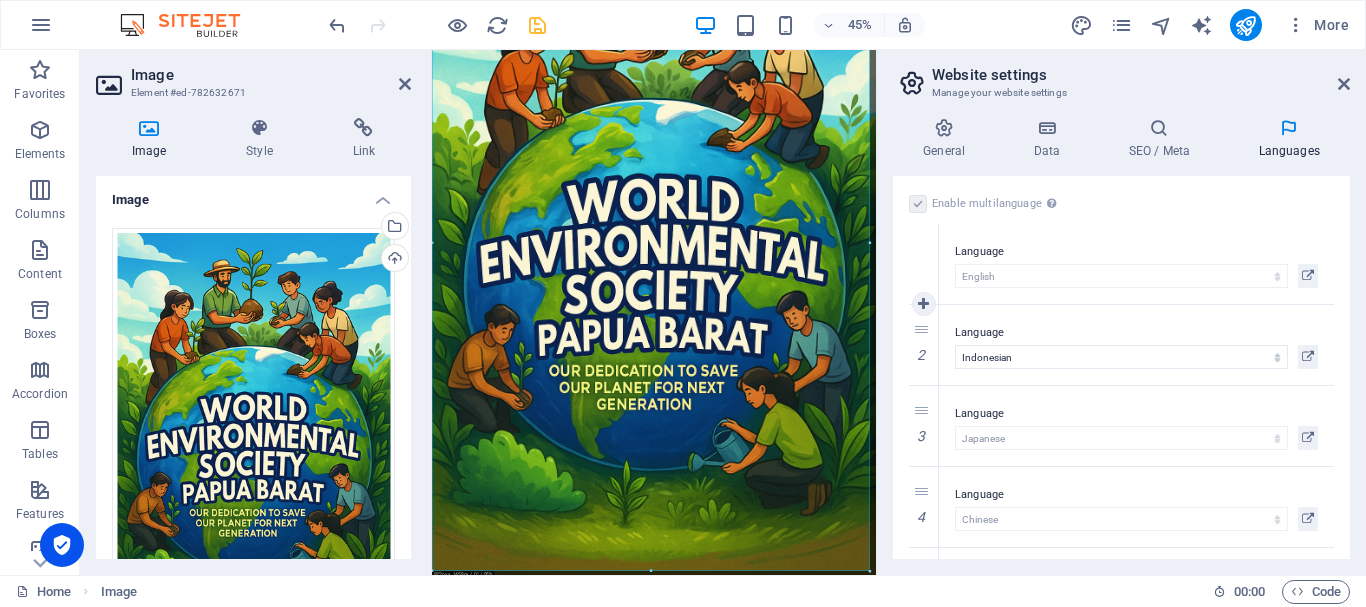click on "Language" at bounding box center (1136, 414) 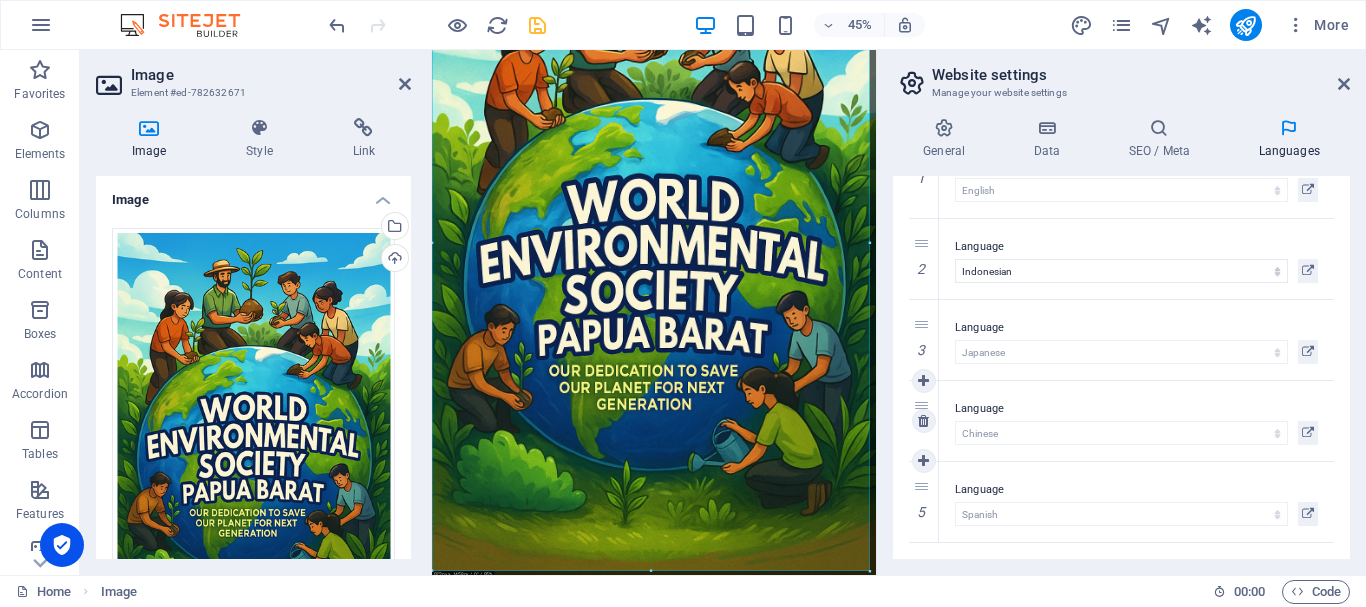 scroll, scrollTop: 0, scrollLeft: 0, axis: both 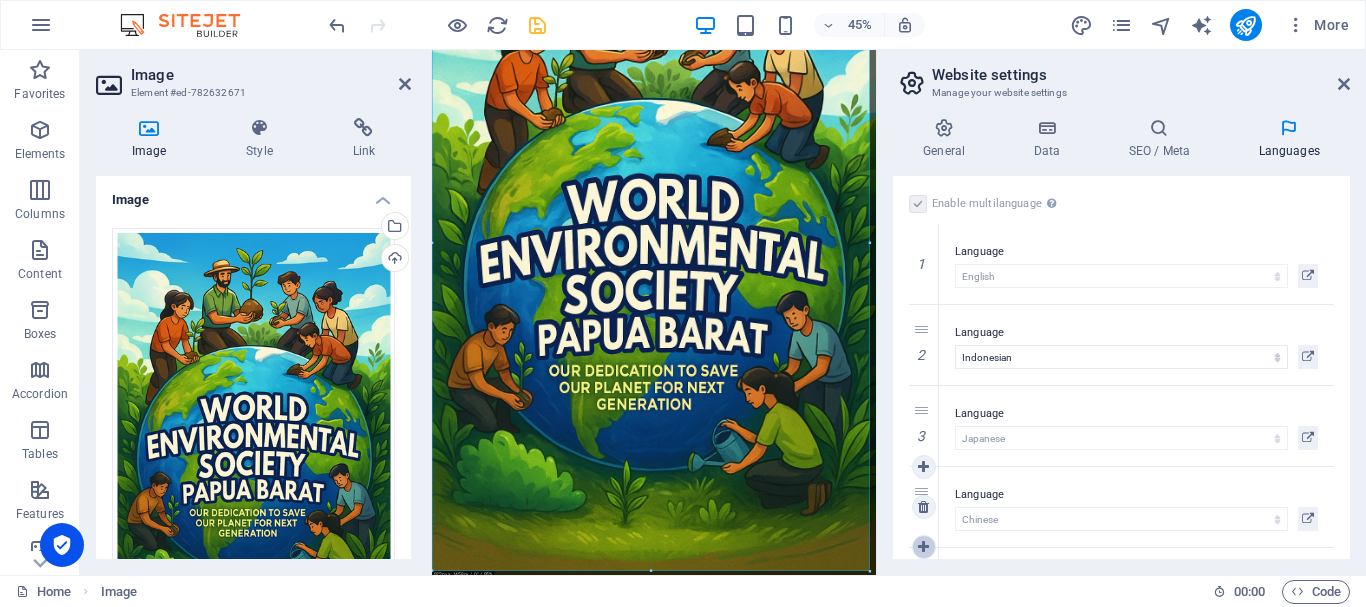 click at bounding box center (923, 547) 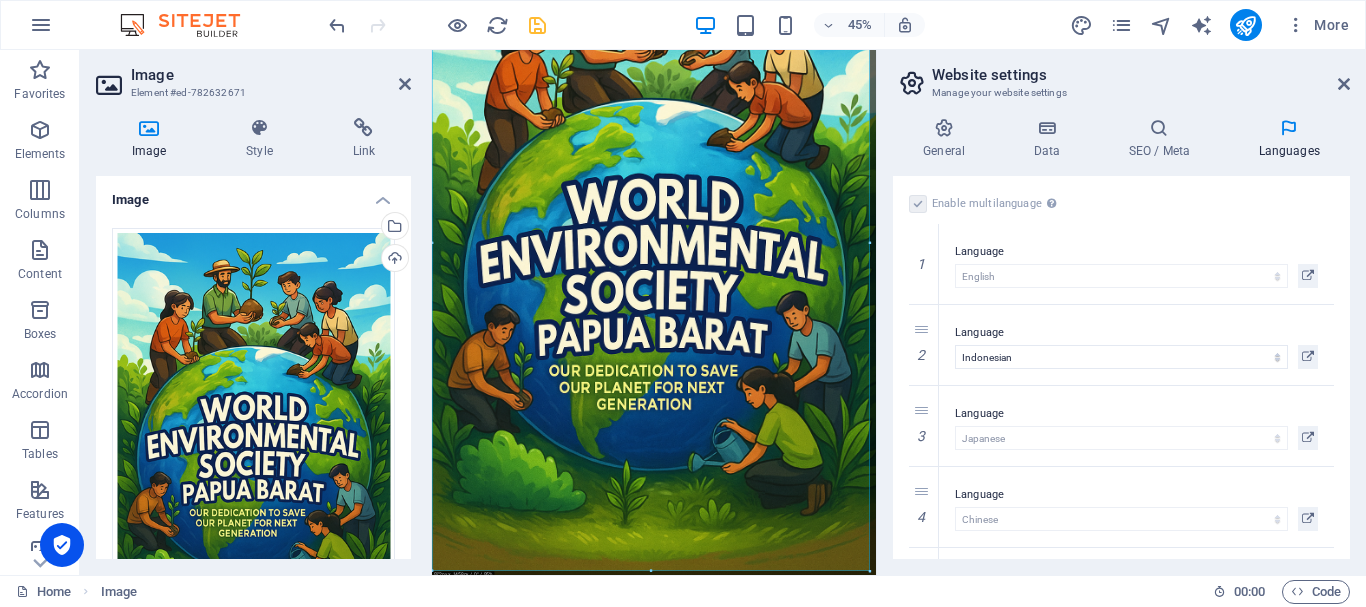 scroll, scrollTop: 167, scrollLeft: 0, axis: vertical 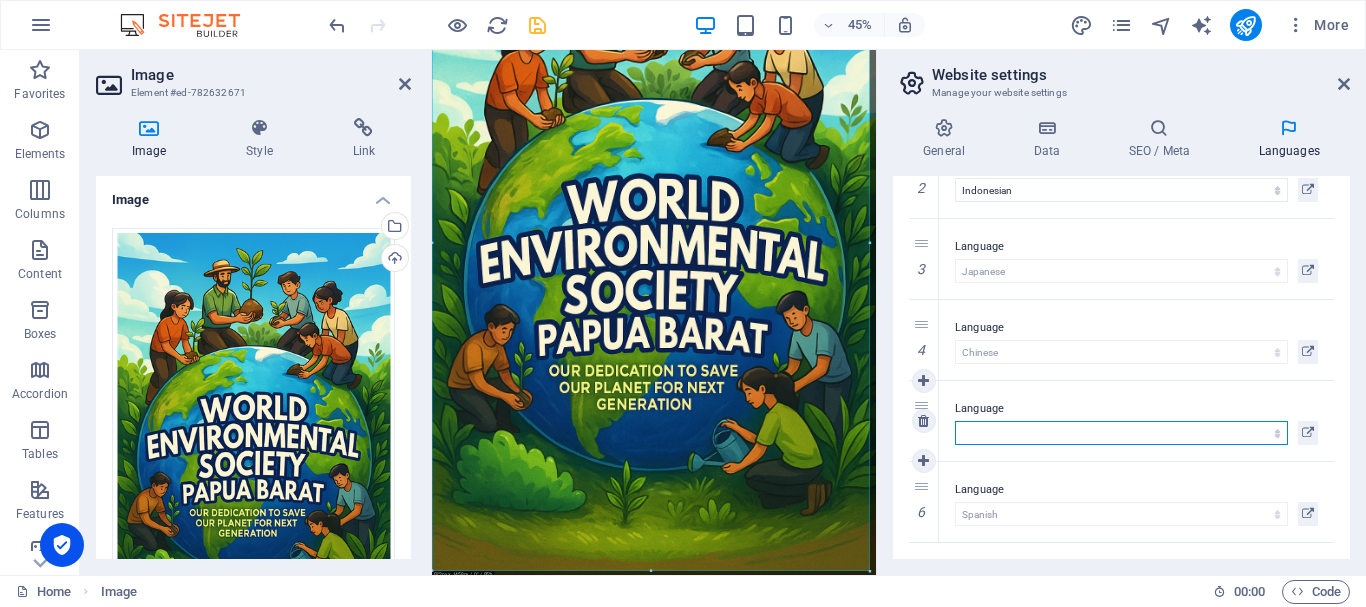 click on "Abkhazian Afar Afrikaans Akan Albanian Amharic Arabic Aragonese Armenian Assamese Avaric Avestan Aymara [GEOGRAPHIC_DATA]i Bambara Bashkir Basque Belarusian Bengali Bihari languages Bislama Bokmål [GEOGRAPHIC_DATA]an Breton Bulgarian Burmese Catalan Central Khmer Chamorro Chechen Chinese Church Slavic Chuvash Cornish Corsican Cree Croatian Czech Danish Dutch Dzongkha English Esperanto Estonian Ewe Faroese Farsi (Persian) [GEOGRAPHIC_DATA]an Finnish French Fulah Gaelic Galician Ganda Georgian German Greek Greenlandic Guaraní Gujarati [GEOGRAPHIC_DATA]an Creole Hausa Hebrew Herero Hindi Hiri Motu Hungarian Icelandic Ido Igbo Indonesian Interlingua Interlingue Inuktitut Inupiaq Irish Italian Japanese Javanese Kannada Kanuri Kashmiri Kazakh Kikuyu Kinyarwanda Komi Kongo Korean Kurdish Kwanyama Kyrgyz Lao [GEOGRAPHIC_DATA] Latvian Limburgish Lingala Lithuanian Luba-[GEOGRAPHIC_DATA] [GEOGRAPHIC_DATA] Macedonian Malagasy Malay Malayalam Maldivian Maltese Manx Maori Marathi Marshallese Mongolian Nauru Navajo Ndonga Nepali [GEOGRAPHIC_DATA] Northern Sami Norwegian Norwegian Nynorsk Nuosu" at bounding box center [1121, 433] 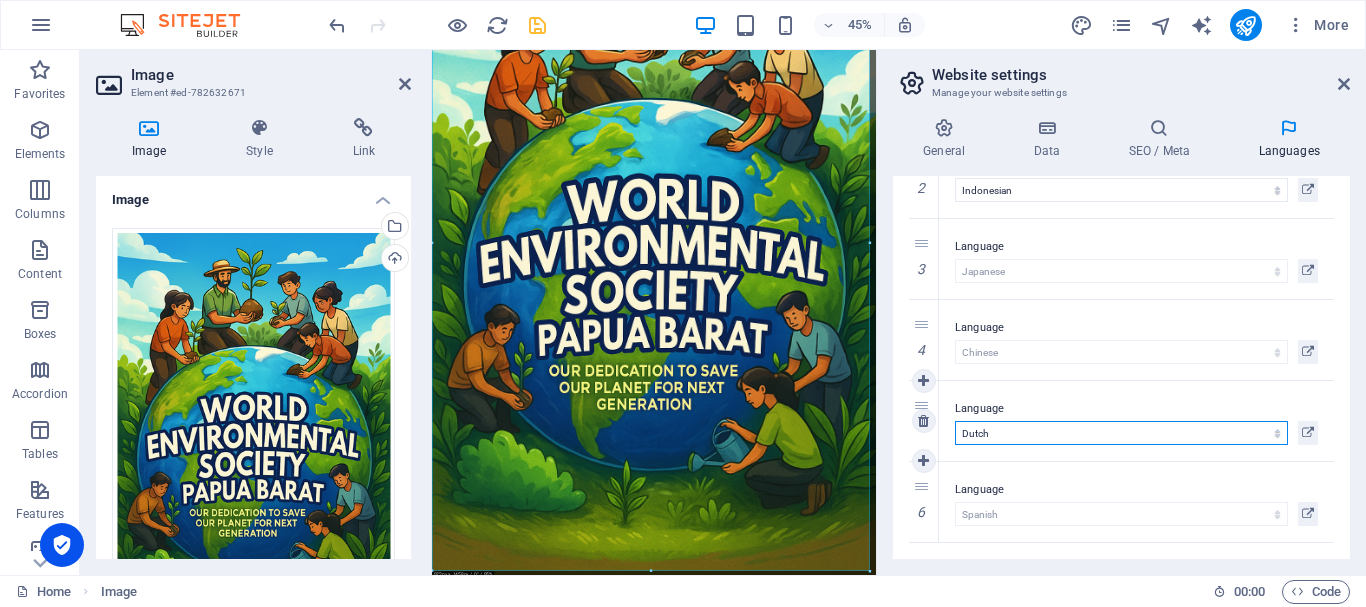 click on "Abkhazian Afar Afrikaans Akan Albanian Amharic Arabic Aragonese Armenian Assamese Avaric Avestan Aymara [GEOGRAPHIC_DATA]i Bambara Bashkir Basque Belarusian Bengali Bihari languages Bislama Bokmål [GEOGRAPHIC_DATA]an Breton Bulgarian Burmese Catalan Central Khmer Chamorro Chechen Chinese Church Slavic Chuvash Cornish Corsican Cree Croatian Czech Danish Dutch Dzongkha English Esperanto Estonian Ewe Faroese Farsi (Persian) [GEOGRAPHIC_DATA]an Finnish French Fulah Gaelic Galician Ganda Georgian German Greek Greenlandic Guaraní Gujarati [GEOGRAPHIC_DATA]an Creole Hausa Hebrew Herero Hindi Hiri Motu Hungarian Icelandic Ido Igbo Indonesian Interlingua Interlingue Inuktitut Inupiaq Irish Italian Japanese Javanese Kannada Kanuri Kashmiri Kazakh Kikuyu Kinyarwanda Komi Kongo Korean Kurdish Kwanyama Kyrgyz Lao [GEOGRAPHIC_DATA] Latvian Limburgish Lingala Lithuanian Luba-[GEOGRAPHIC_DATA] [GEOGRAPHIC_DATA] Macedonian Malagasy Malay Malayalam Maldivian Maltese Manx Maori Marathi Marshallese Mongolian Nauru Navajo Ndonga Nepali [GEOGRAPHIC_DATA] Northern Sami Norwegian Norwegian Nynorsk Nuosu" at bounding box center (1121, 433) 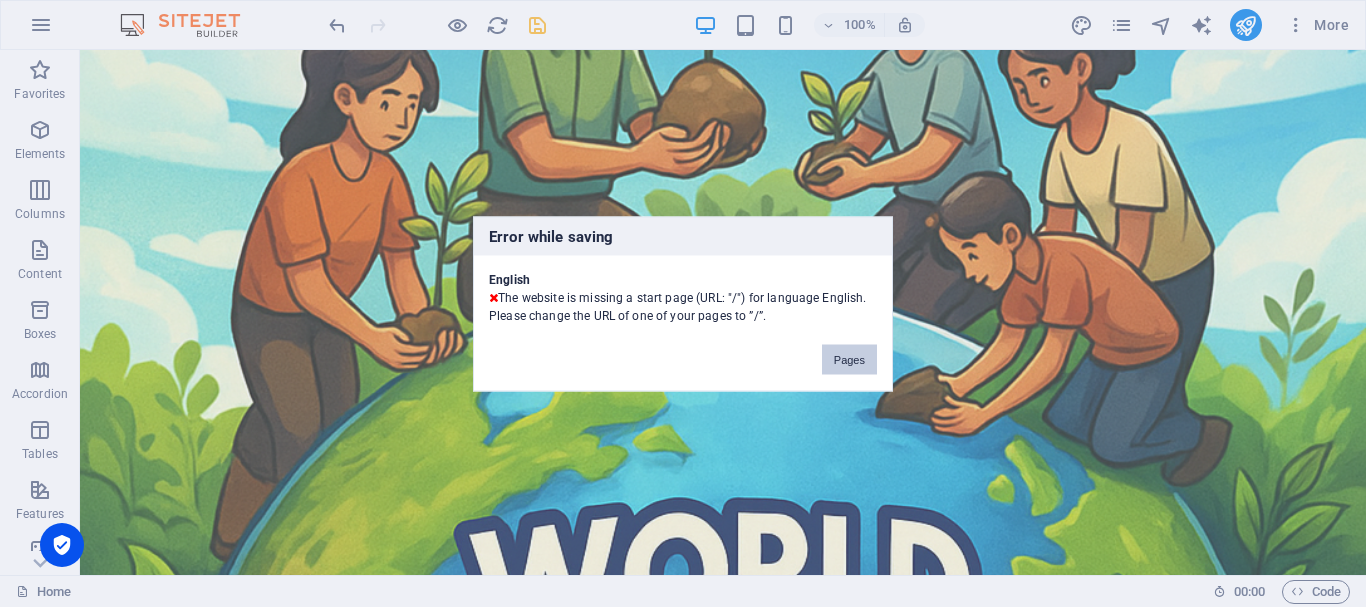click on "Pages" at bounding box center [849, 359] 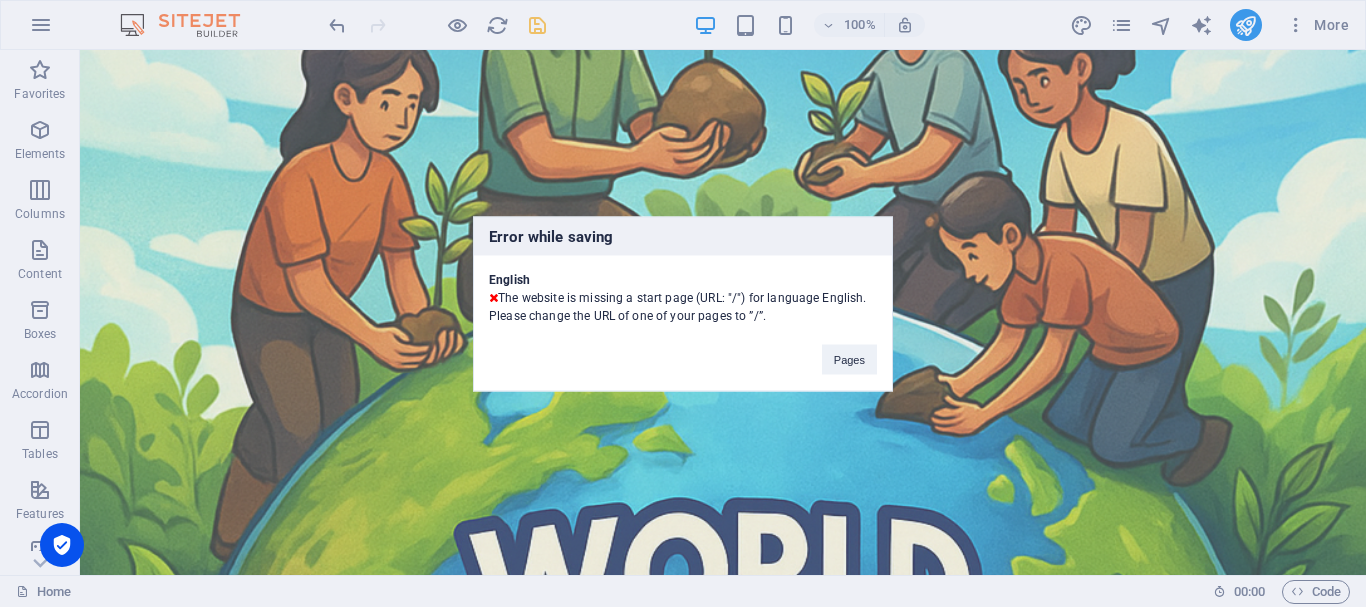 click at bounding box center [723, 714] 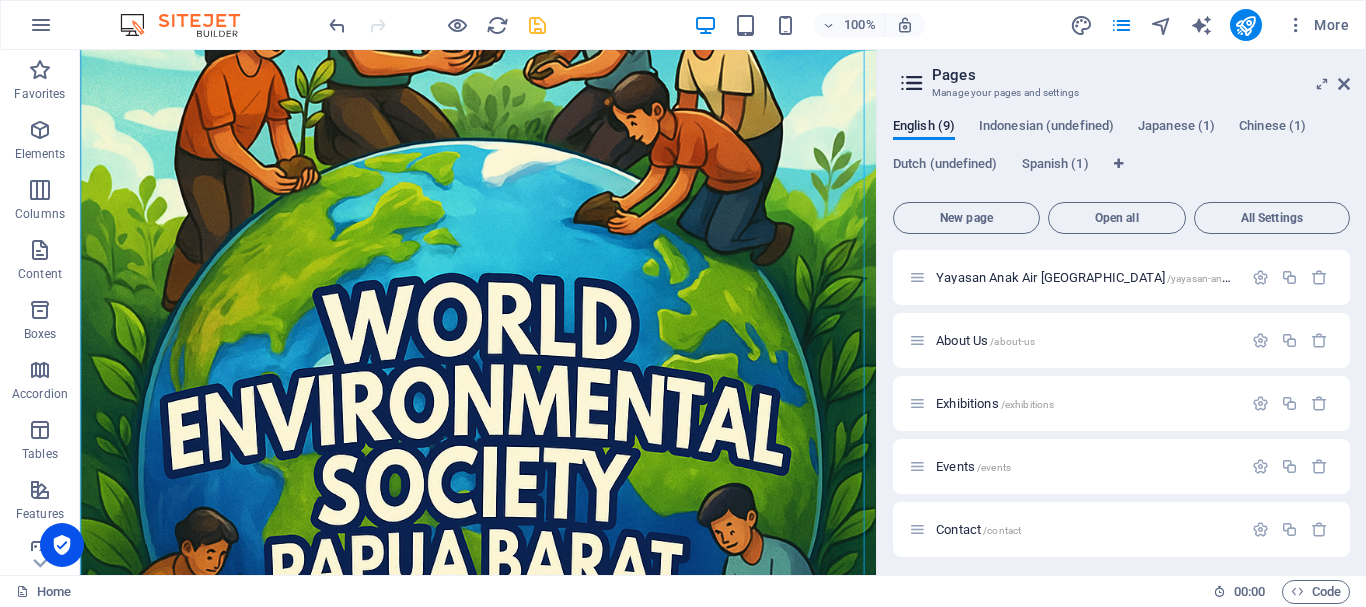 scroll, scrollTop: 700, scrollLeft: 0, axis: vertical 